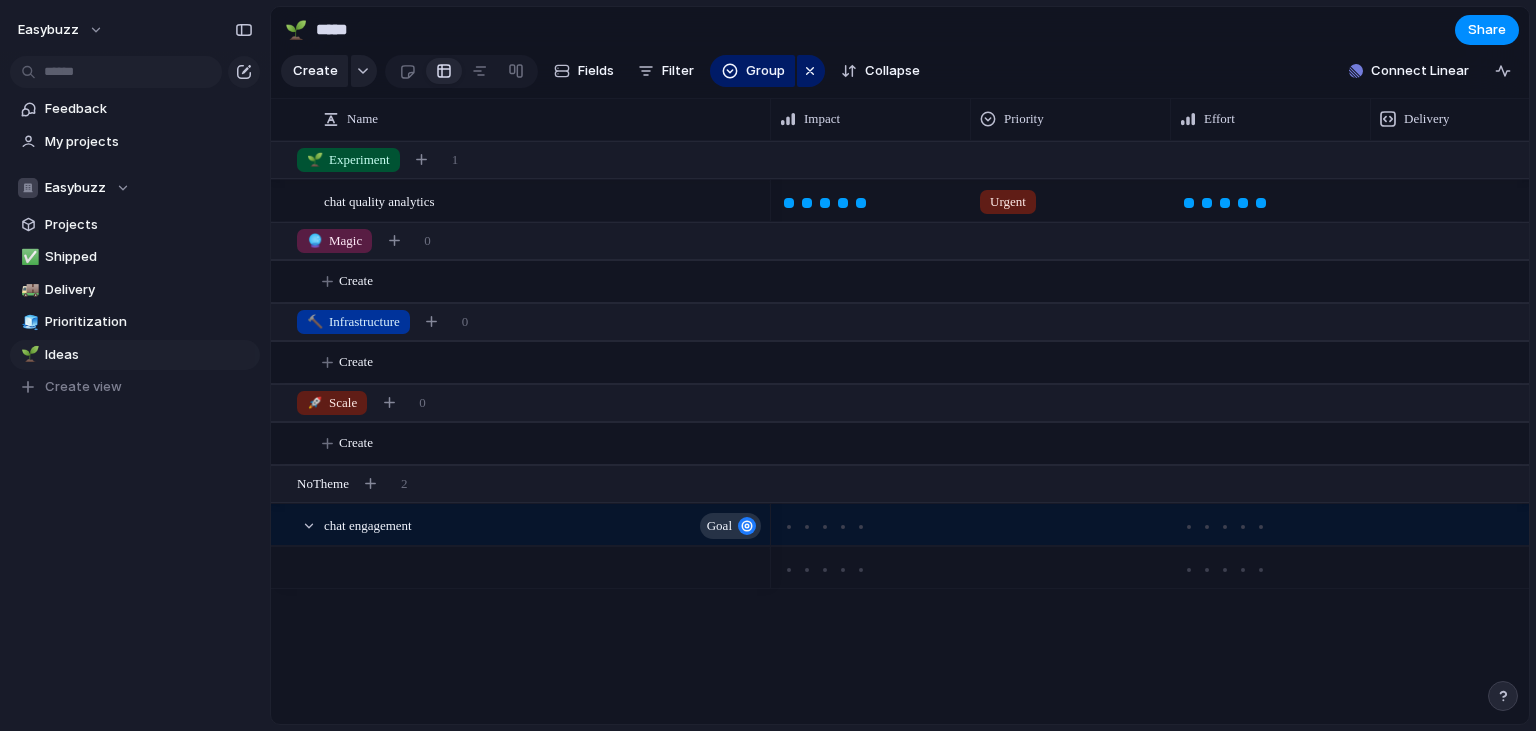 scroll, scrollTop: 0, scrollLeft: 0, axis: both 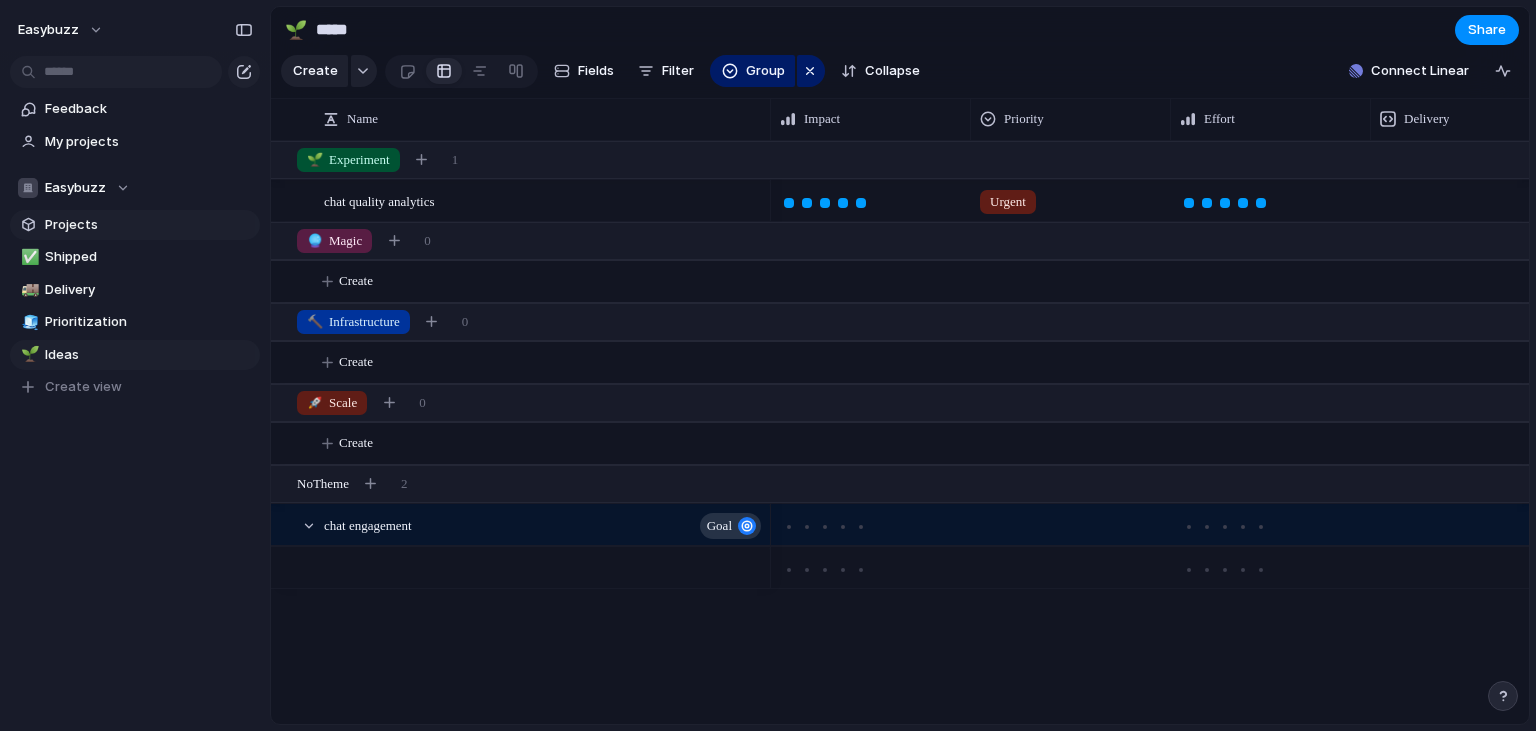 click on "Projects" at bounding box center (135, 225) 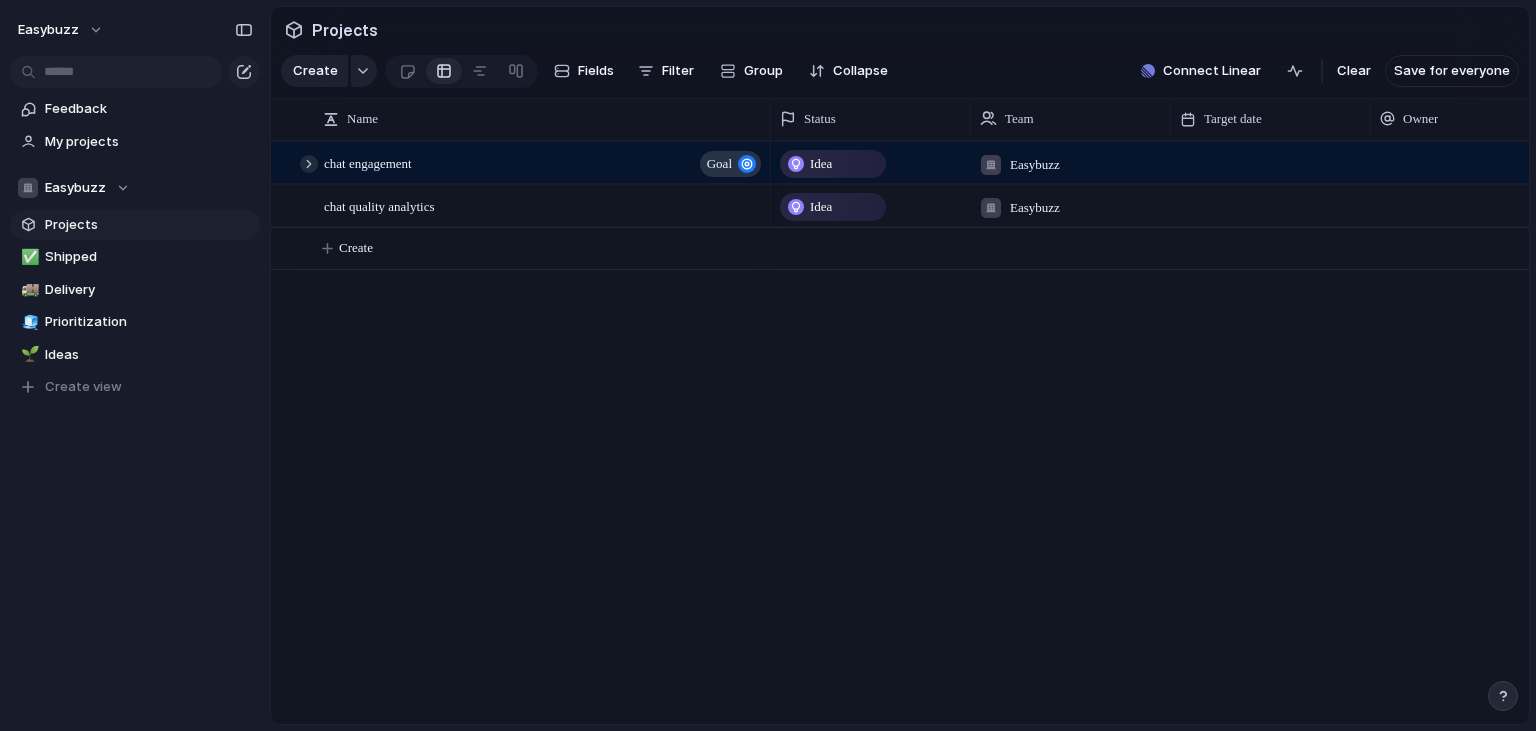 drag, startPoint x: 451, startPoint y: 353, endPoint x: 303, endPoint y: 162, distance: 241.62988 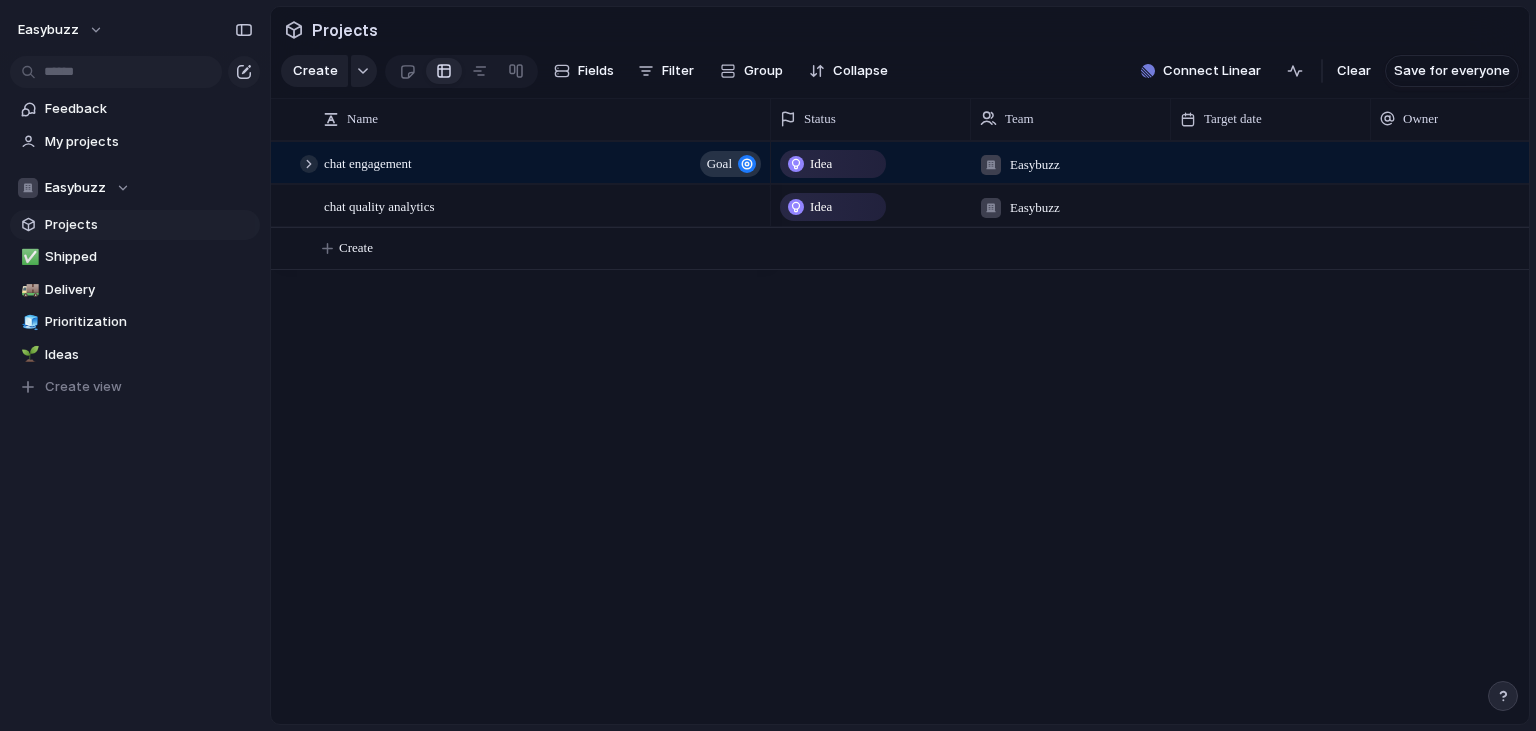 click at bounding box center (309, 164) 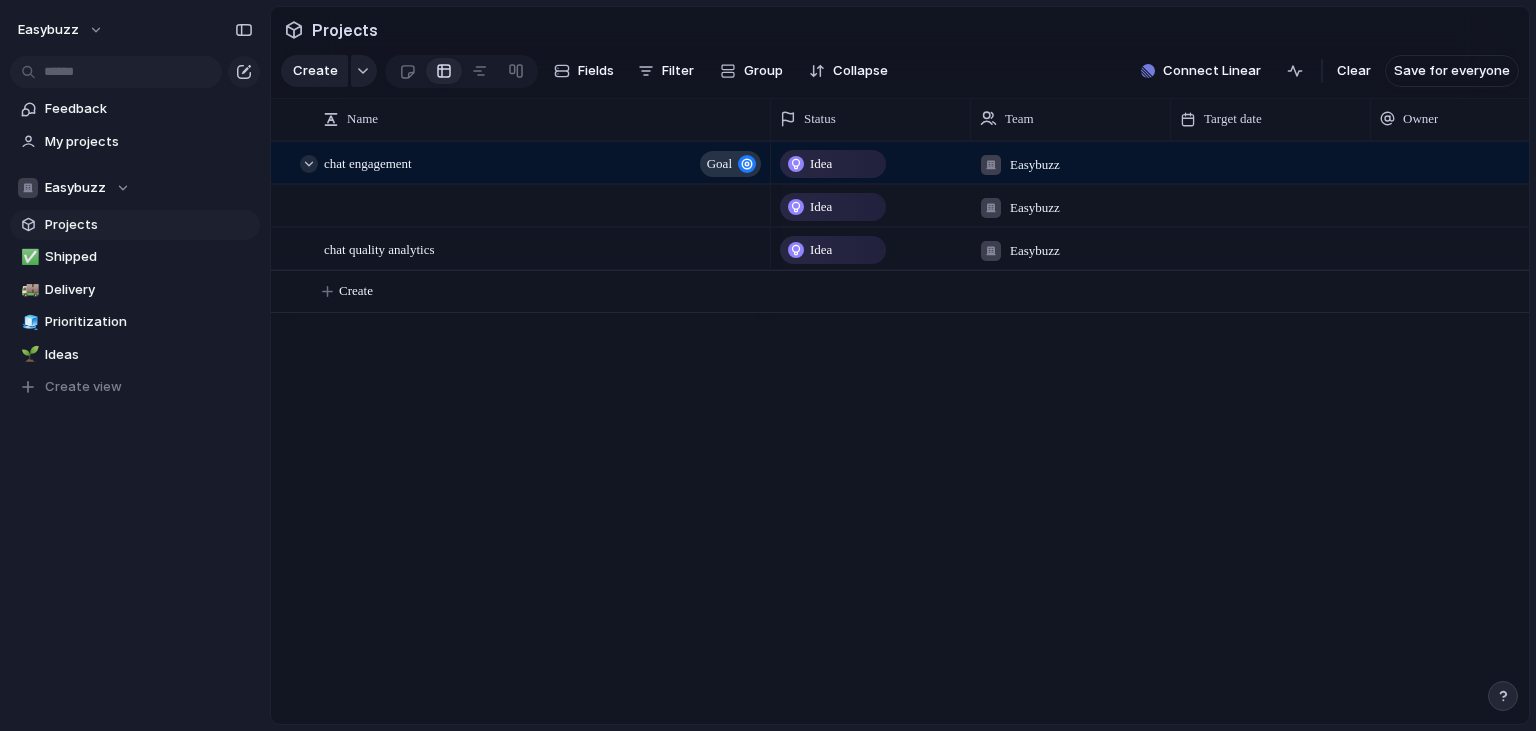 click at bounding box center (309, 164) 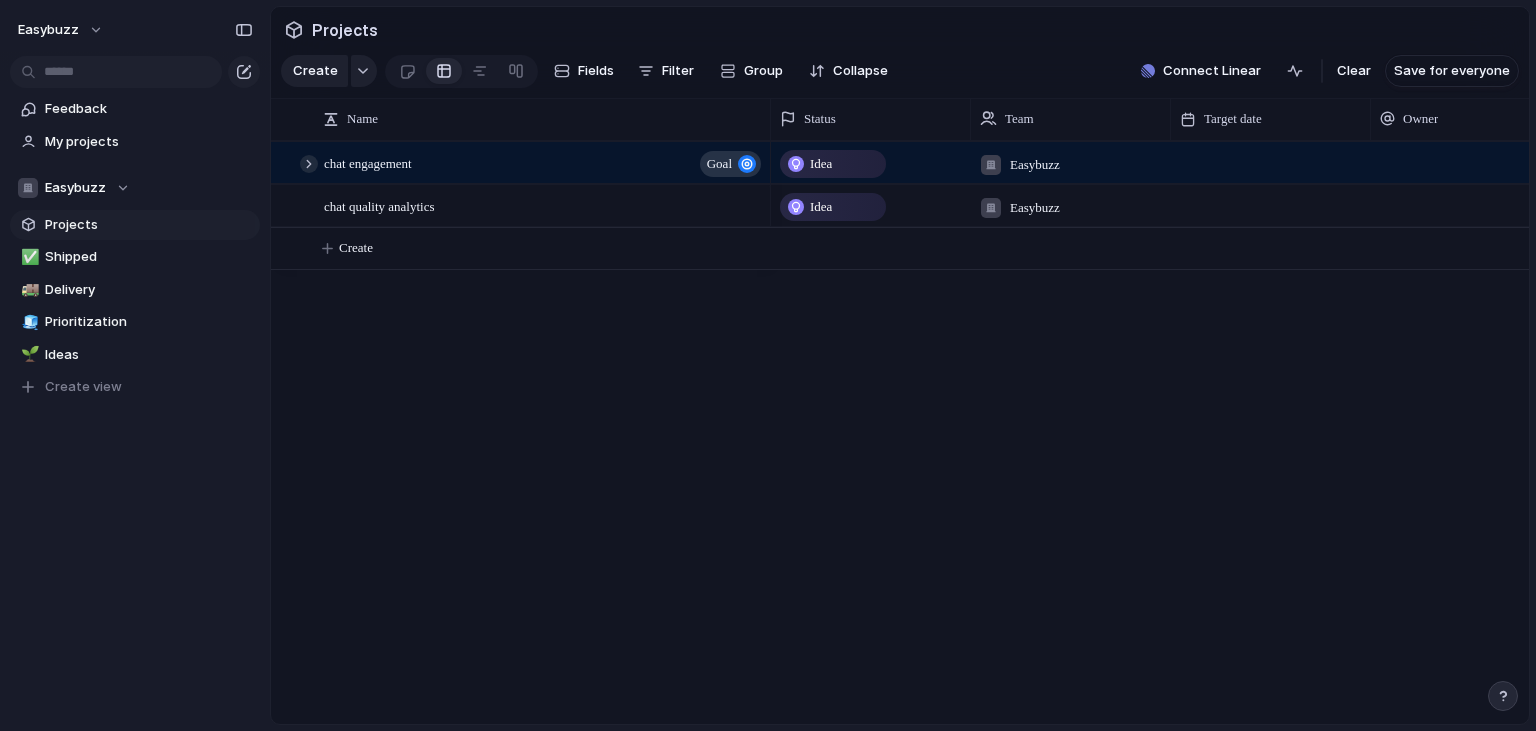 click at bounding box center (309, 164) 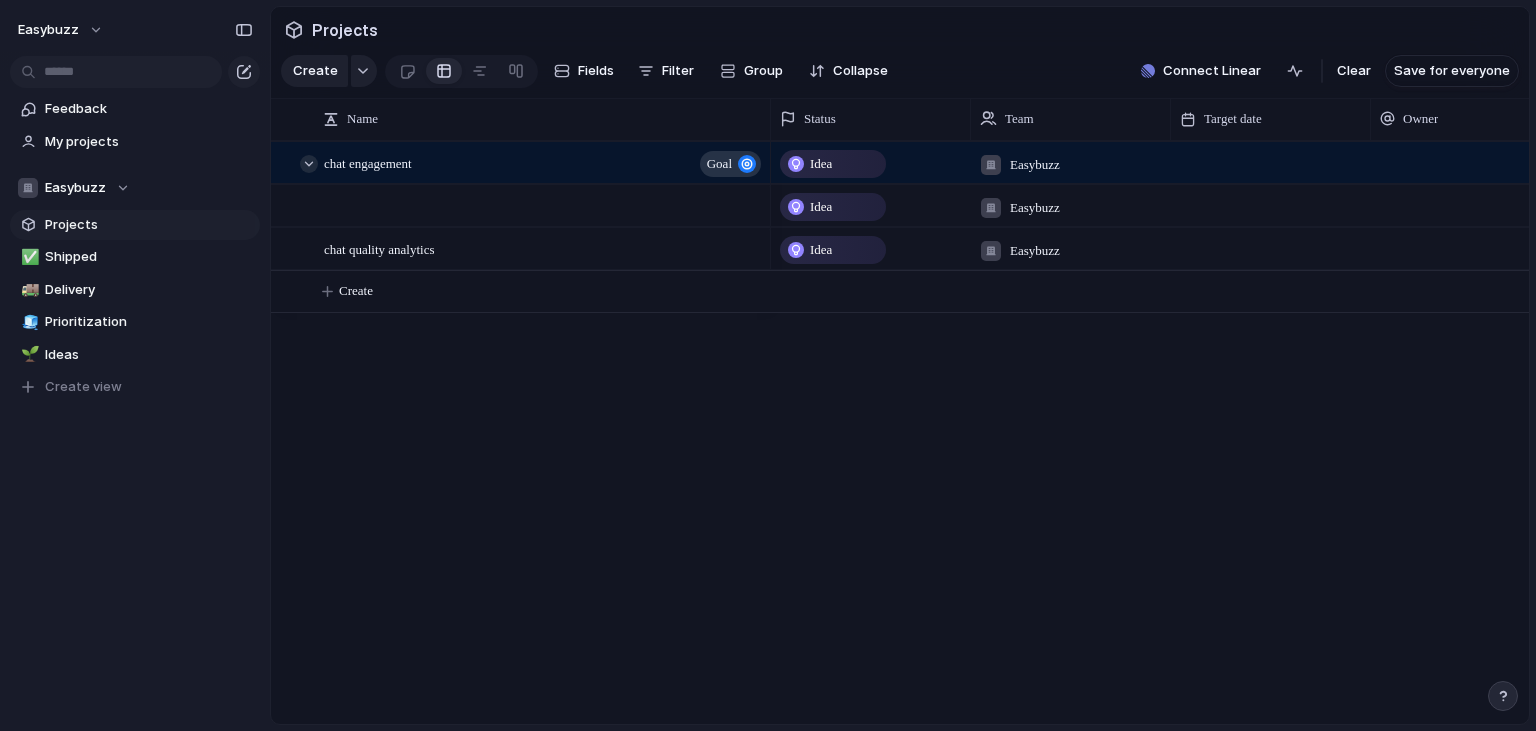 click at bounding box center [309, 164] 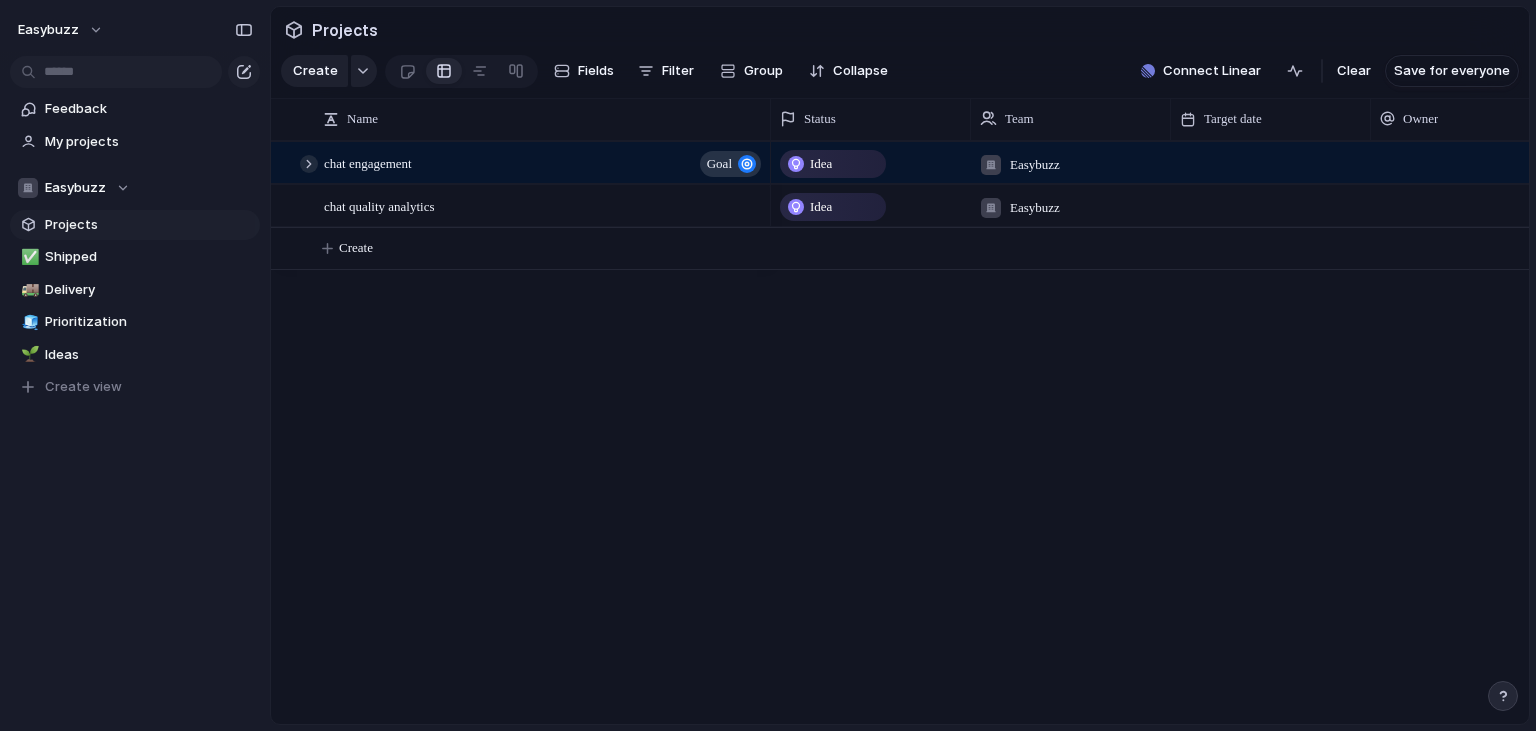 click at bounding box center [309, 164] 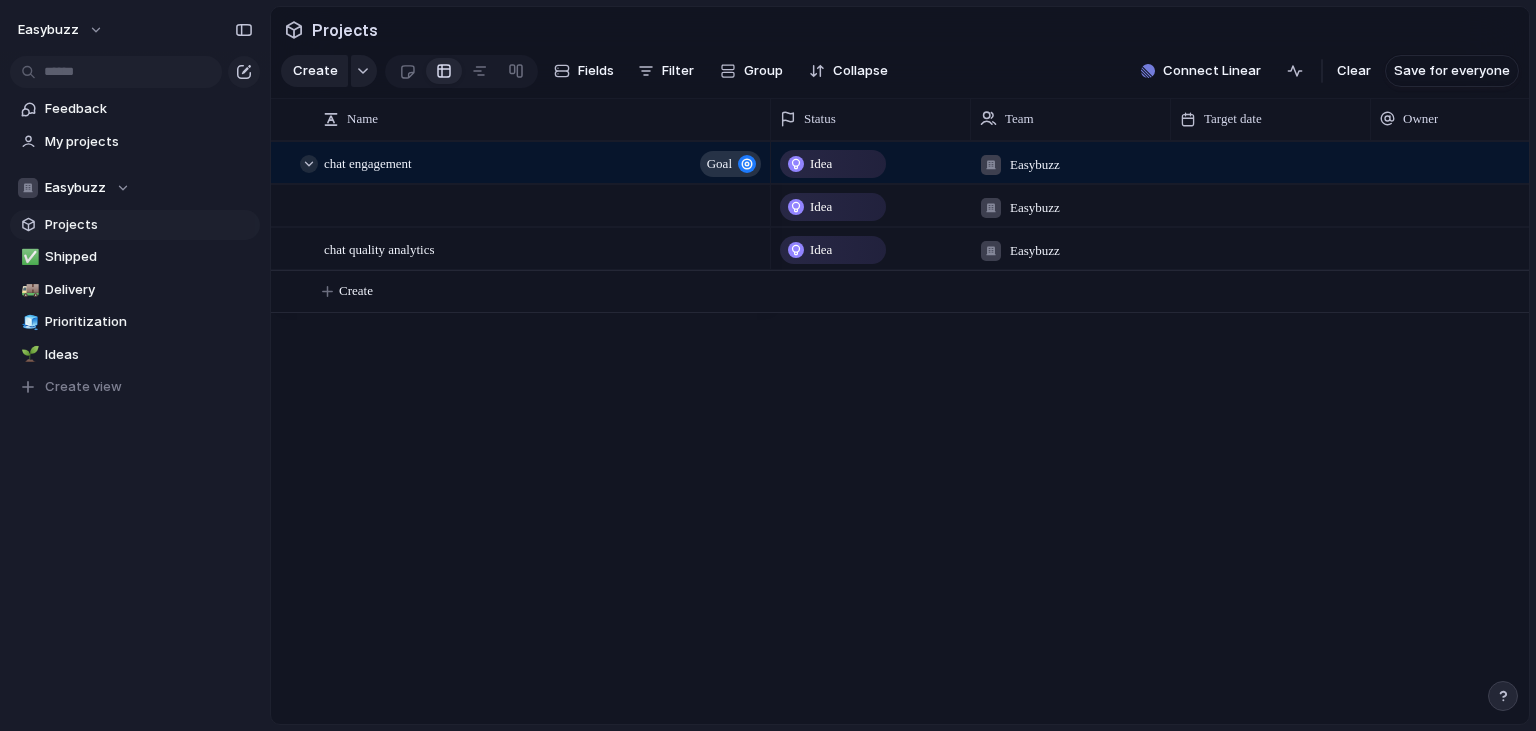click at bounding box center [309, 164] 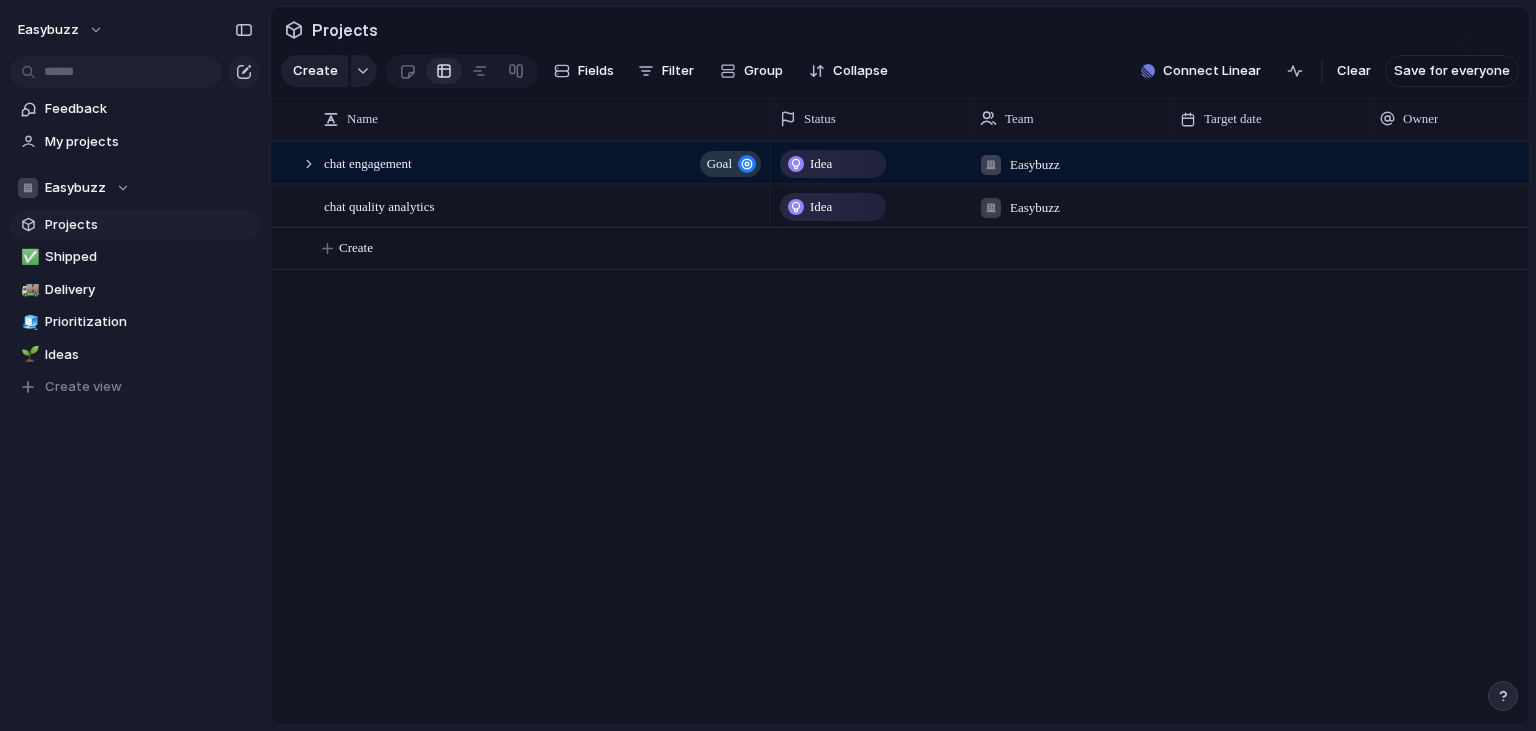 scroll, scrollTop: 0, scrollLeft: 0, axis: both 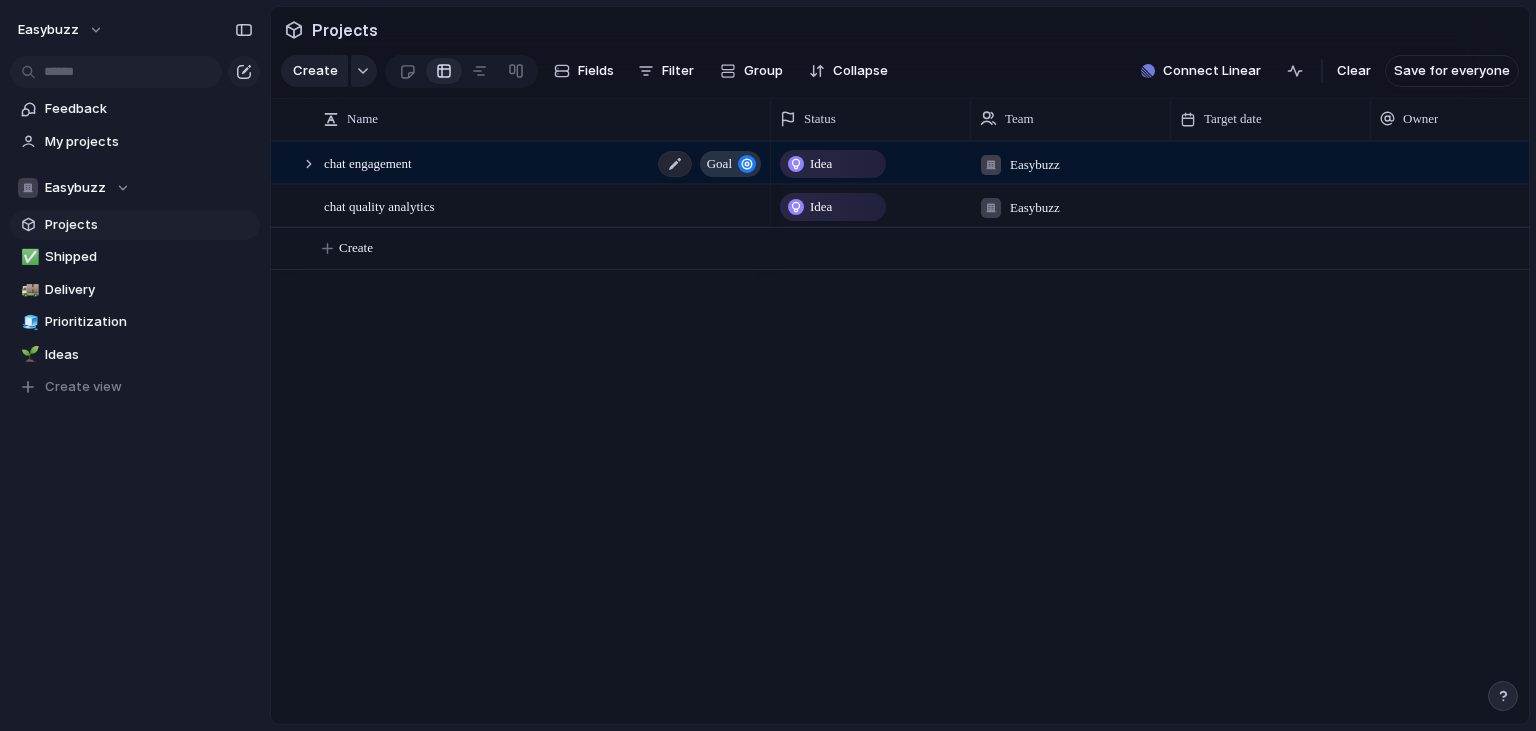 click on "chat engagement goal" at bounding box center (544, 163) 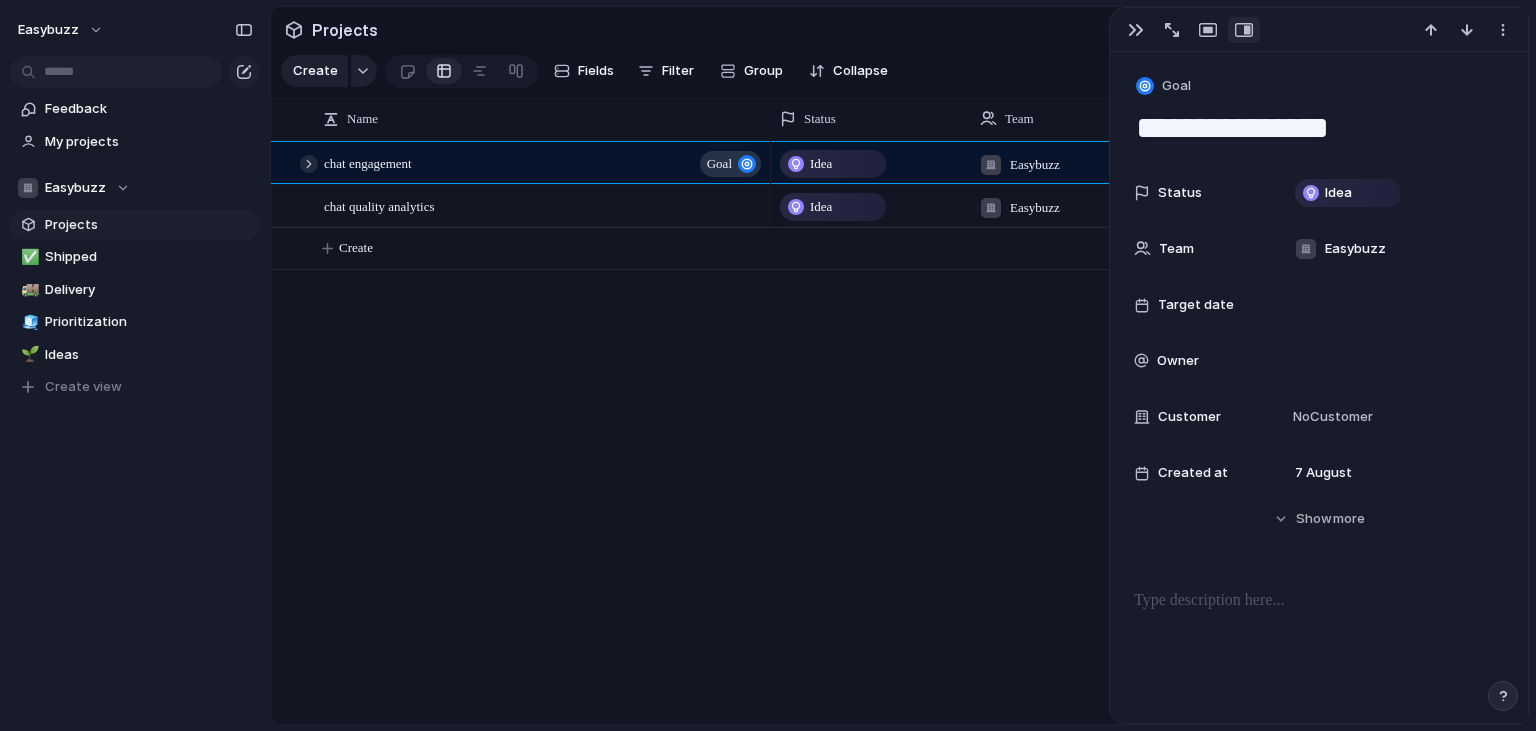 click at bounding box center (309, 164) 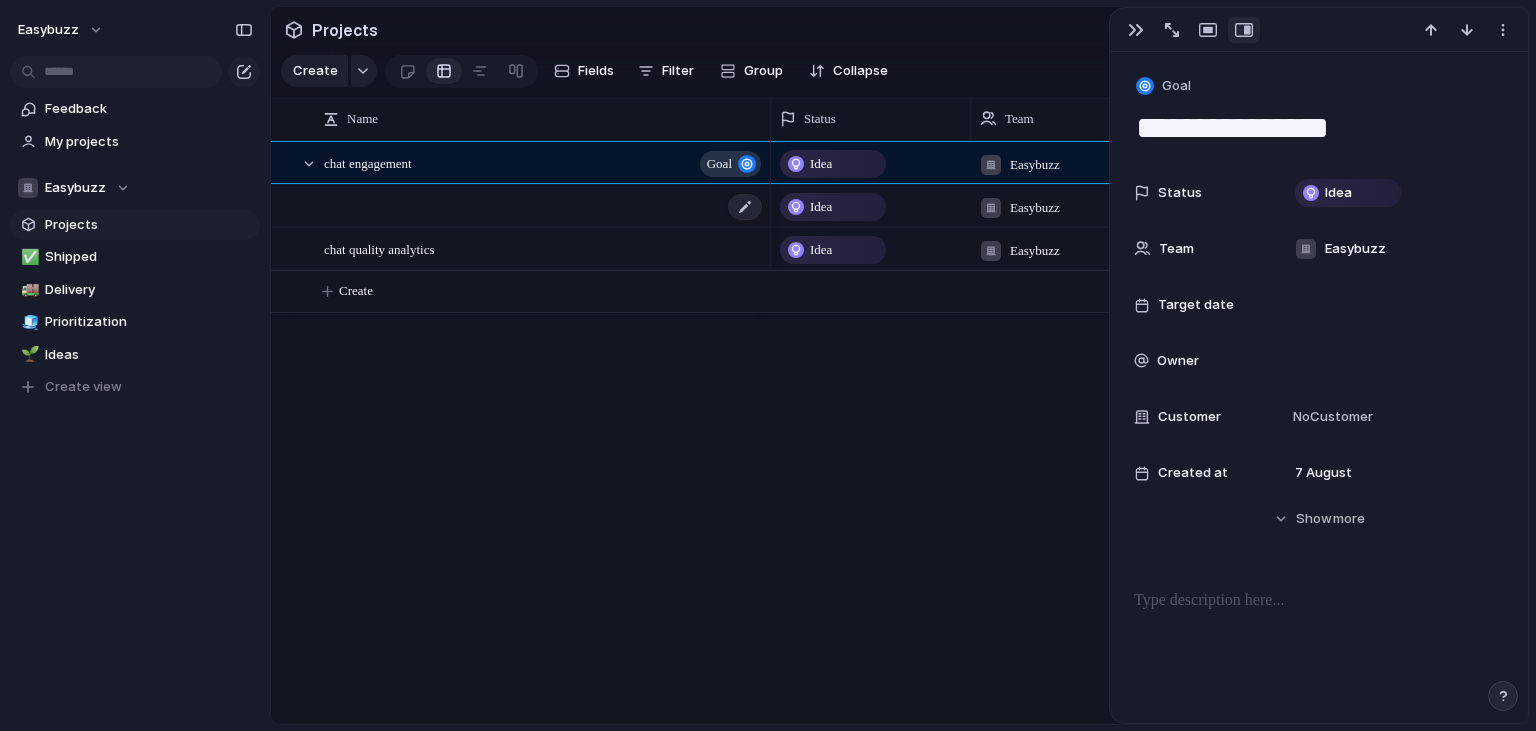 click at bounding box center (557, 206) 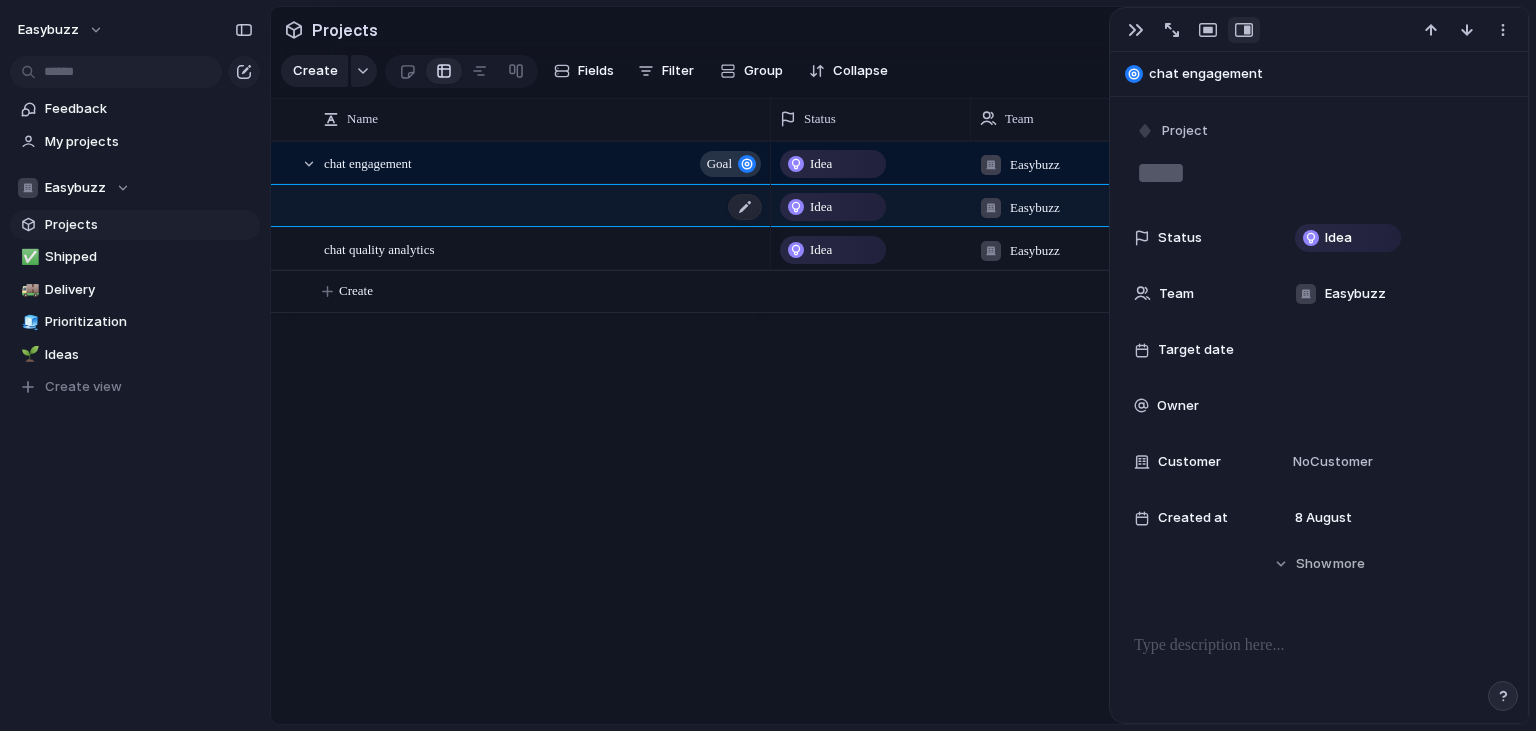 click at bounding box center (557, 206) 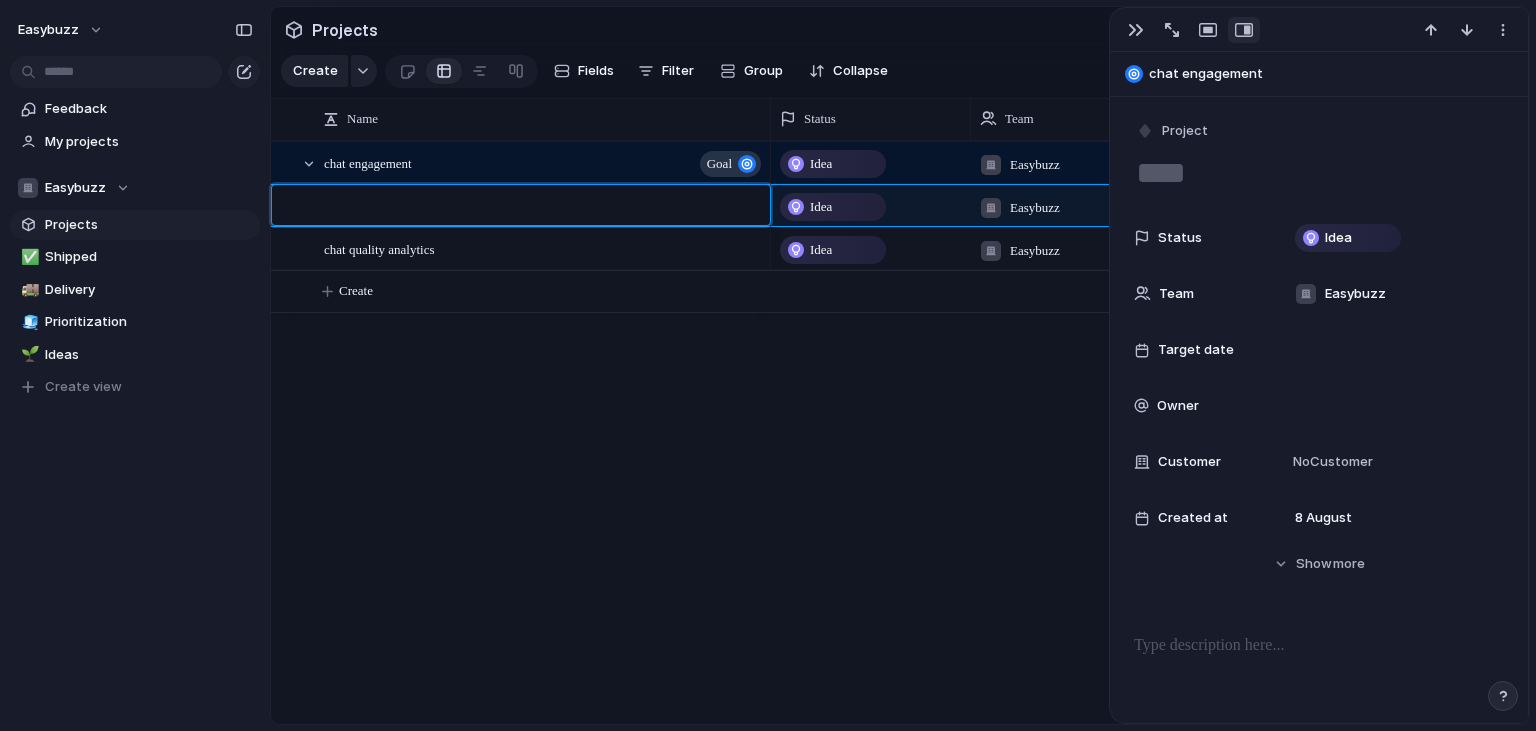 type on "*" 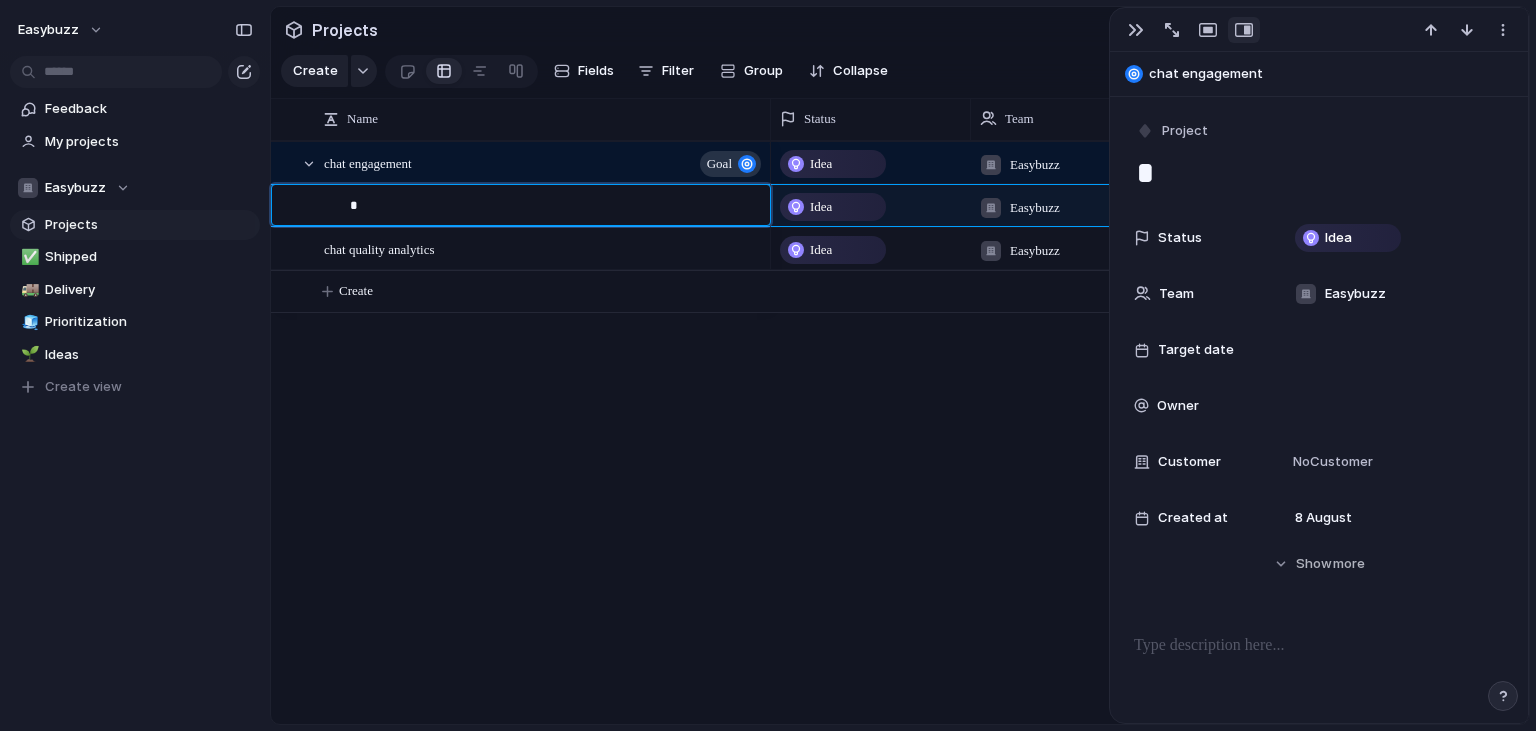 type on "**" 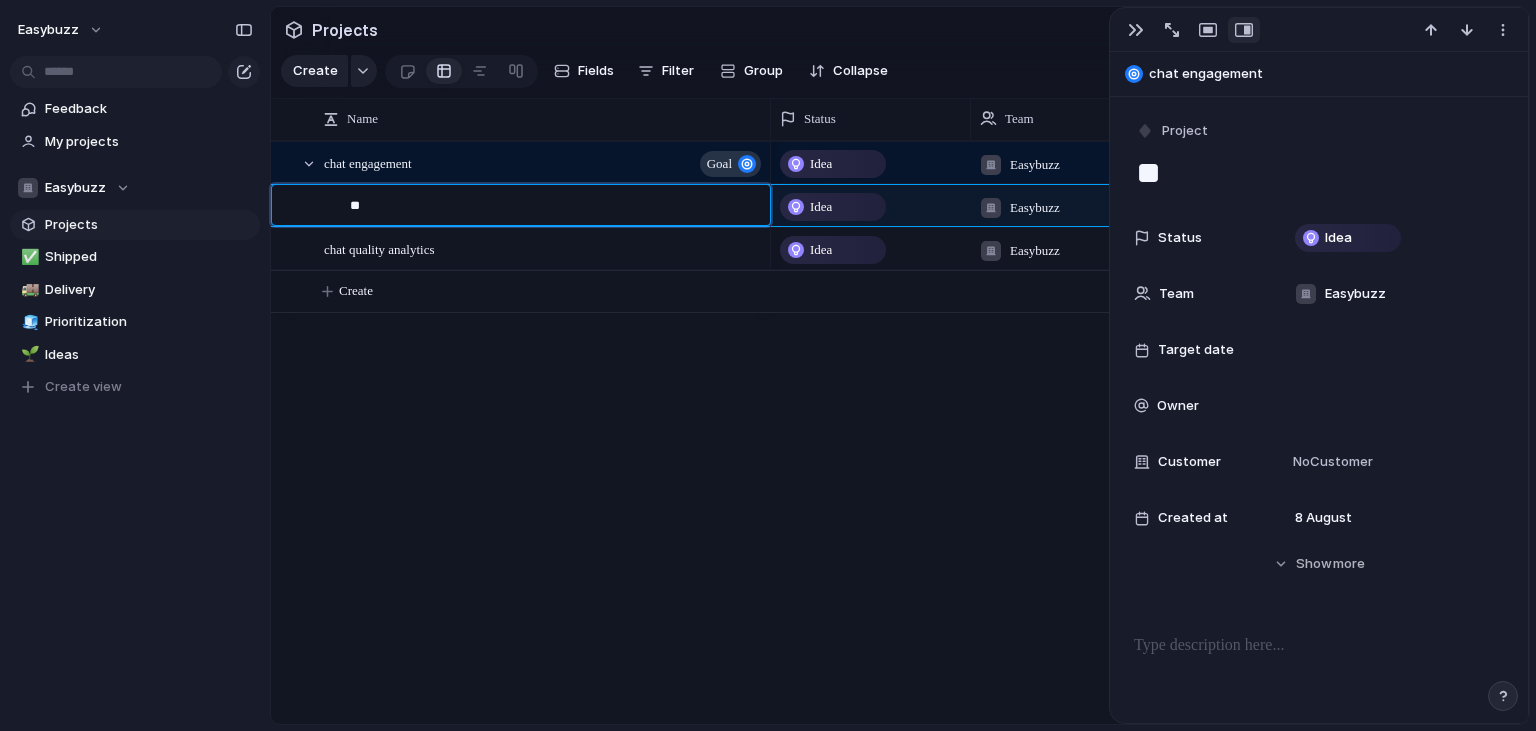 type on "***" 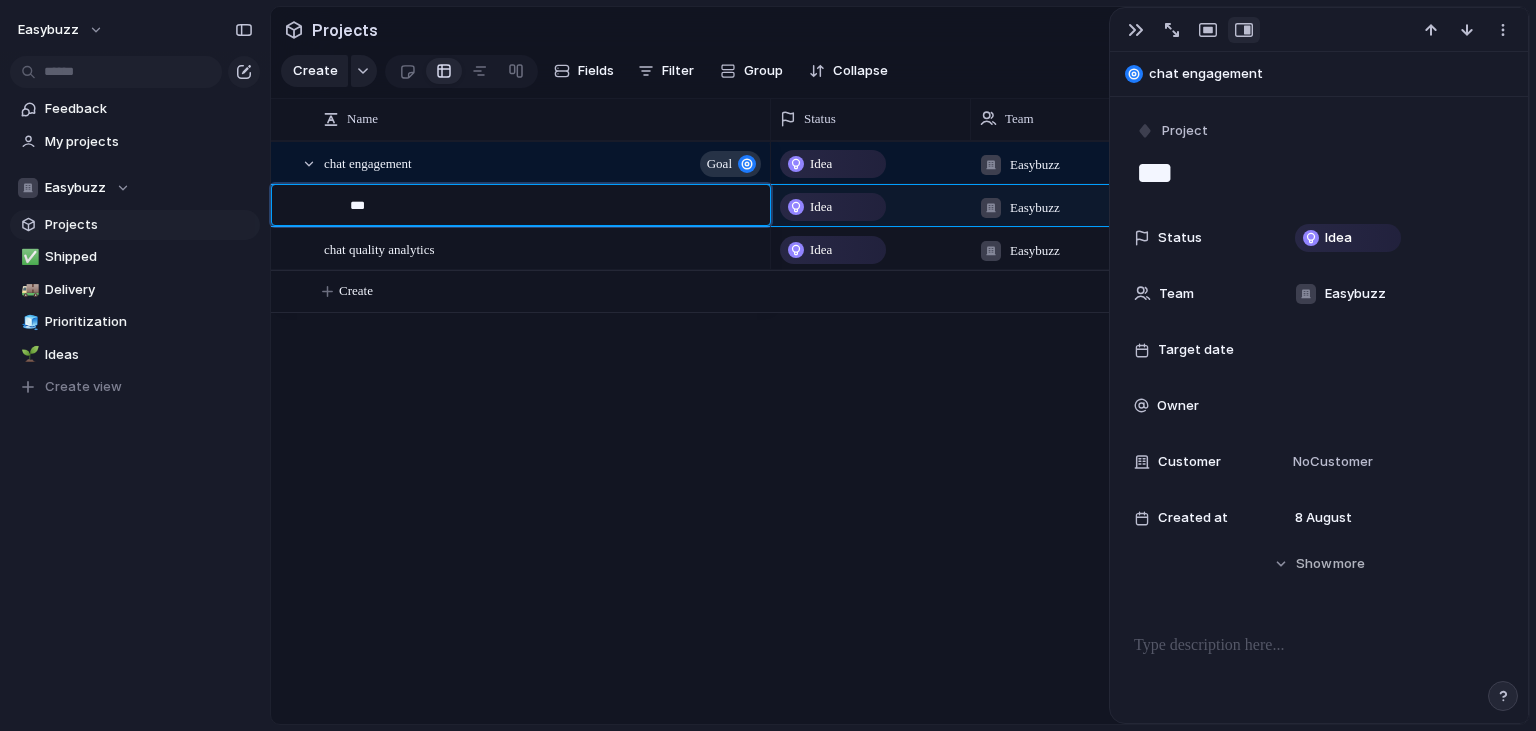 type on "****" 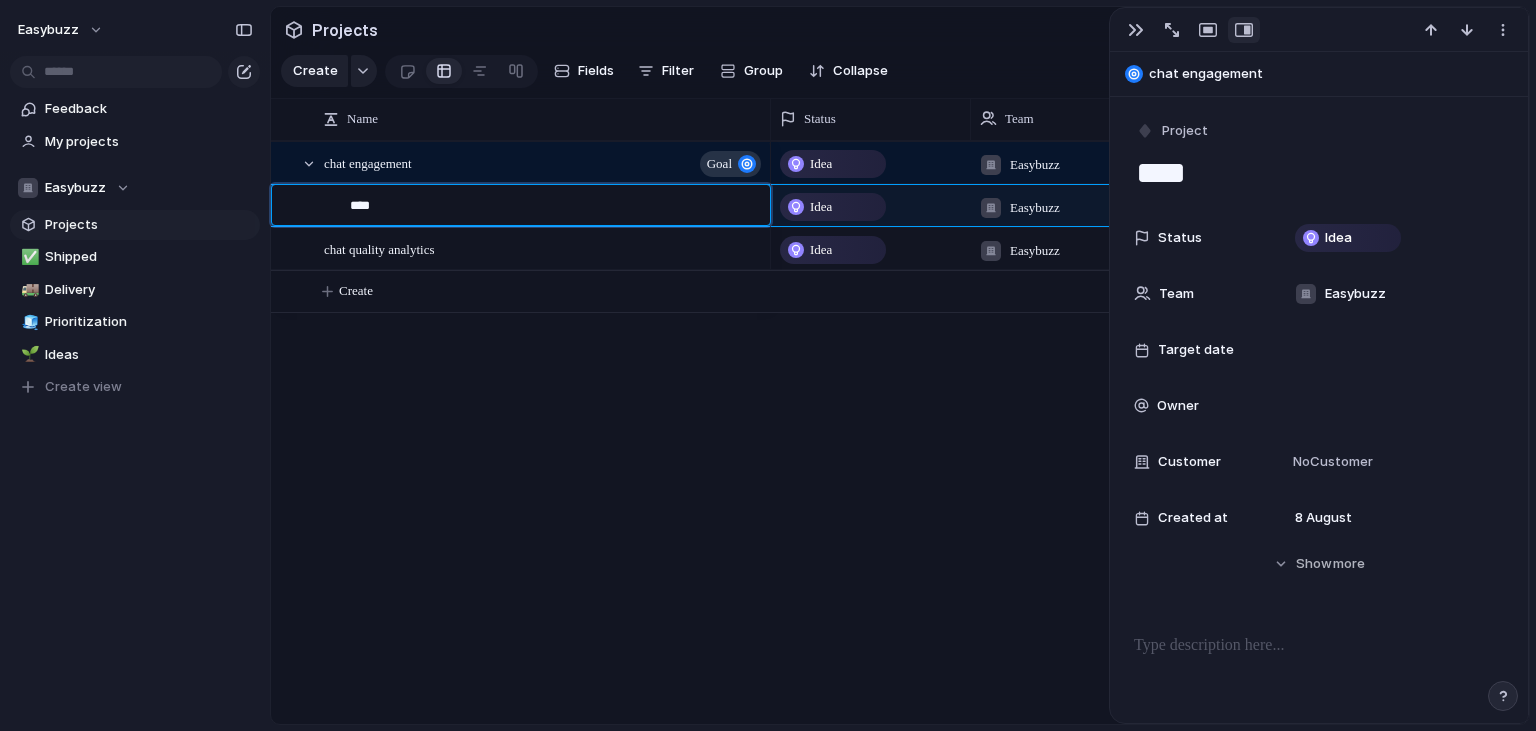 type on "*****" 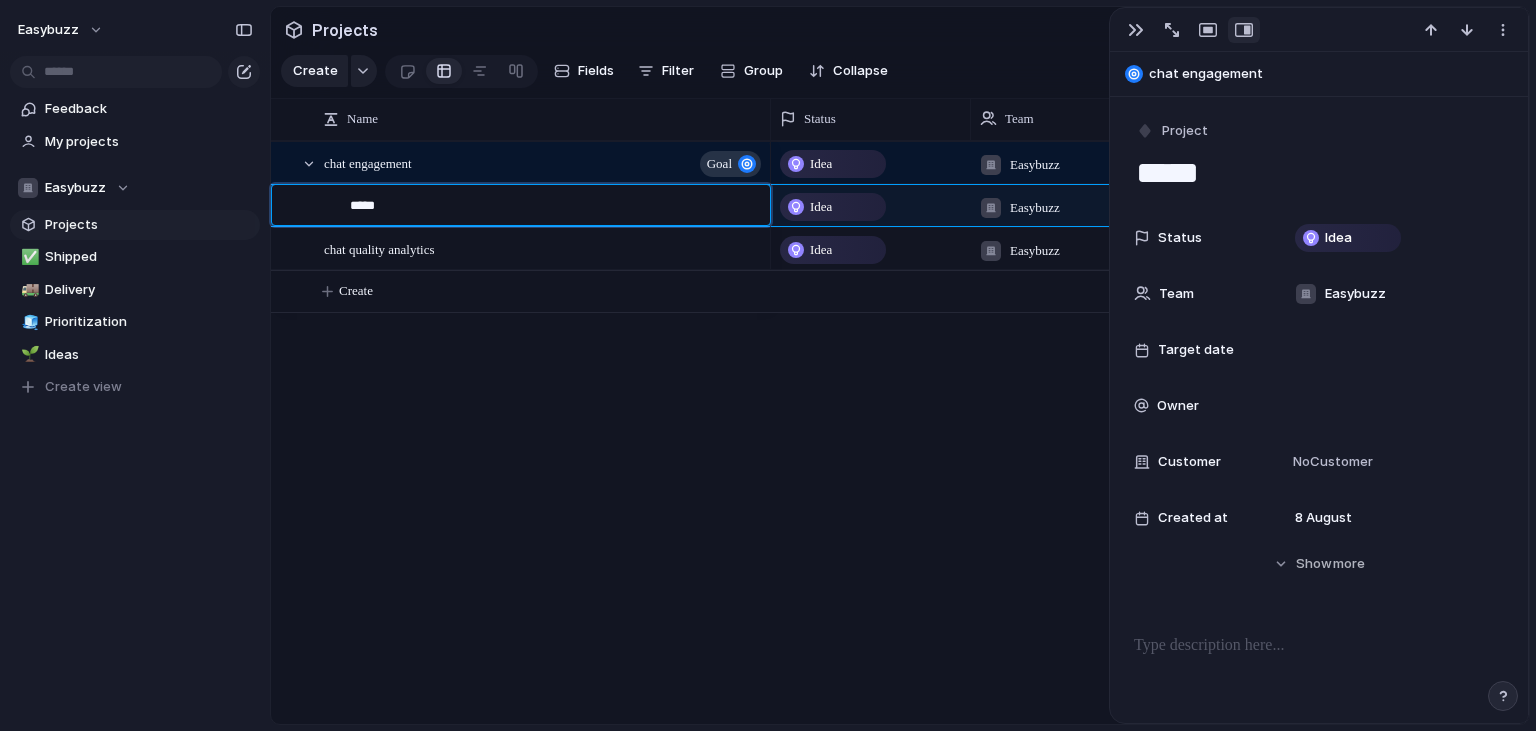 type on "******" 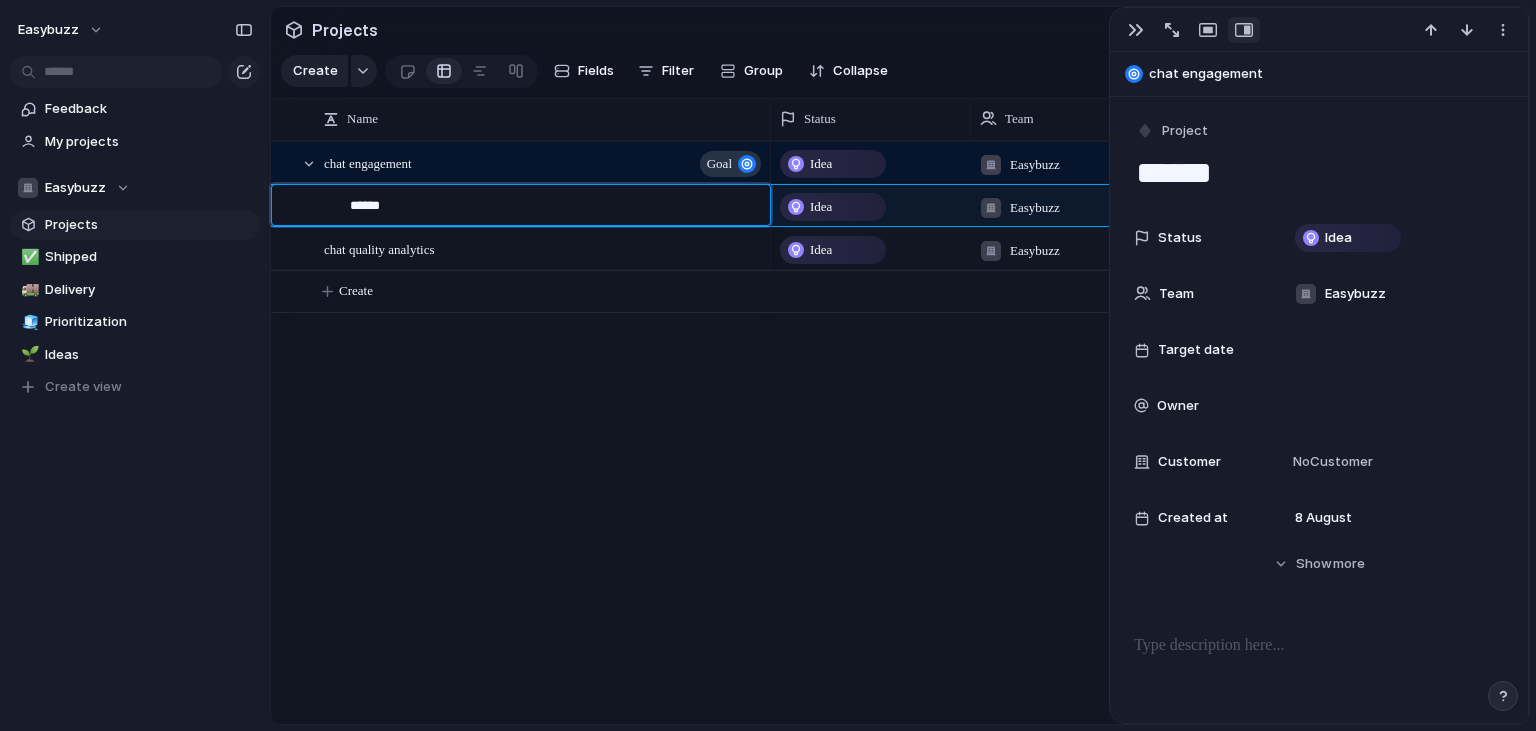 type on "*****" 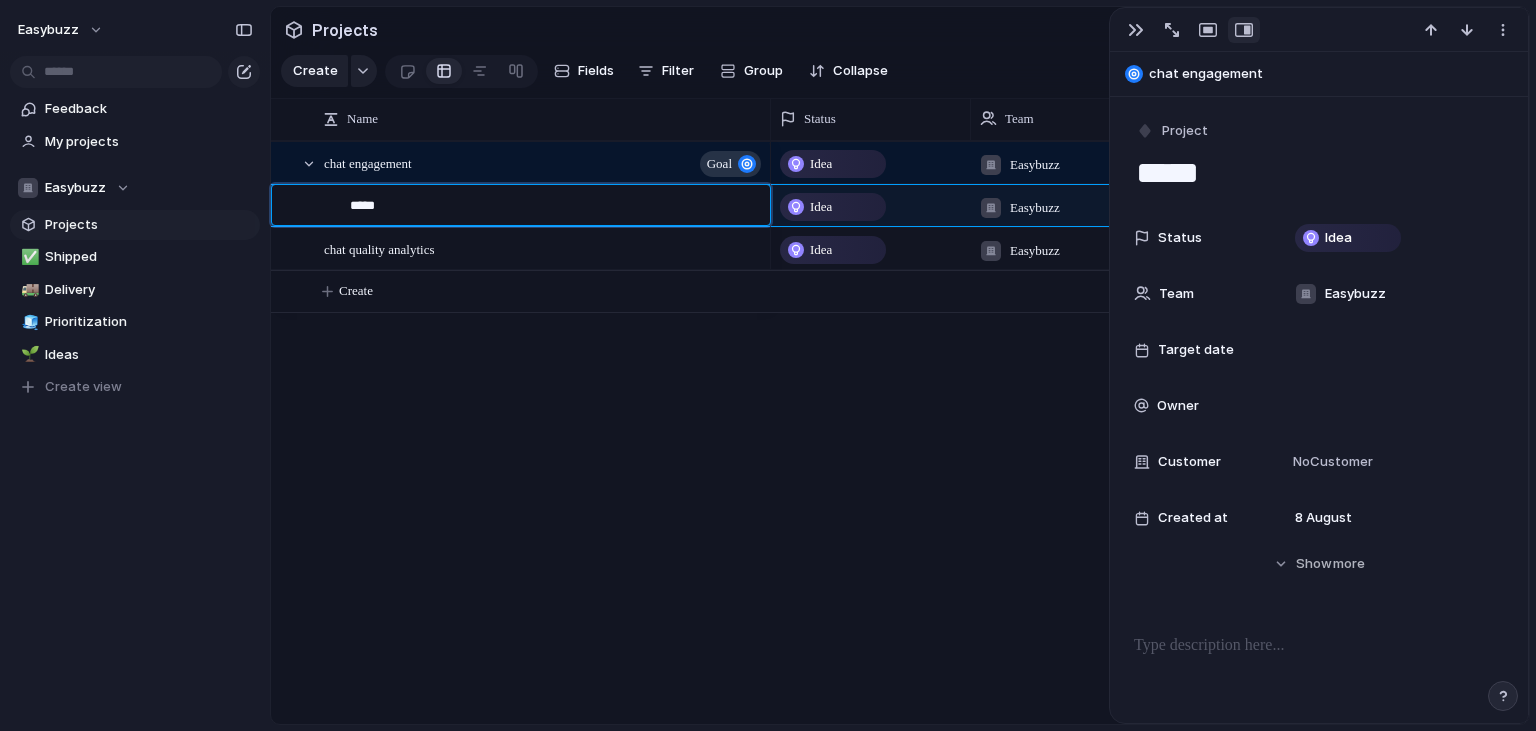 type on "****" 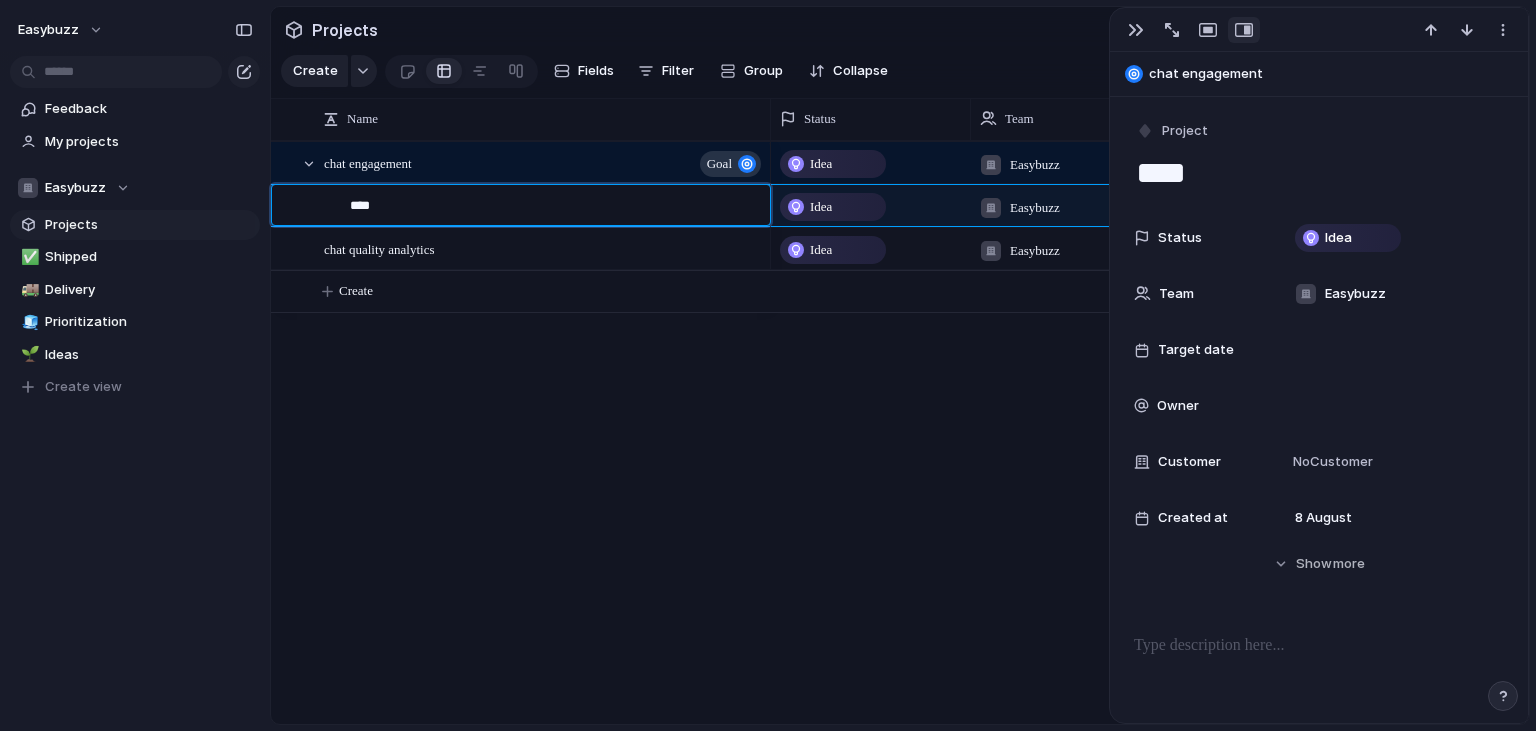 type on "*****" 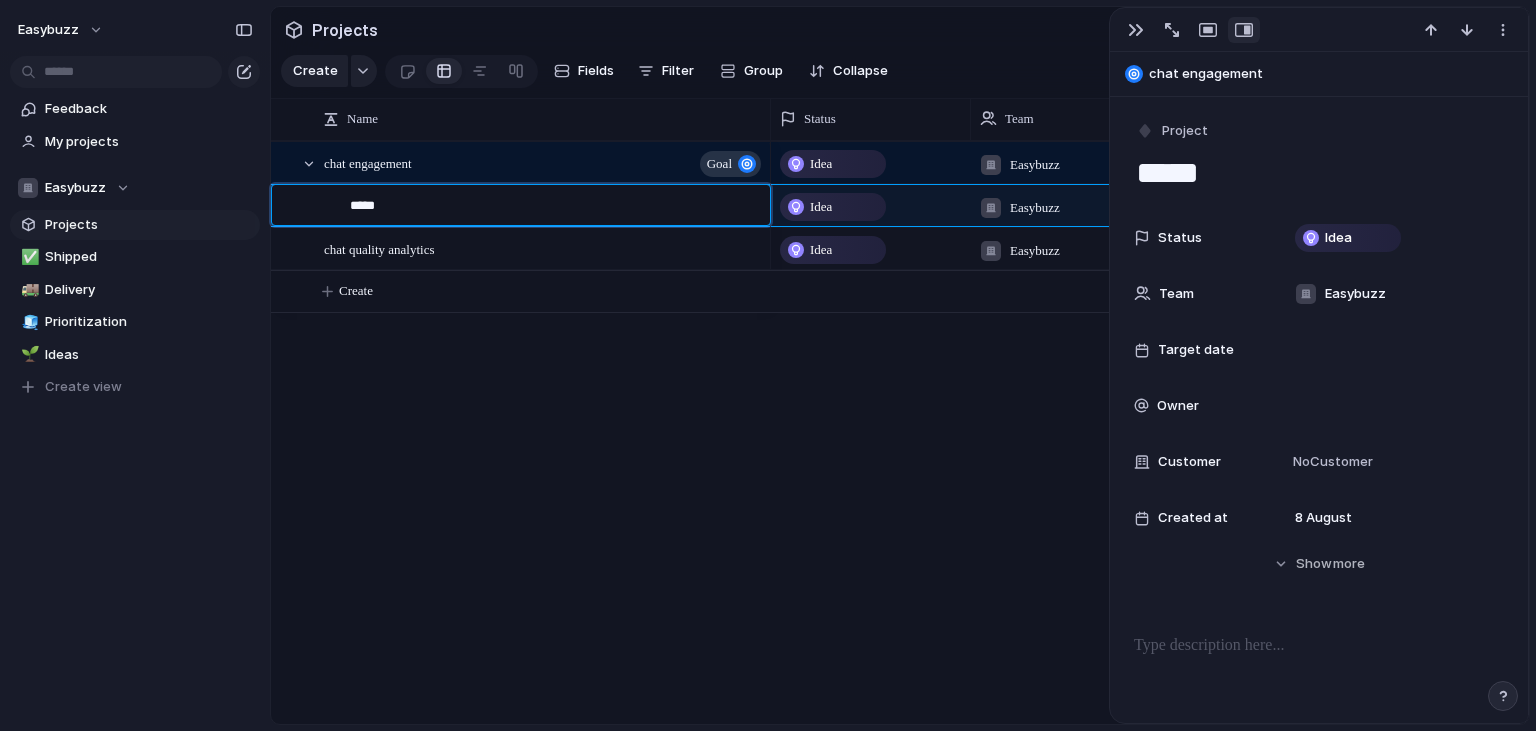 type on "******" 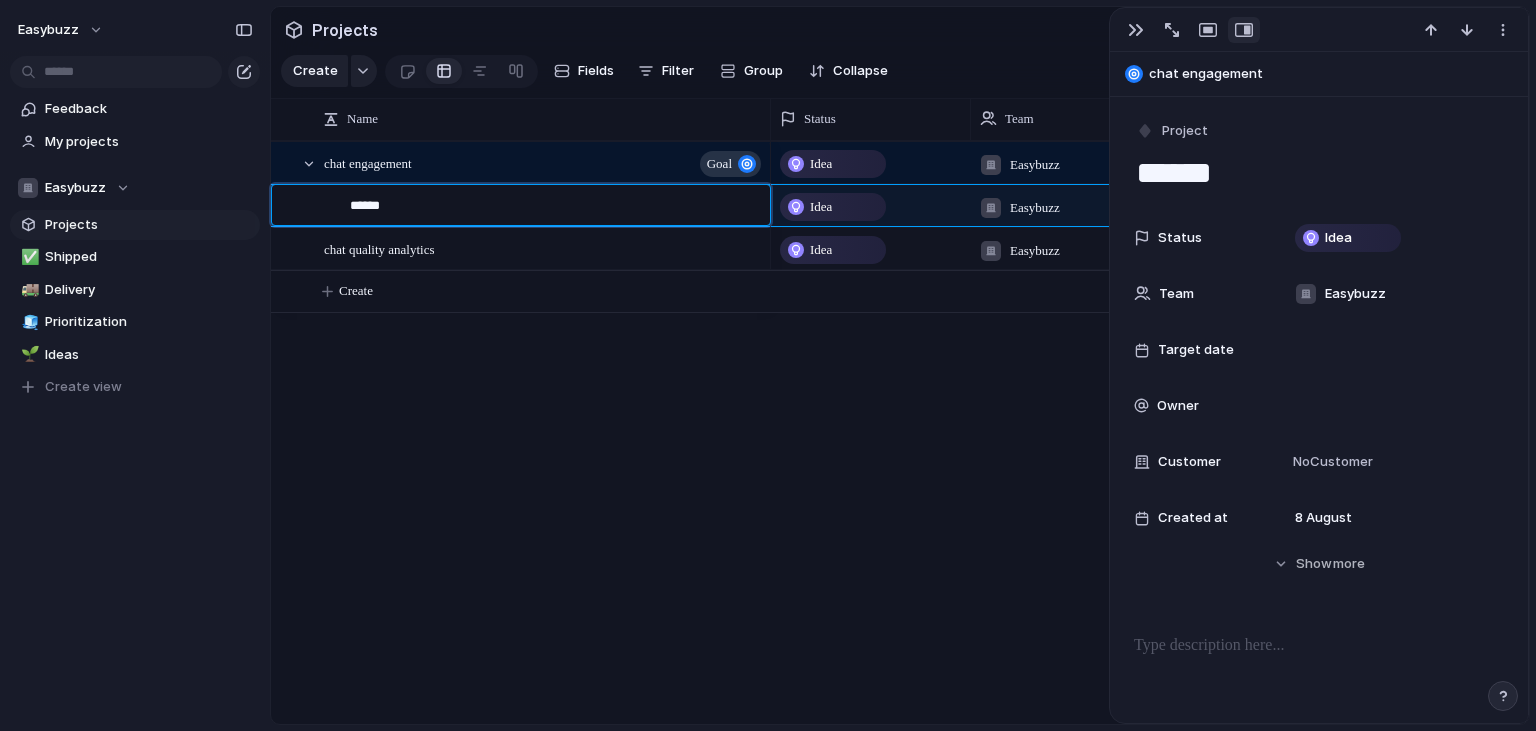 type on "*******" 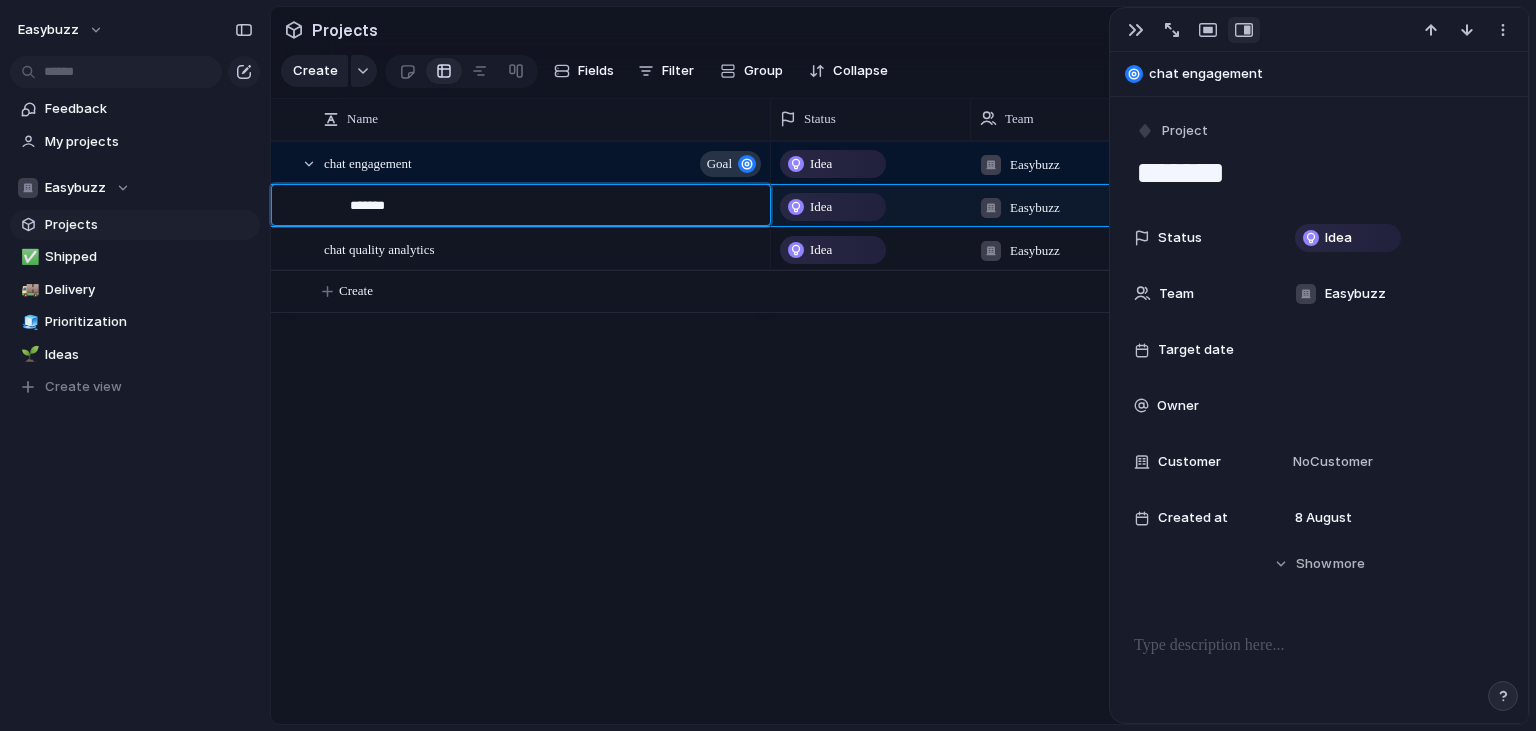 type on "********" 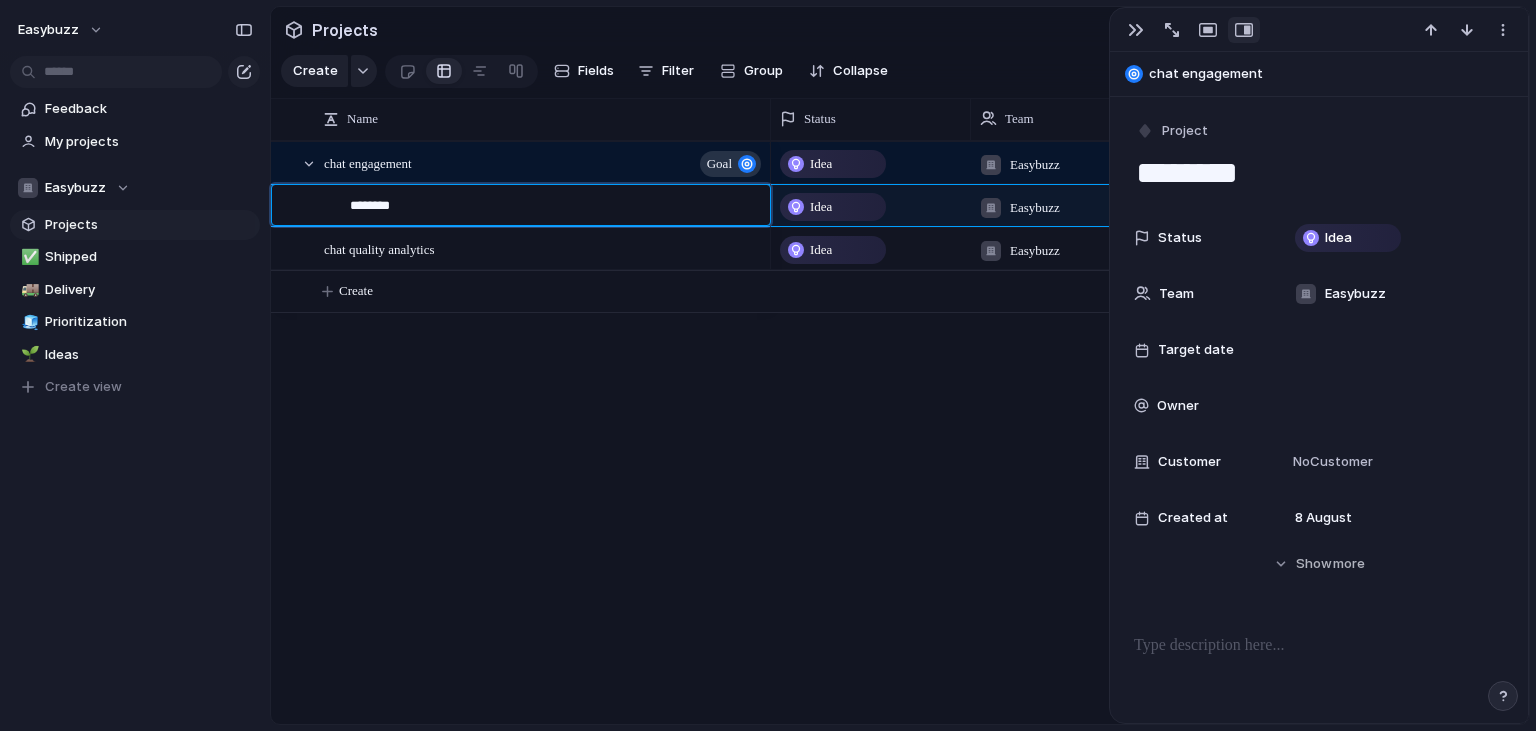 type on "*********" 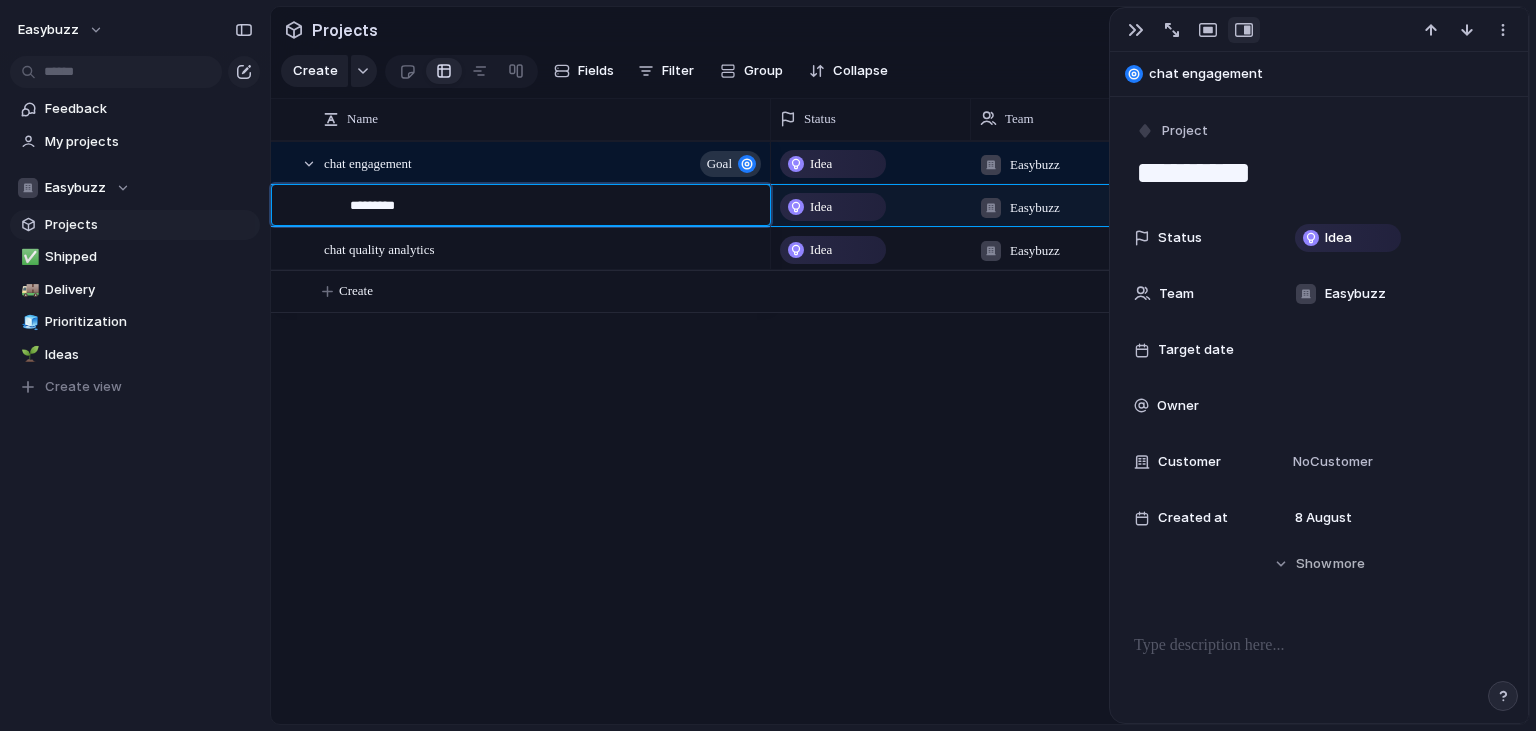 type on "*********" 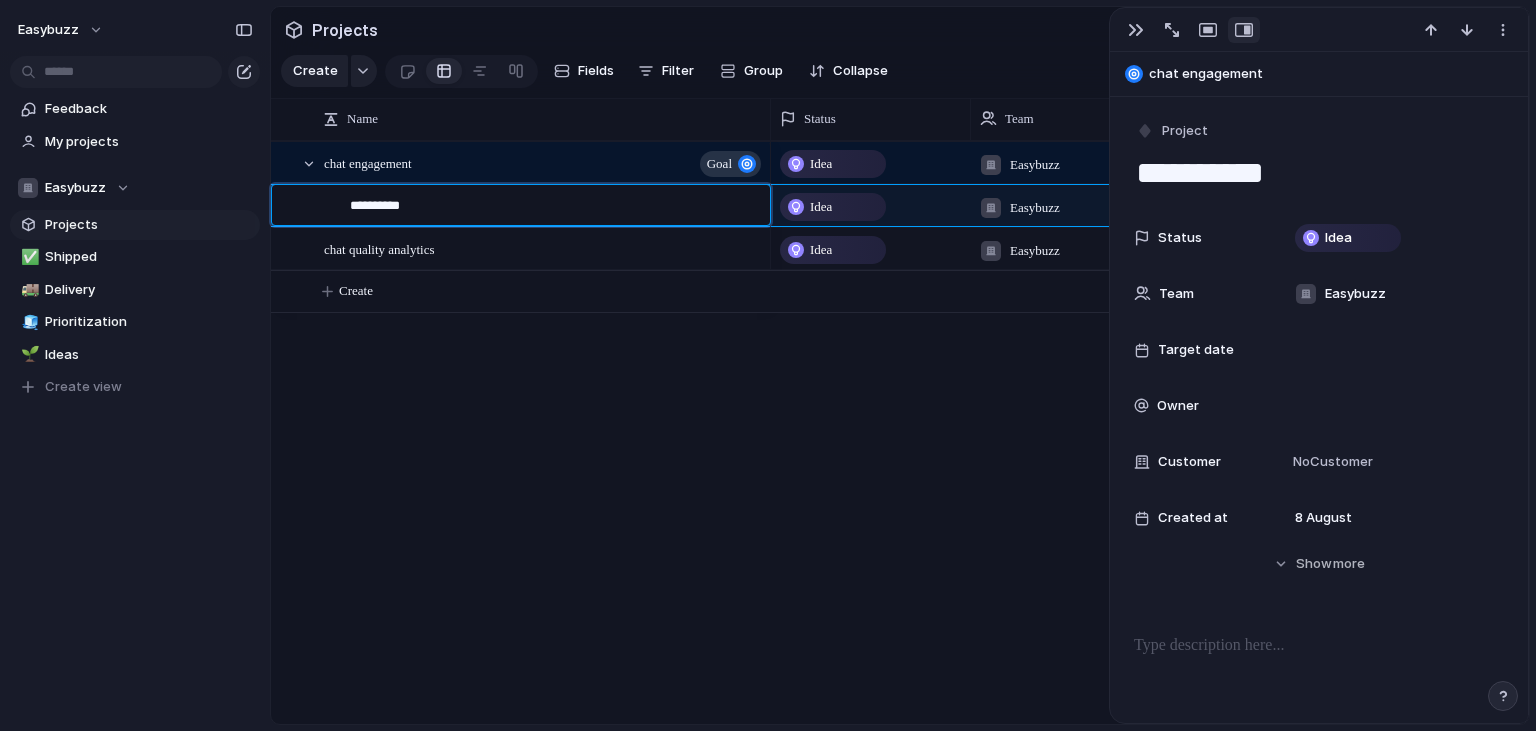 type on "**********" 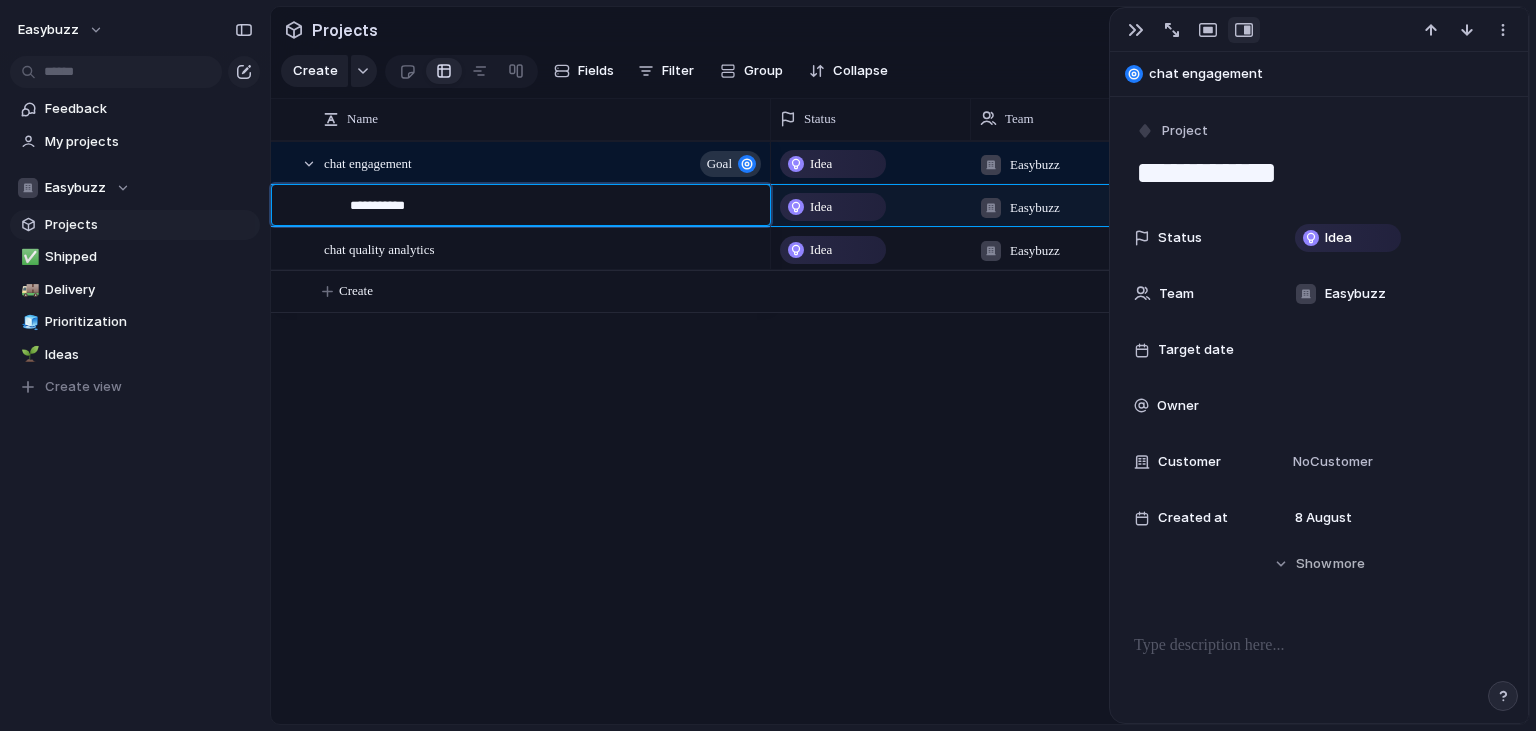 type on "**********" 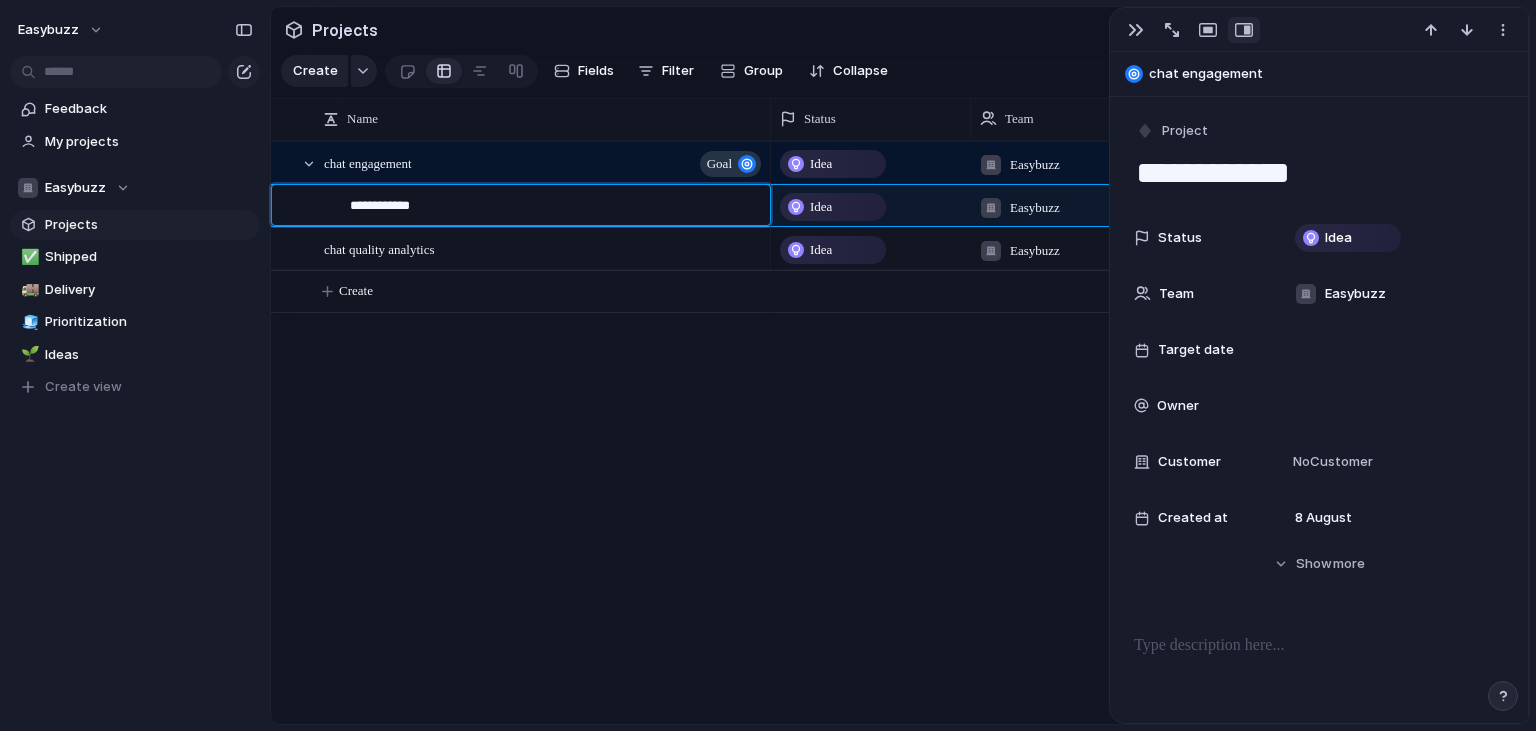 type on "**********" 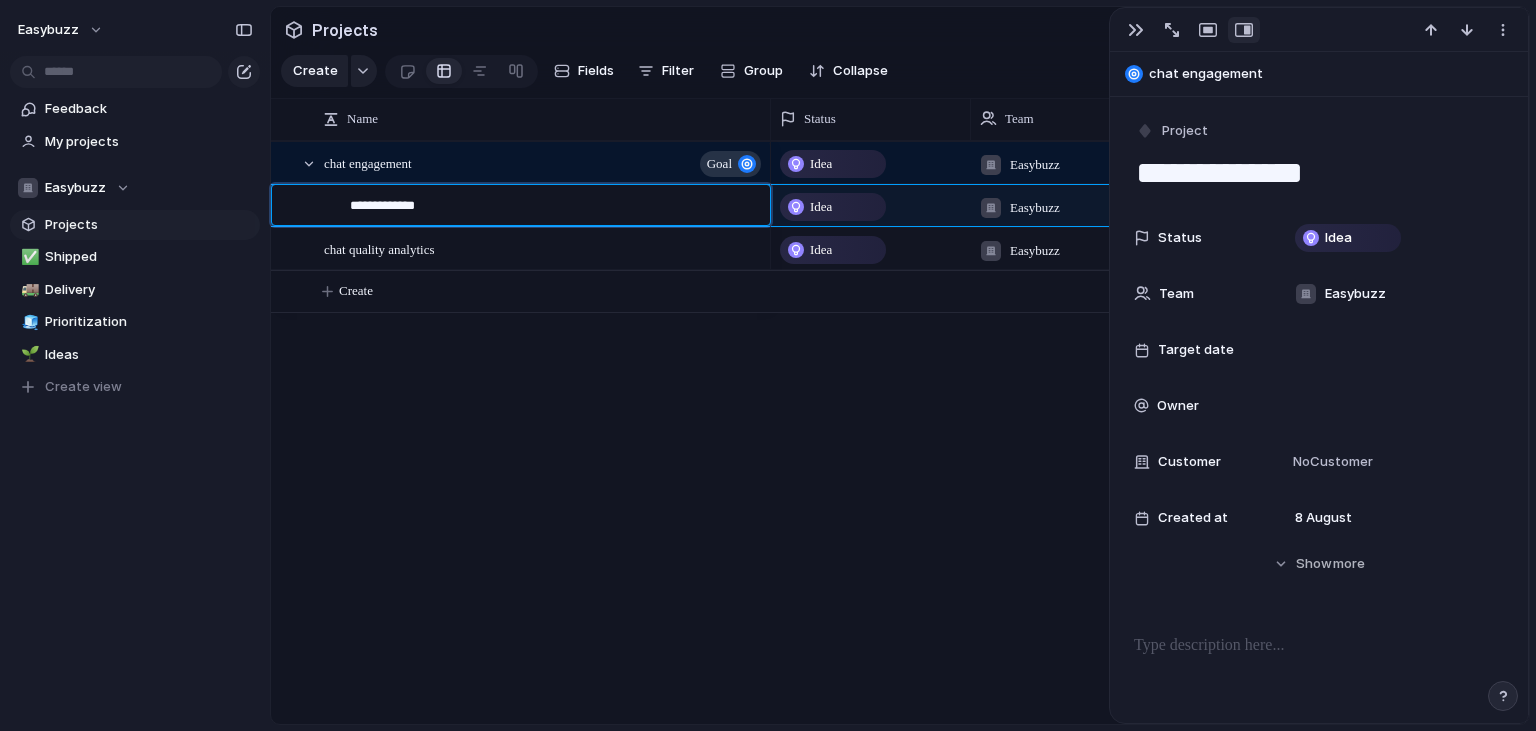 type on "**********" 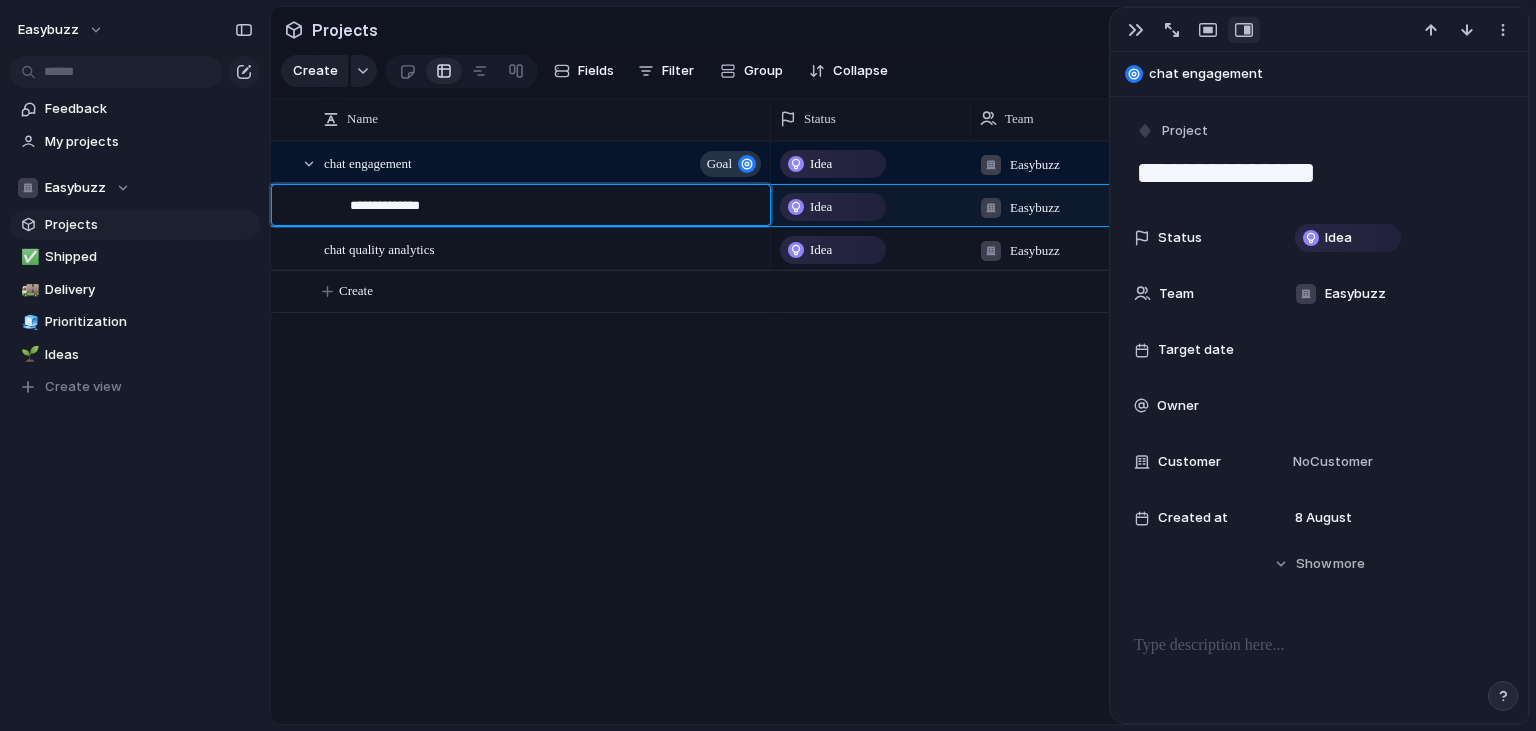type on "**********" 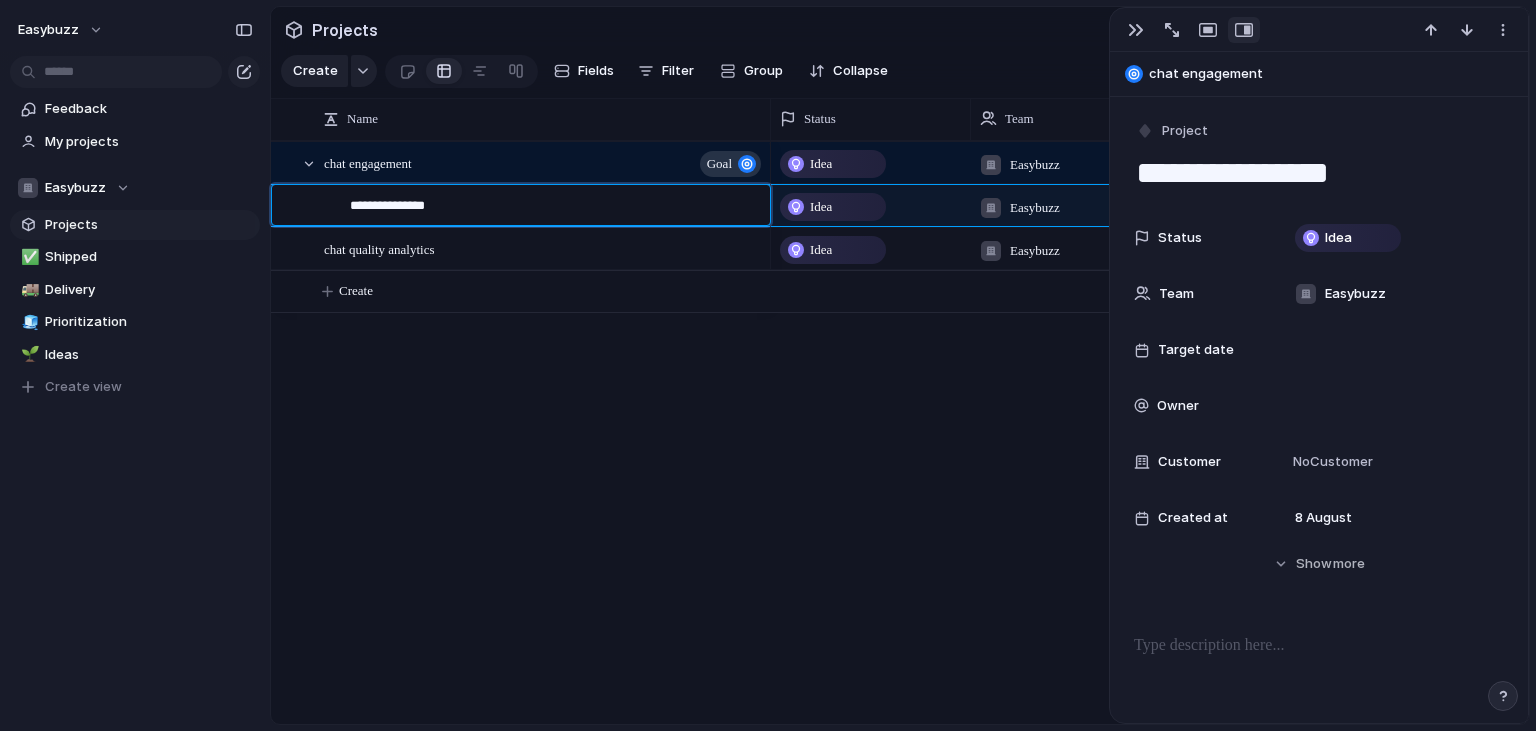 type on "**********" 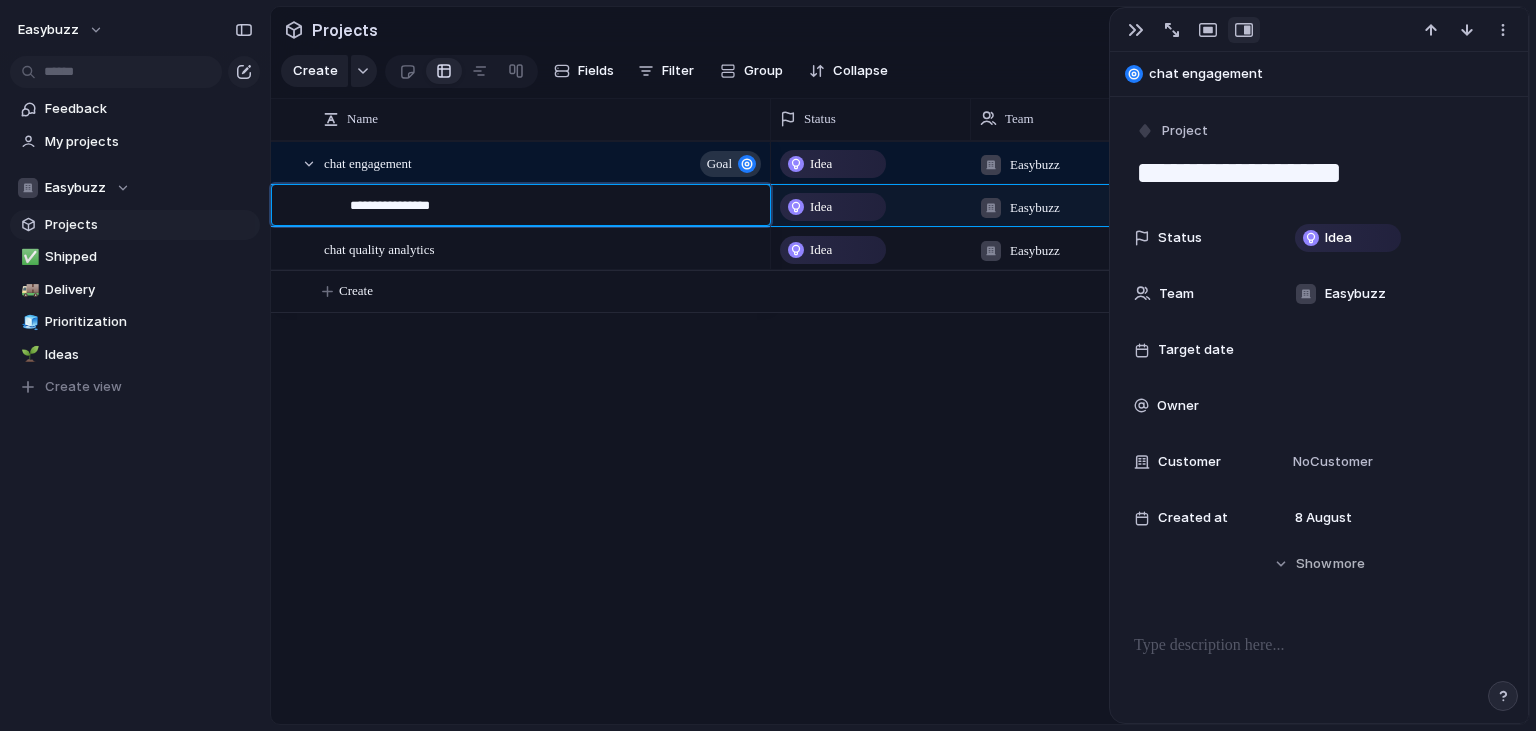 type on "**********" 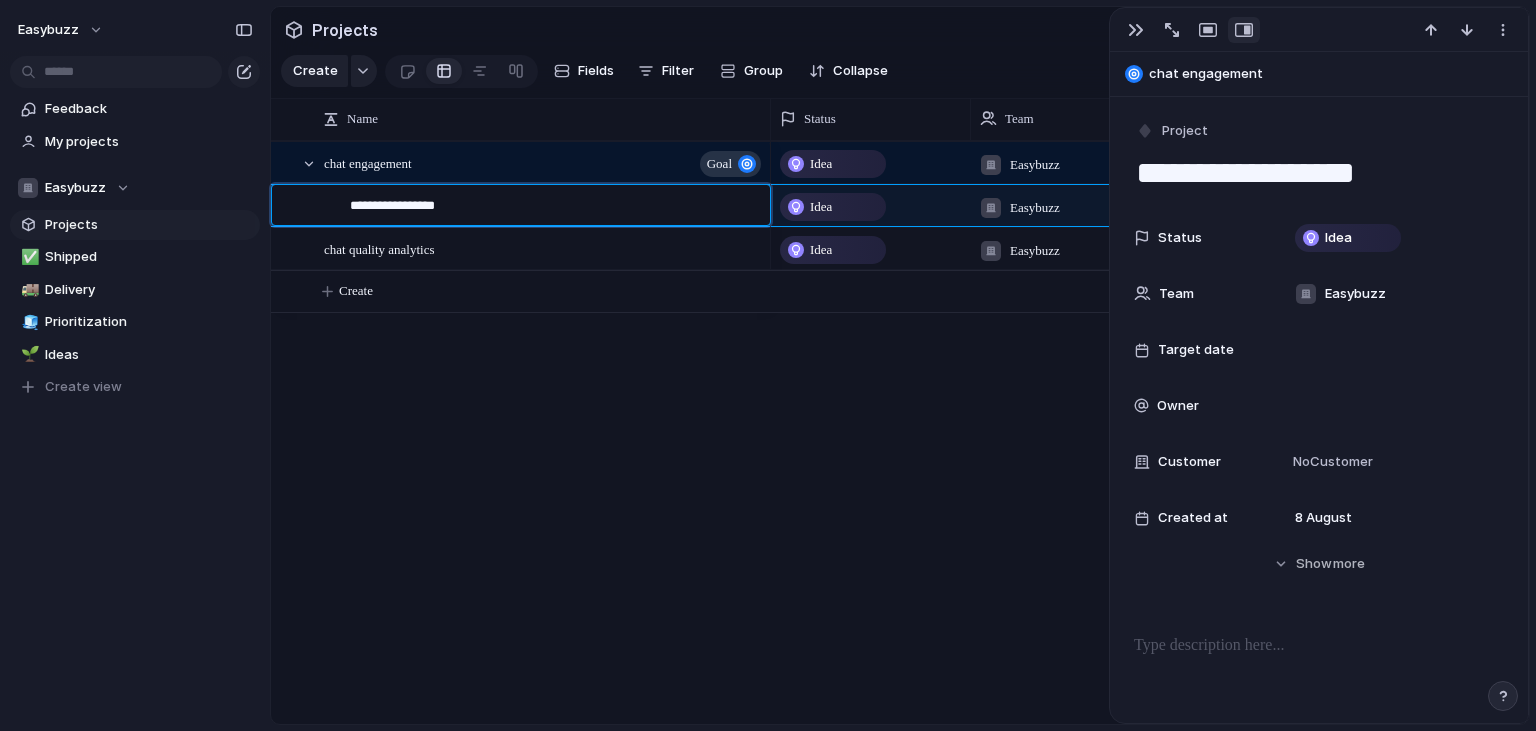 type on "**********" 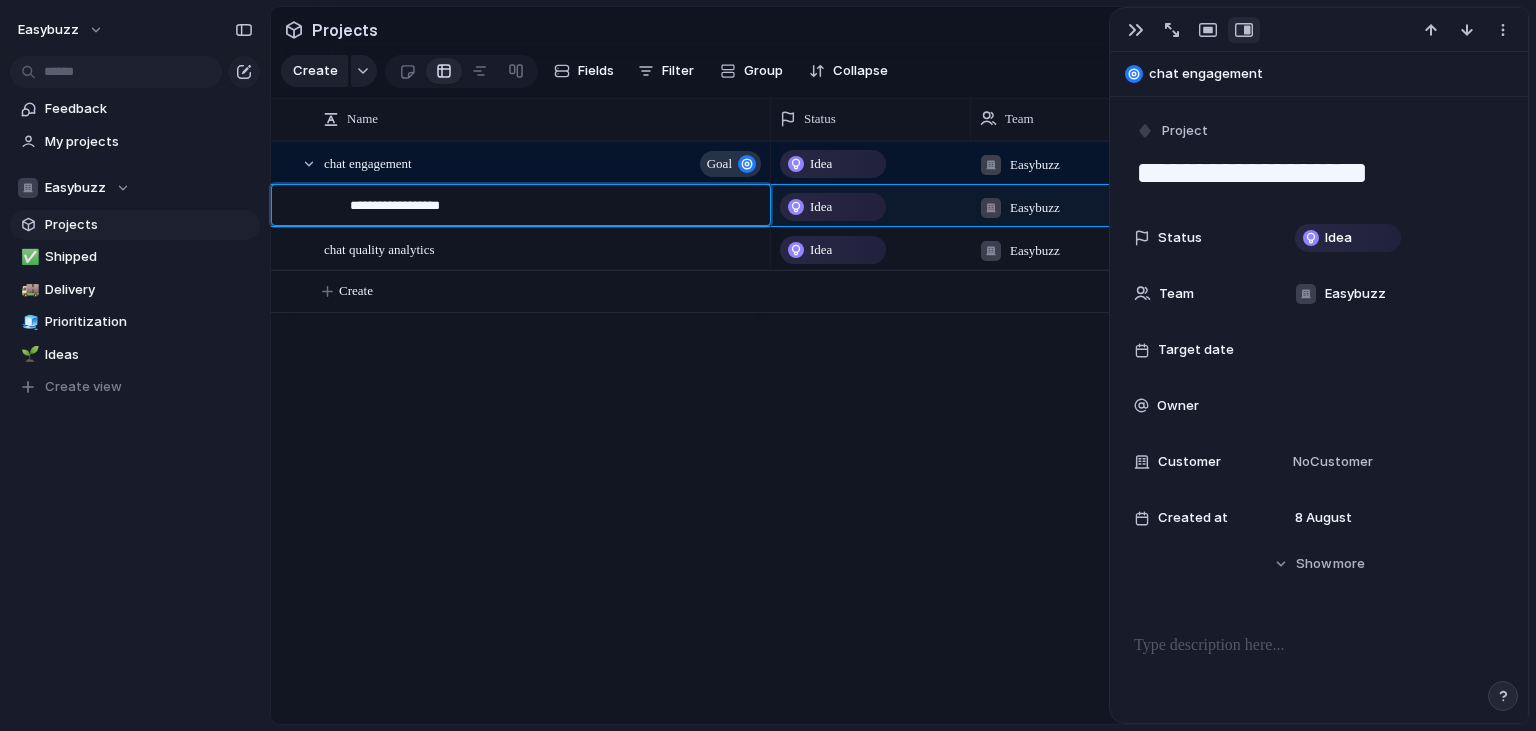 type on "**********" 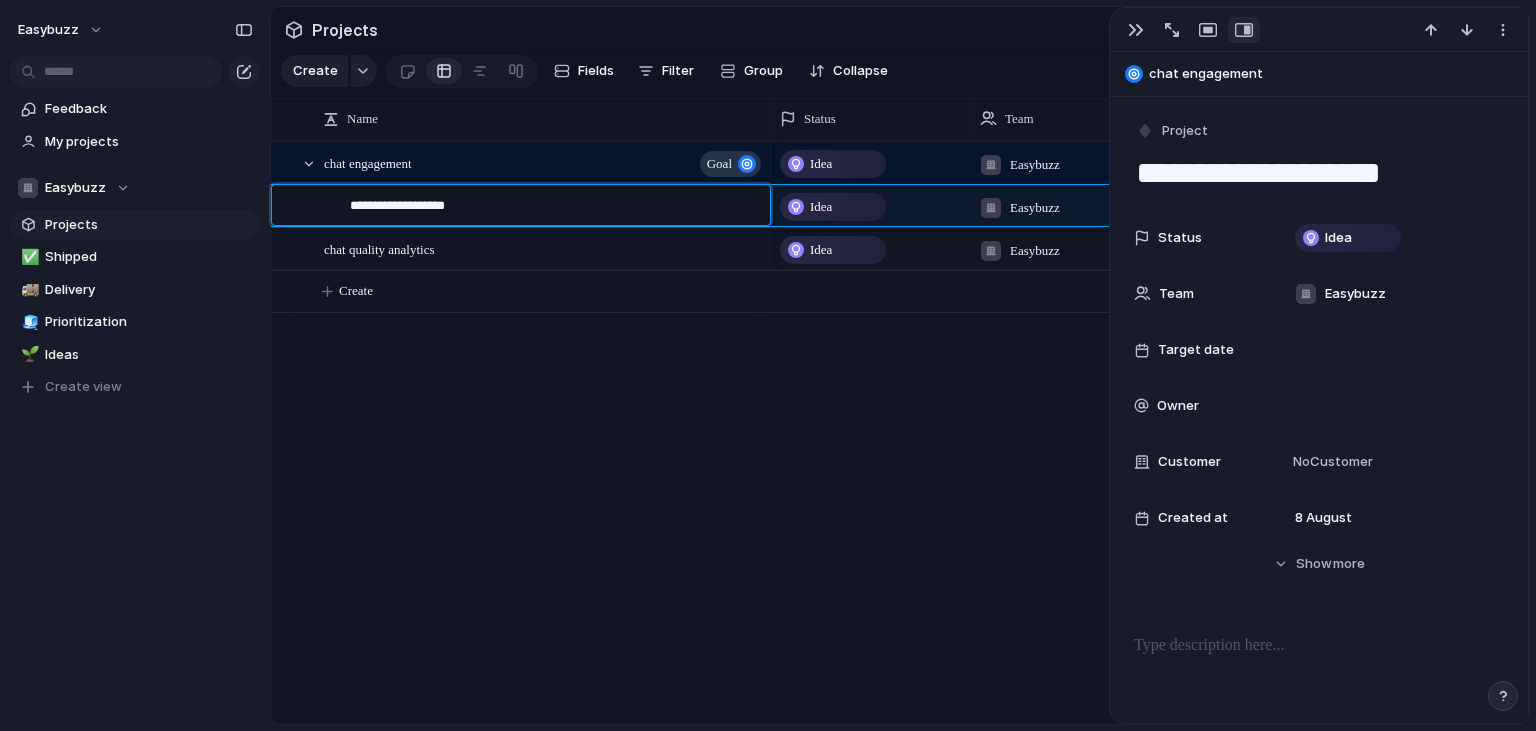 type on "**********" 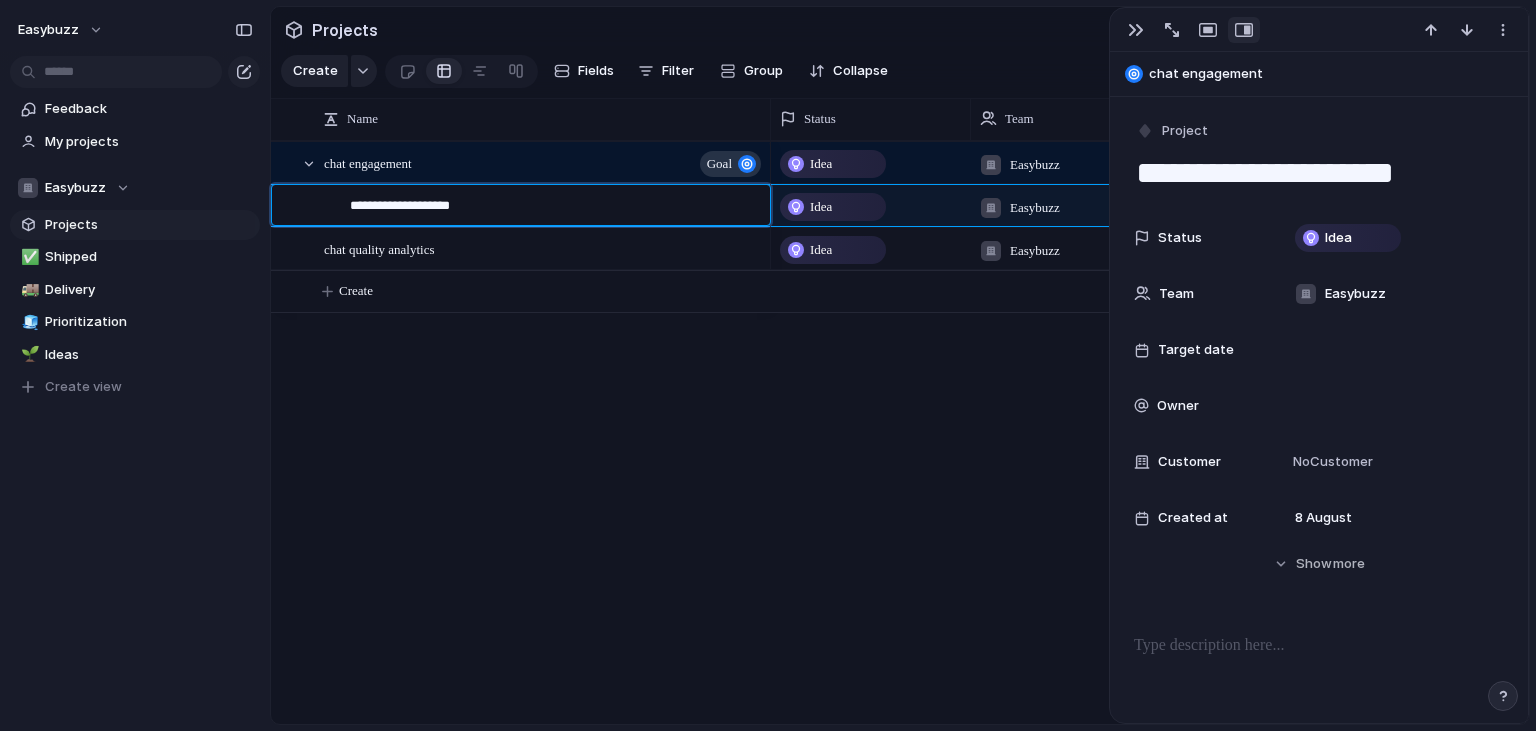 type on "**********" 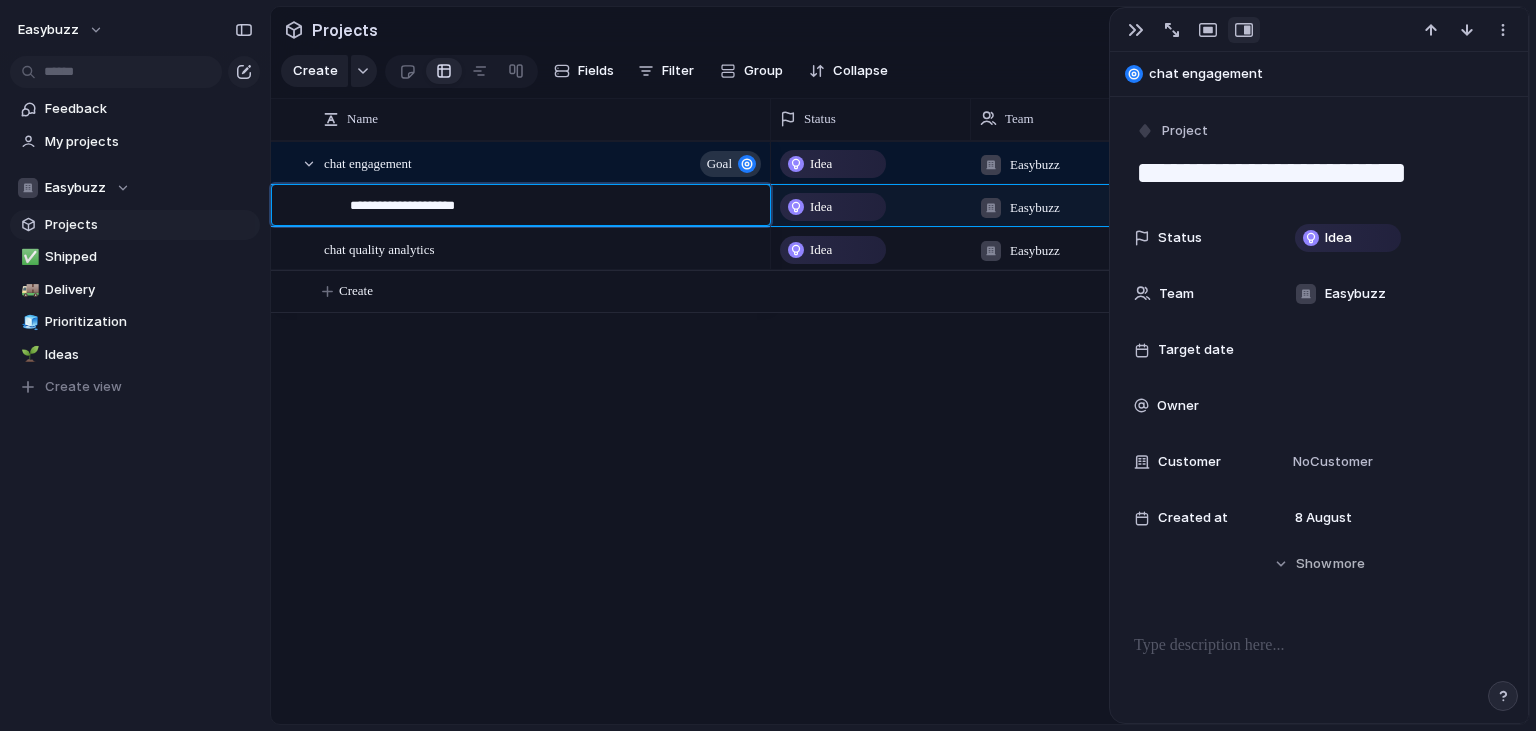 type on "**********" 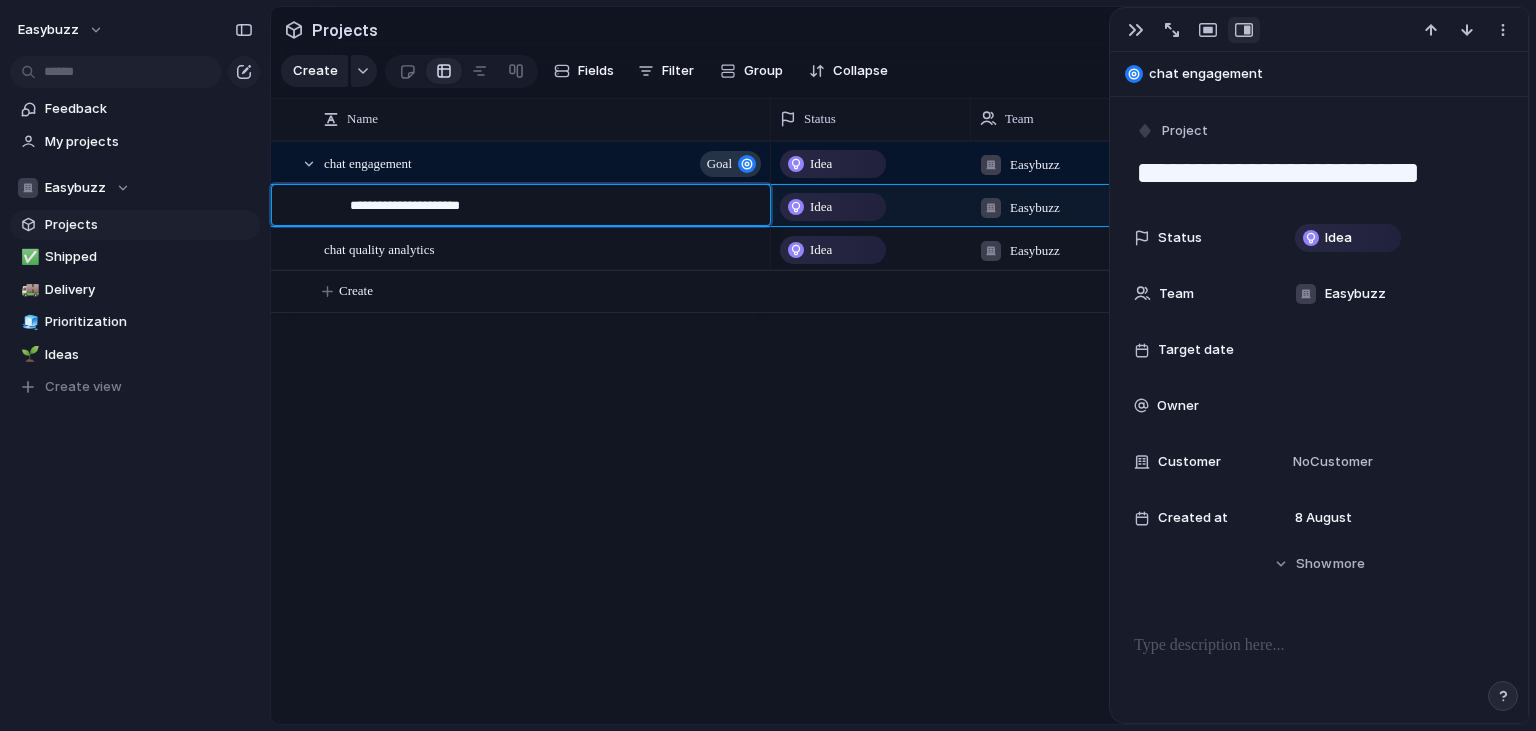 type on "**********" 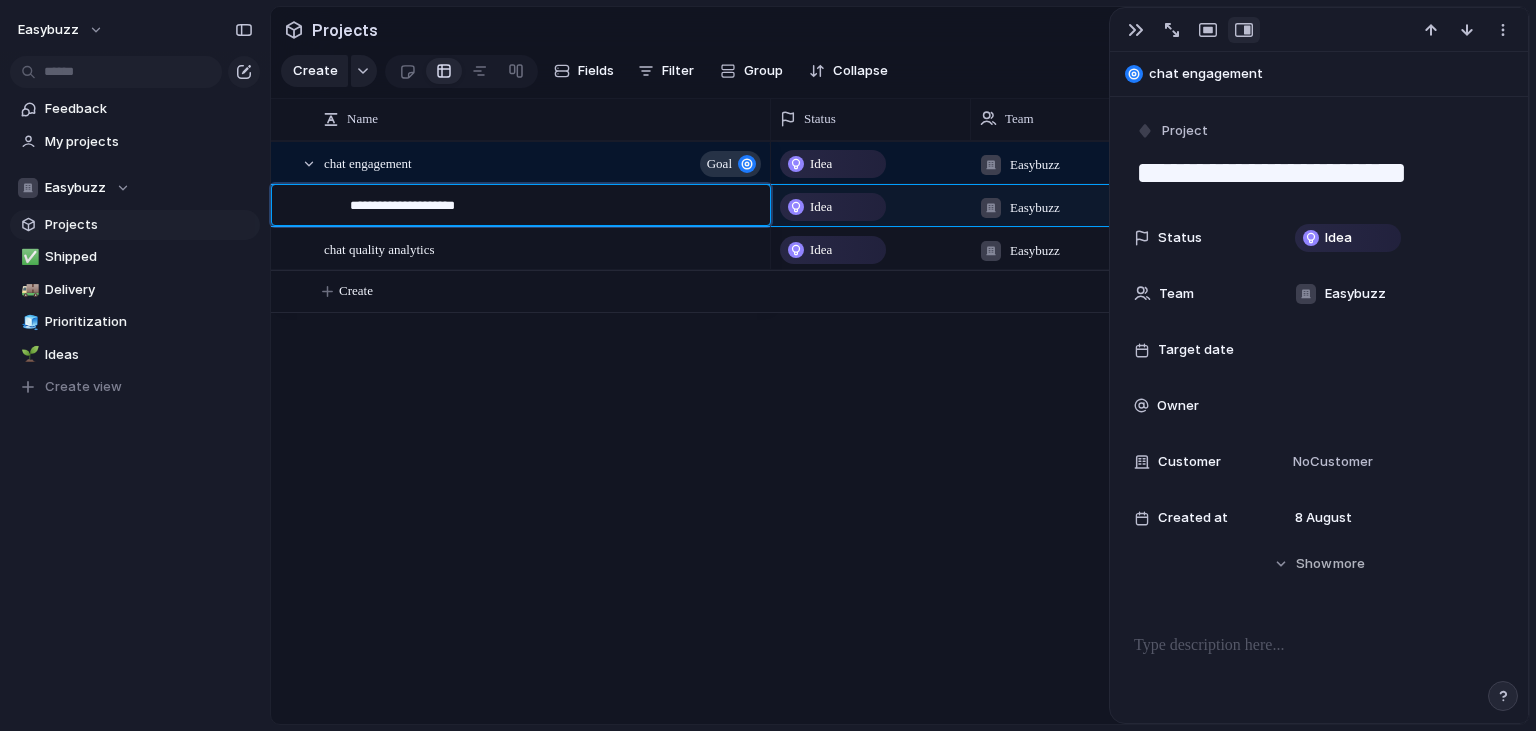 type on "**********" 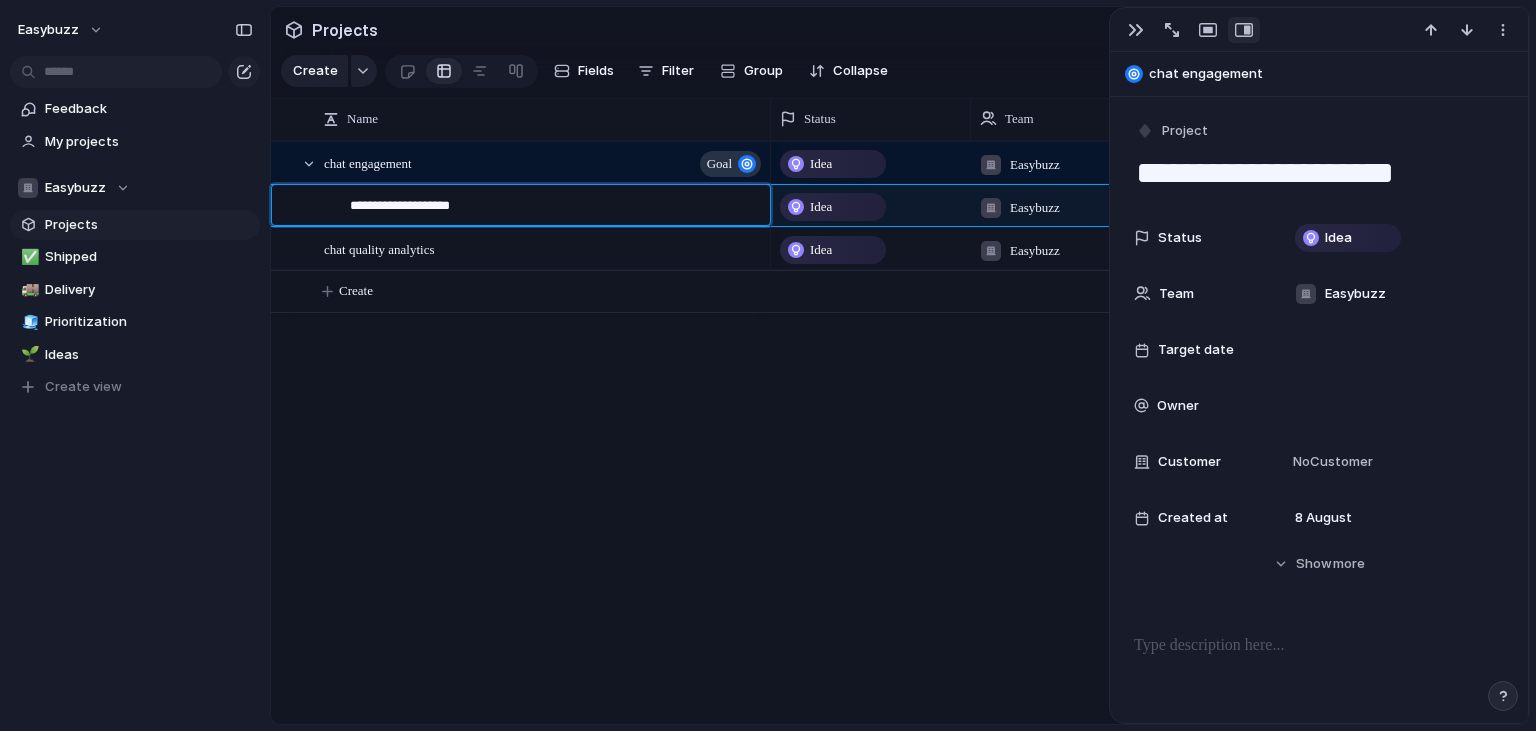 type on "**********" 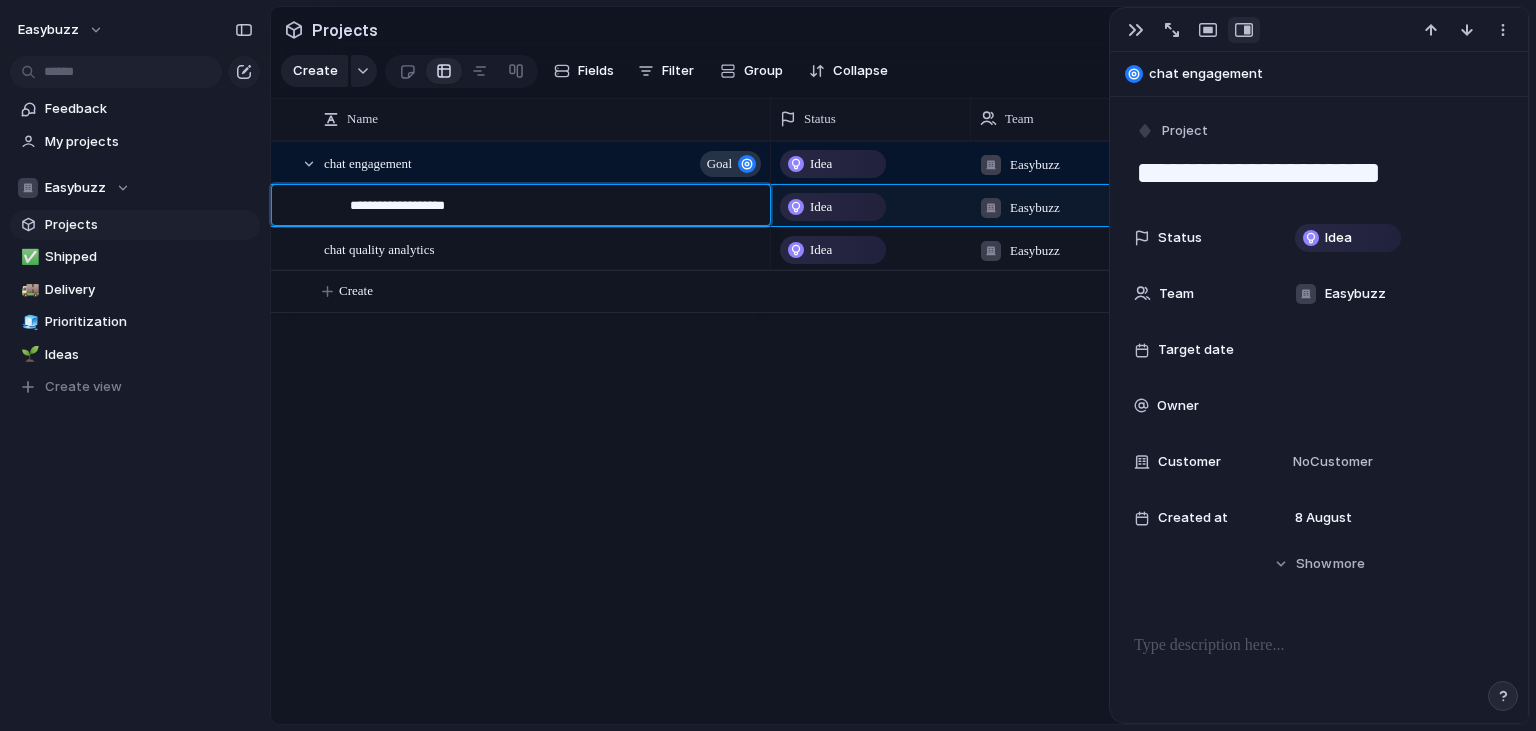type on "**********" 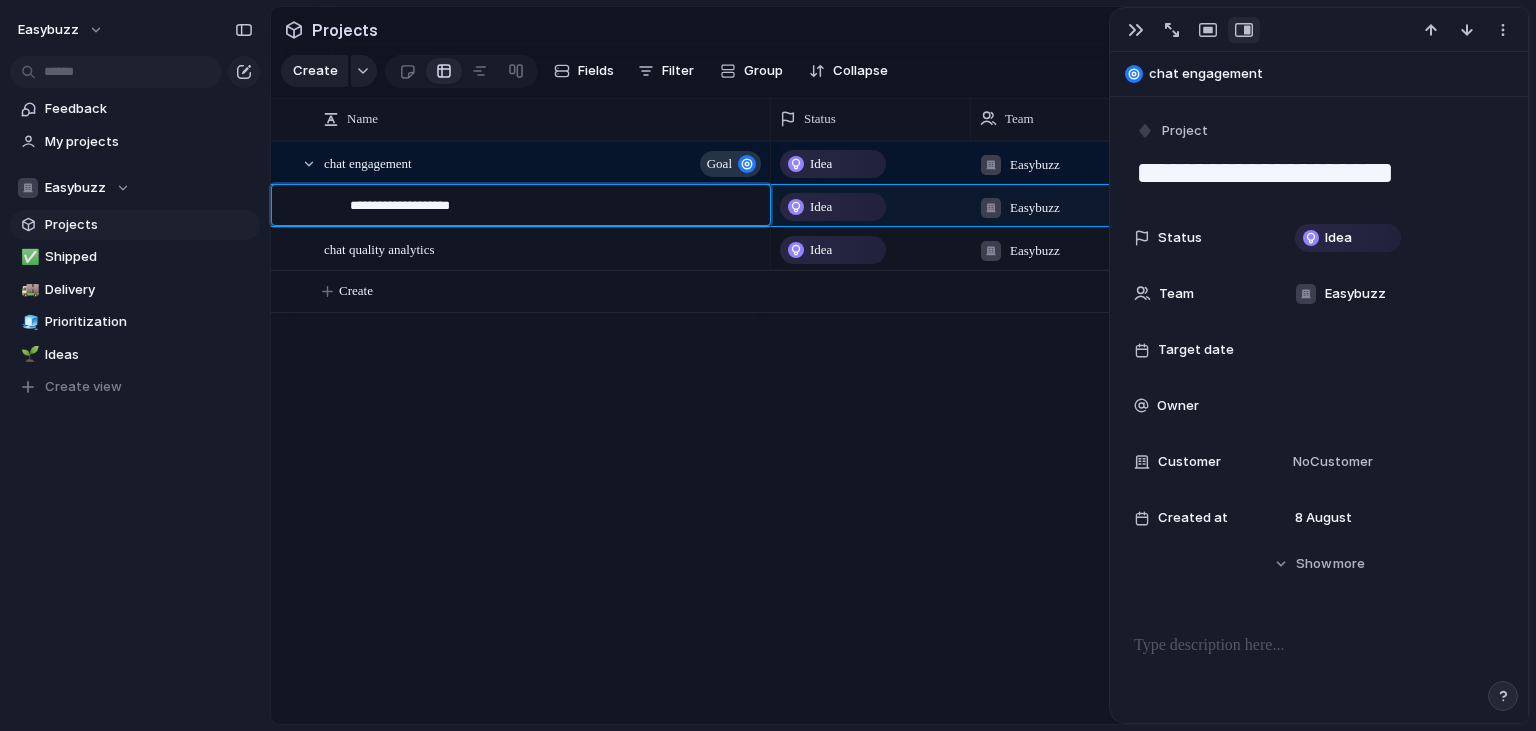 type on "**********" 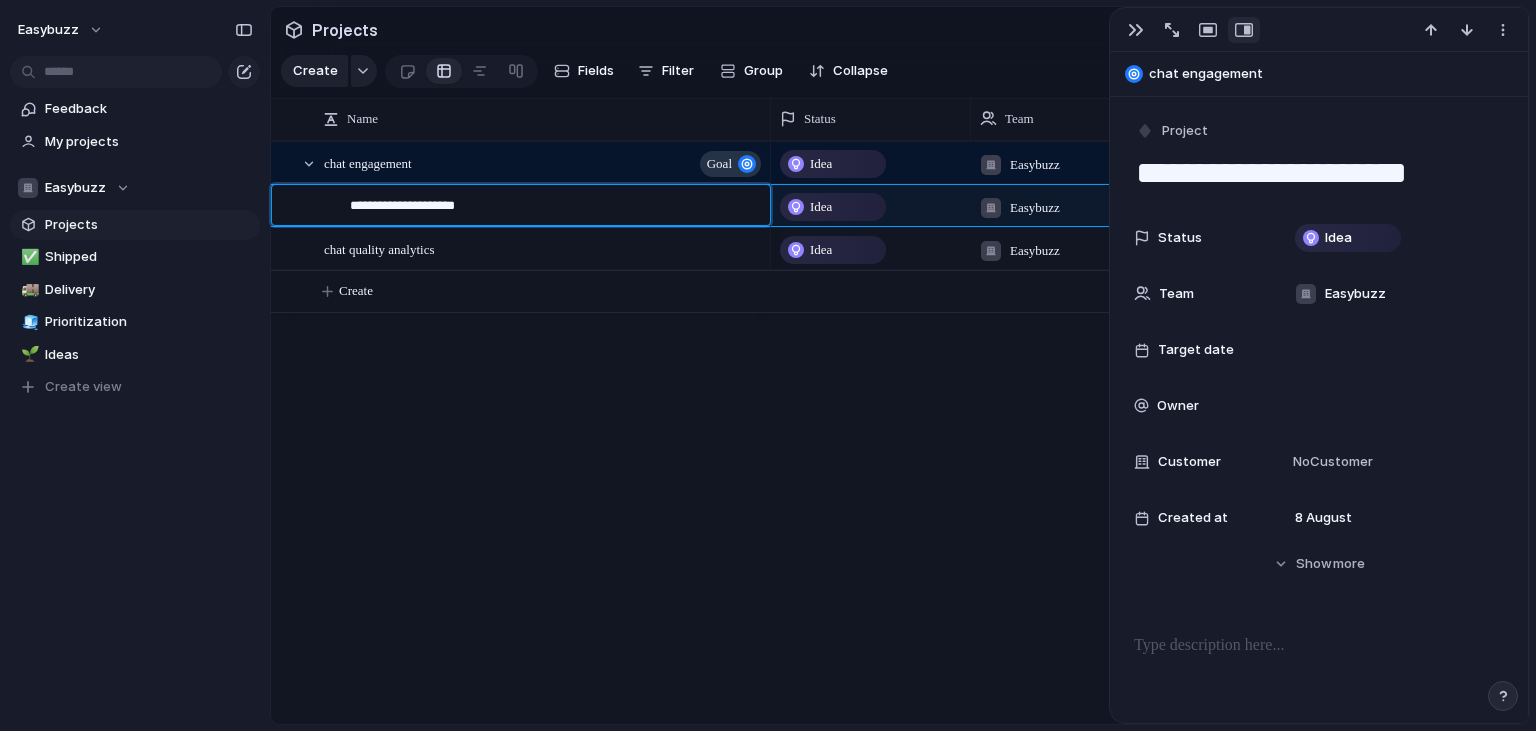 type on "**********" 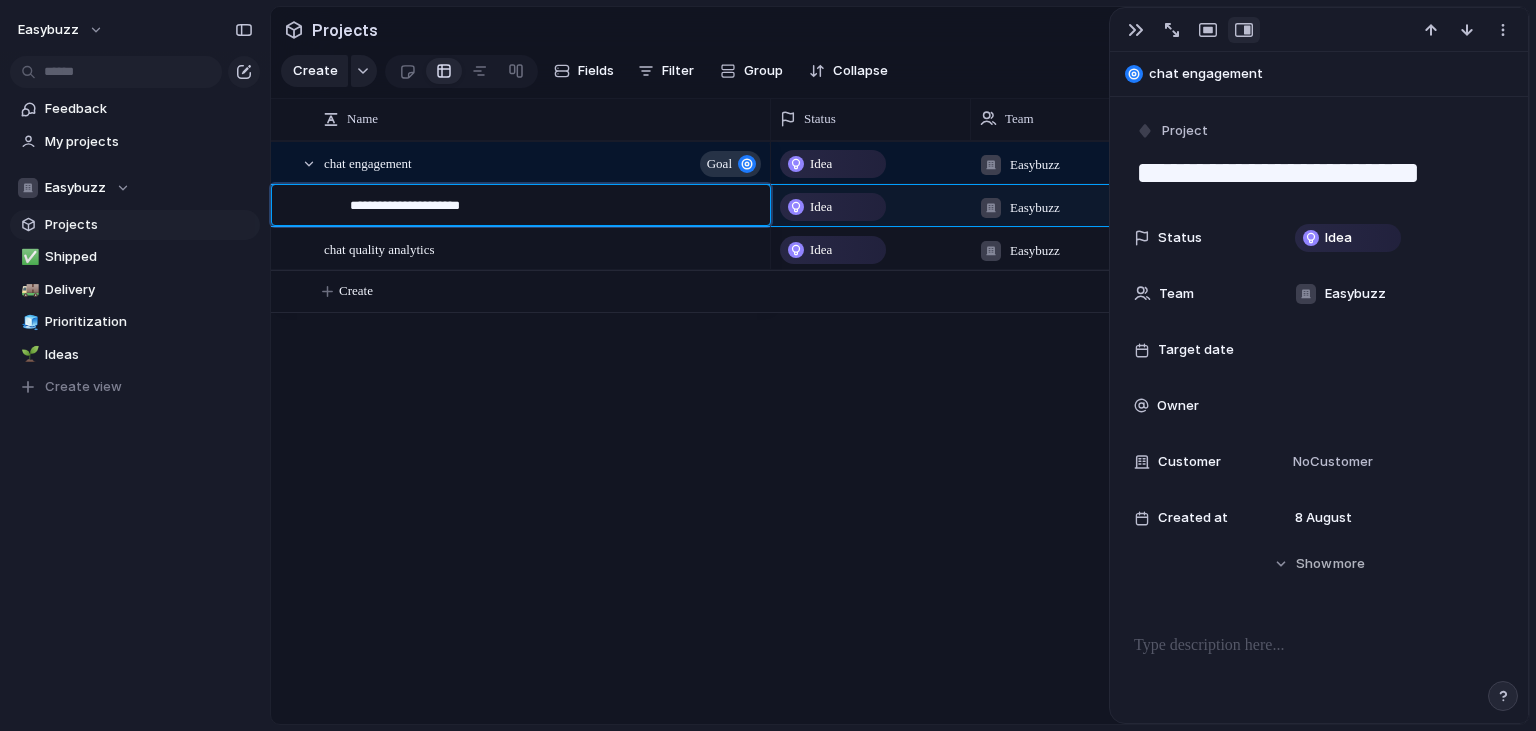 type on "**********" 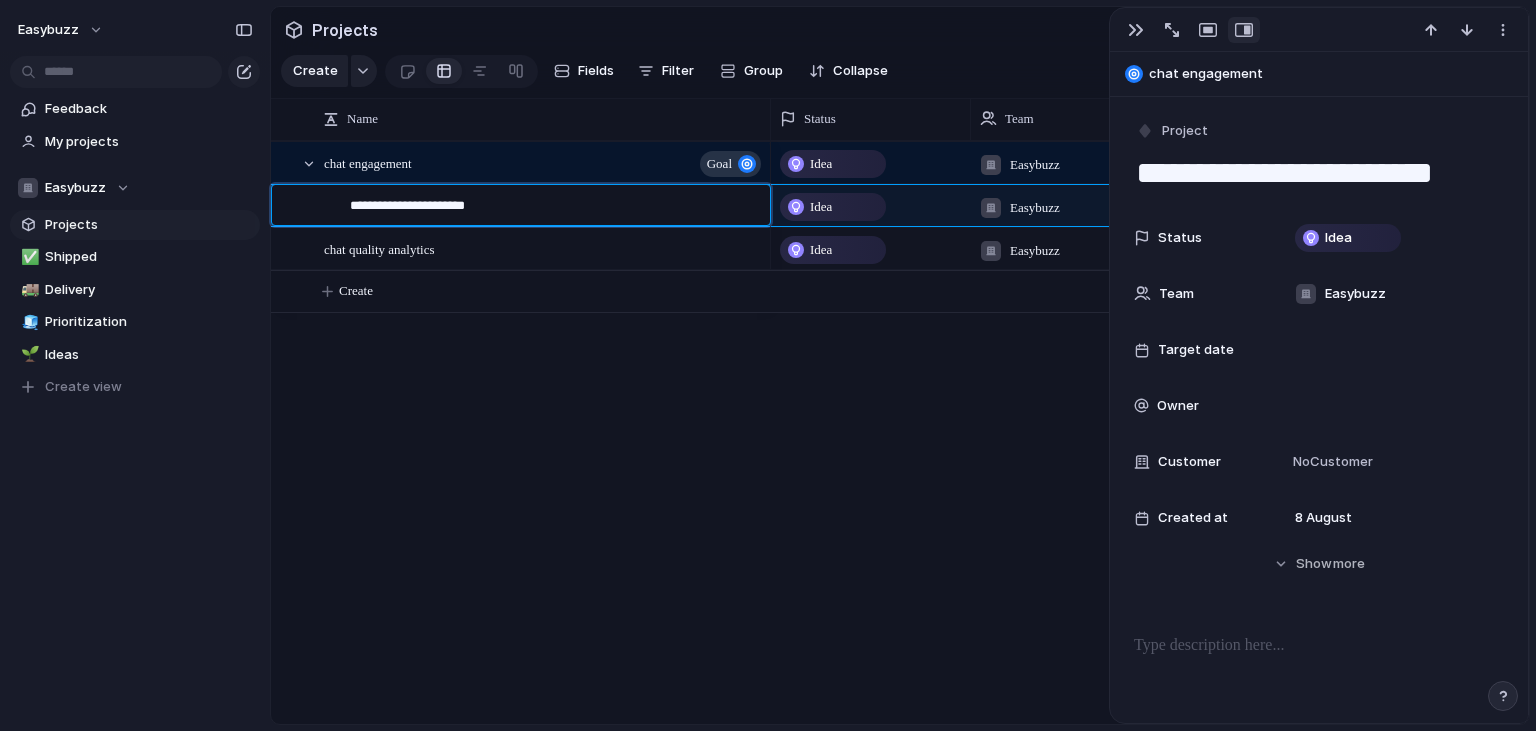 type on "**********" 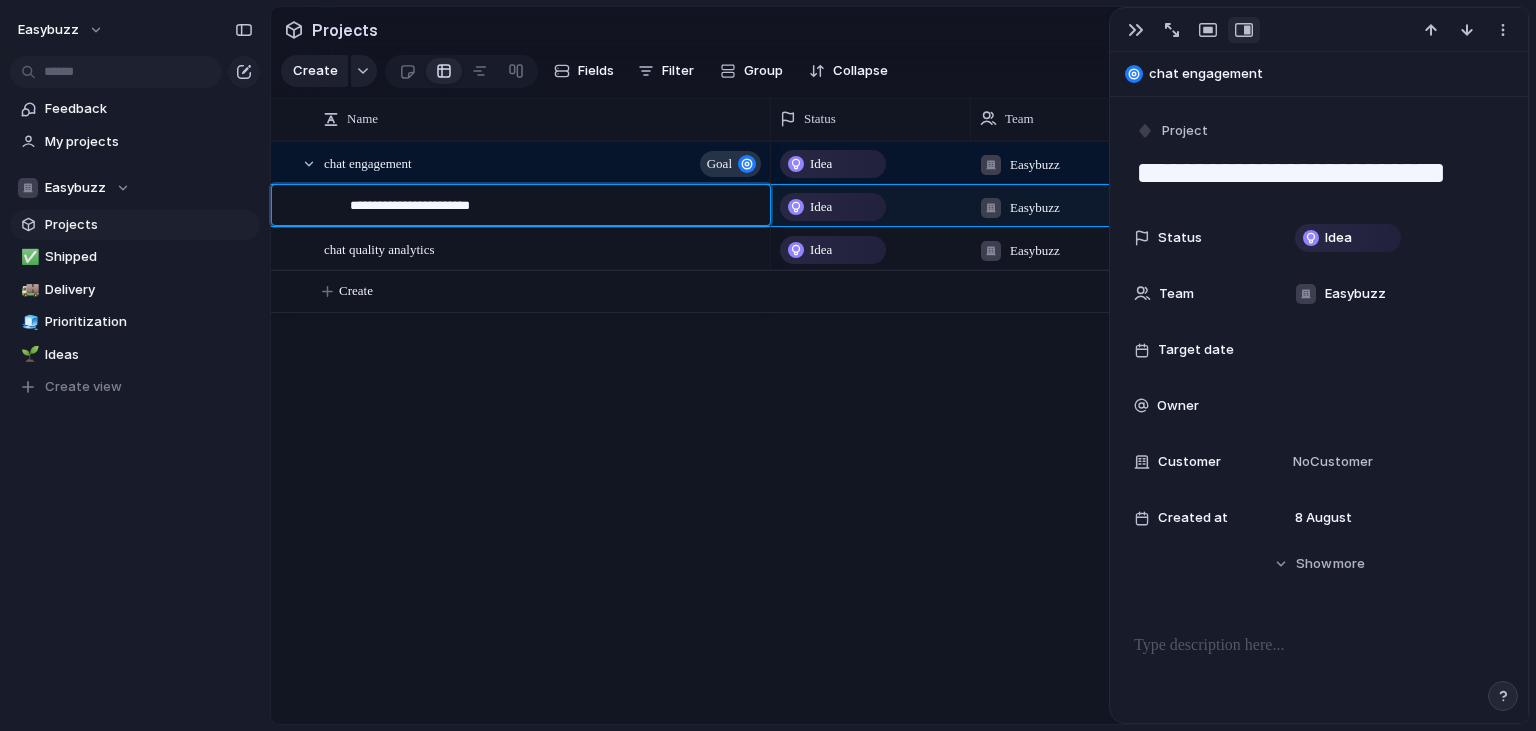 type on "**********" 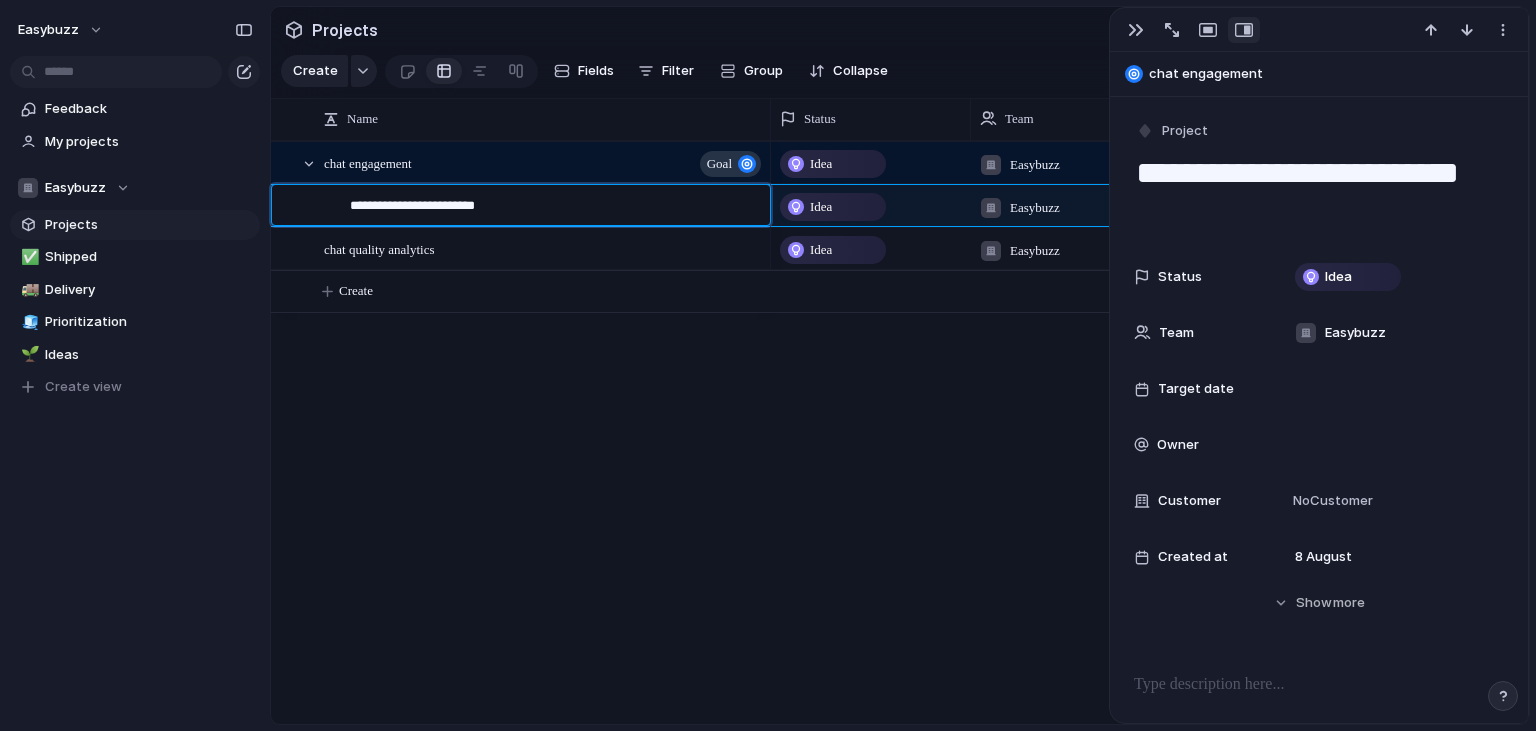 type on "**********" 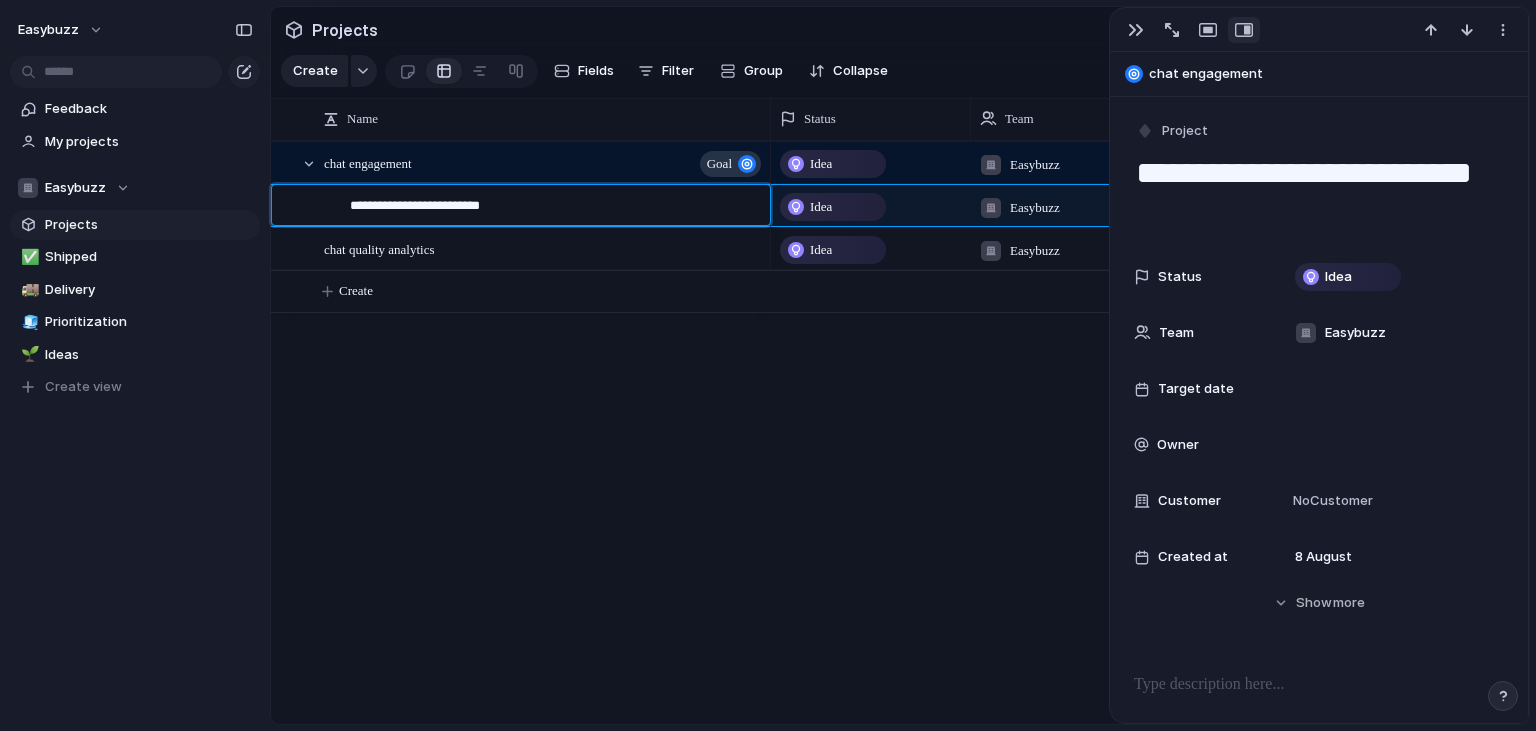 type on "**********" 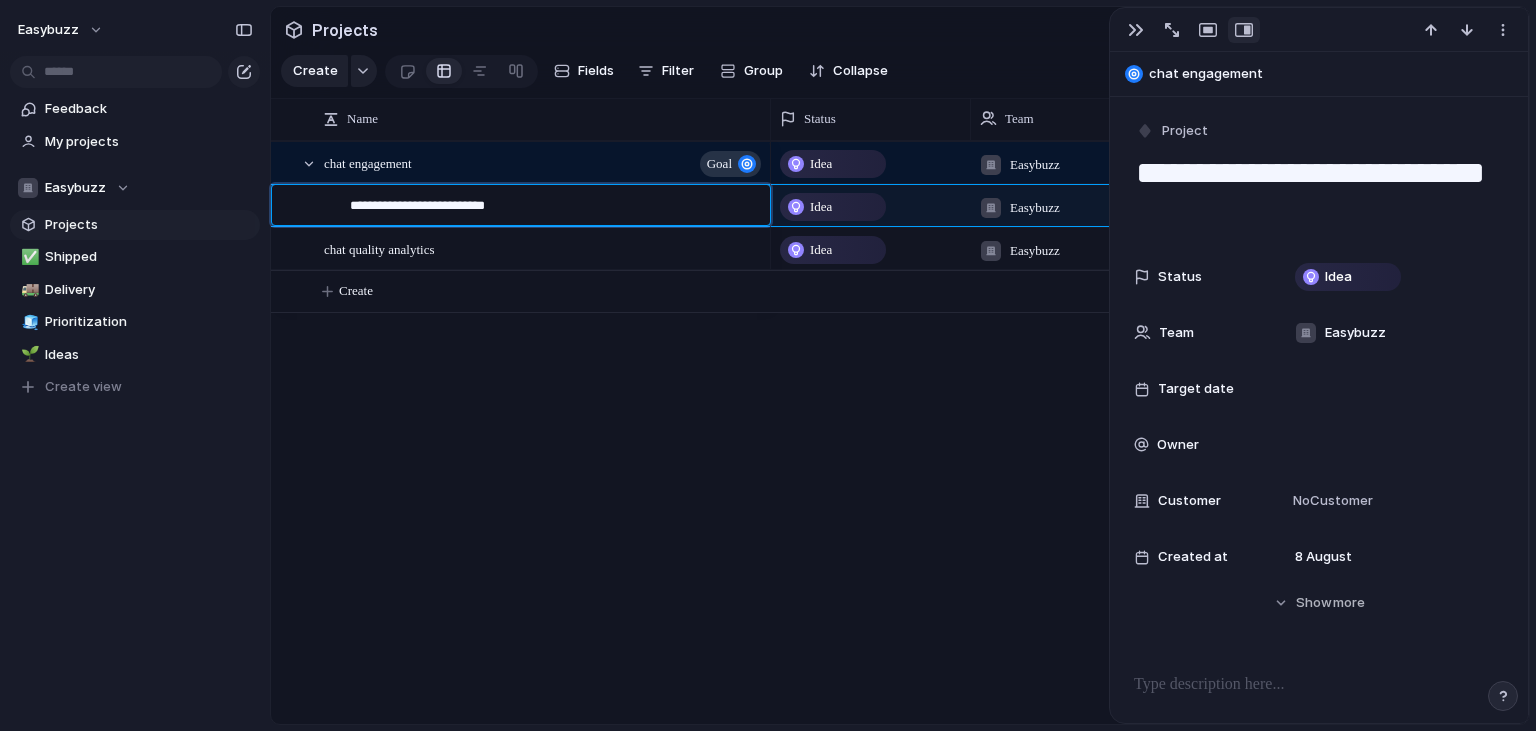 type on "**********" 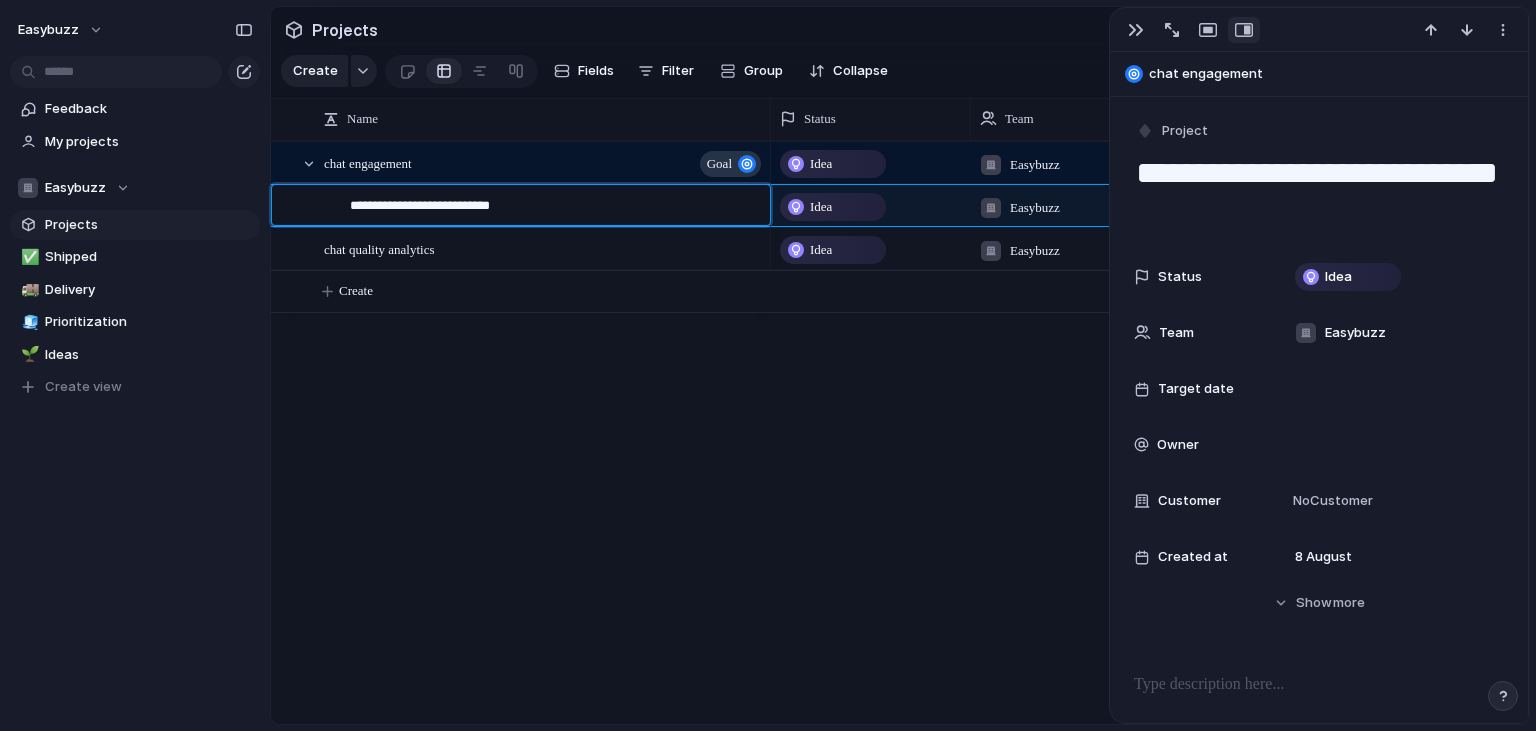 type on "**********" 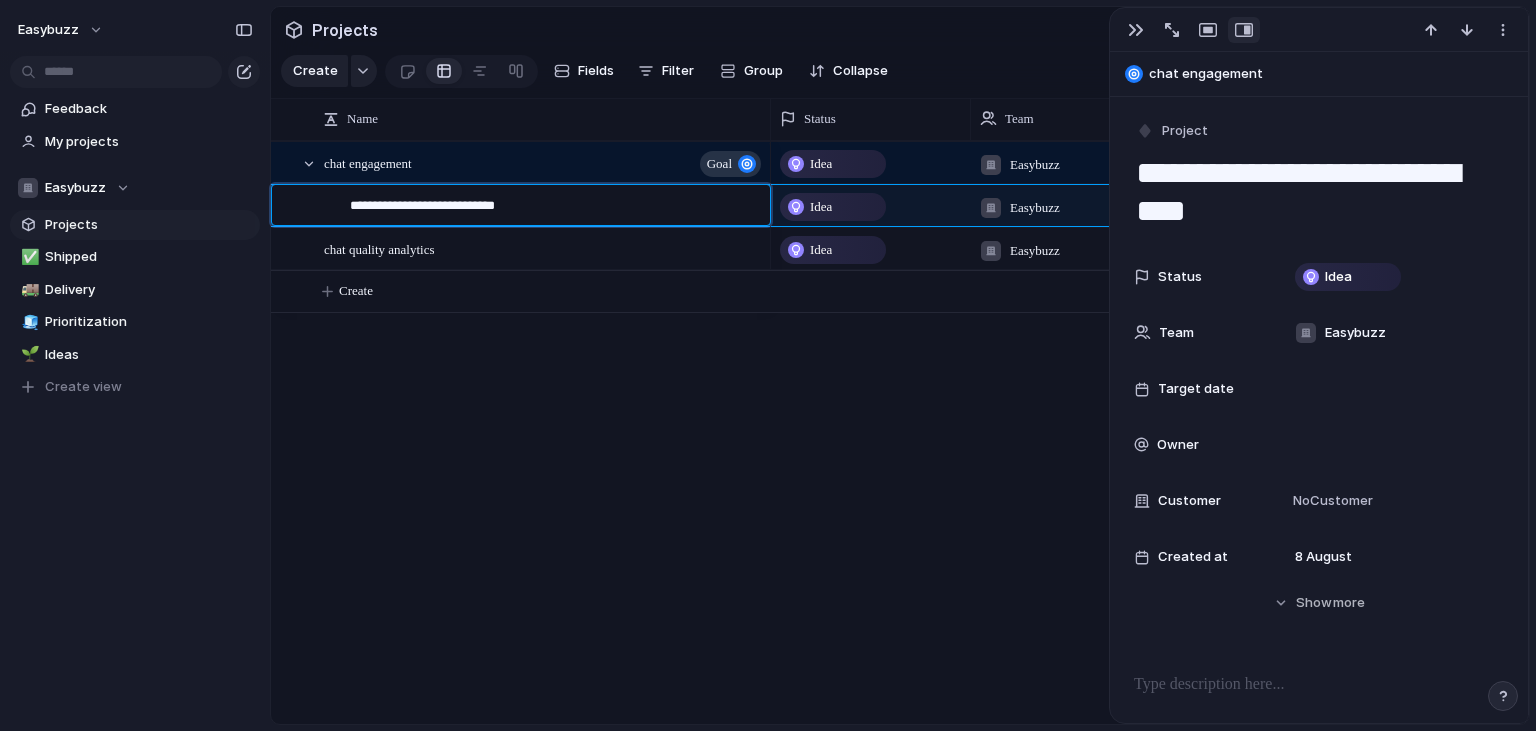 type on "**********" 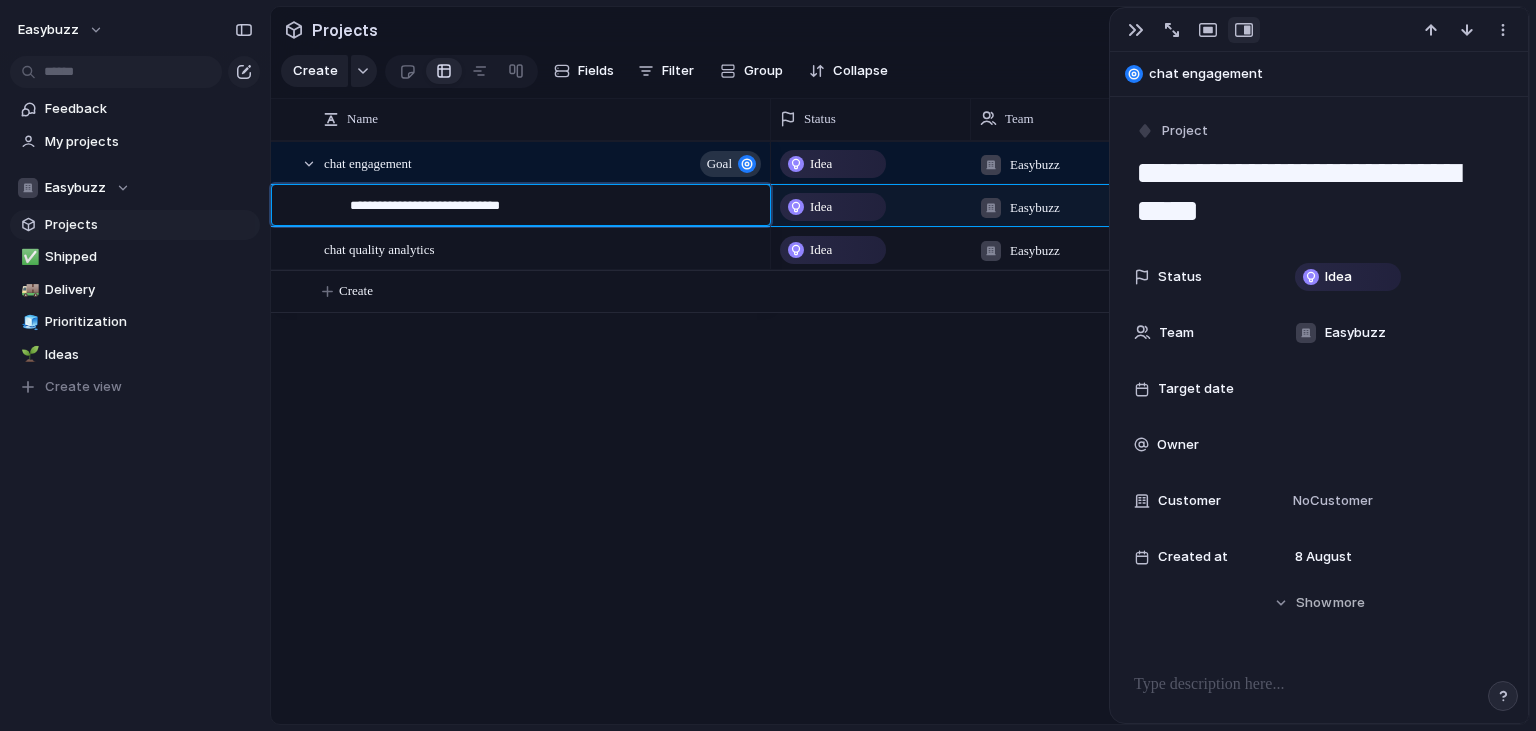 type on "**********" 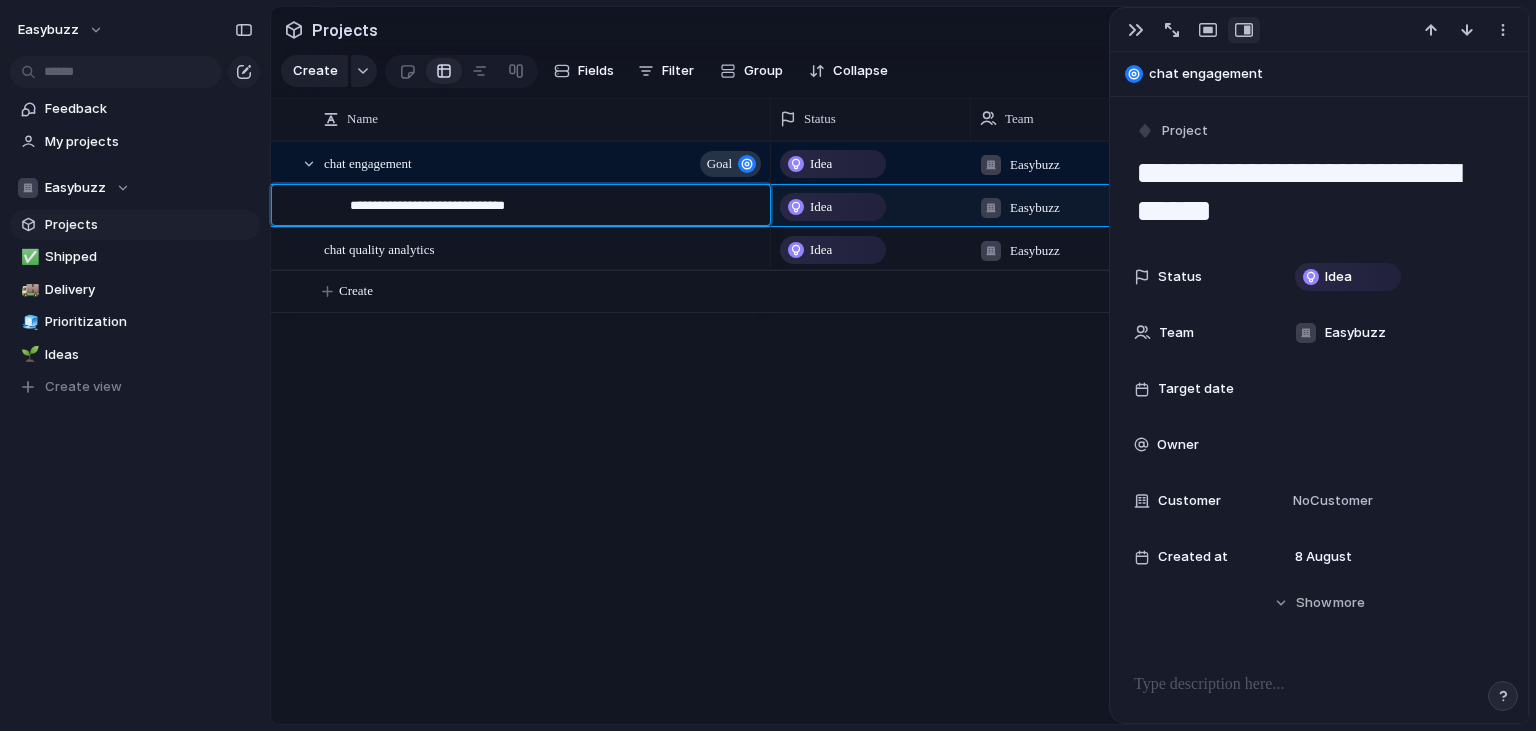 type on "**********" 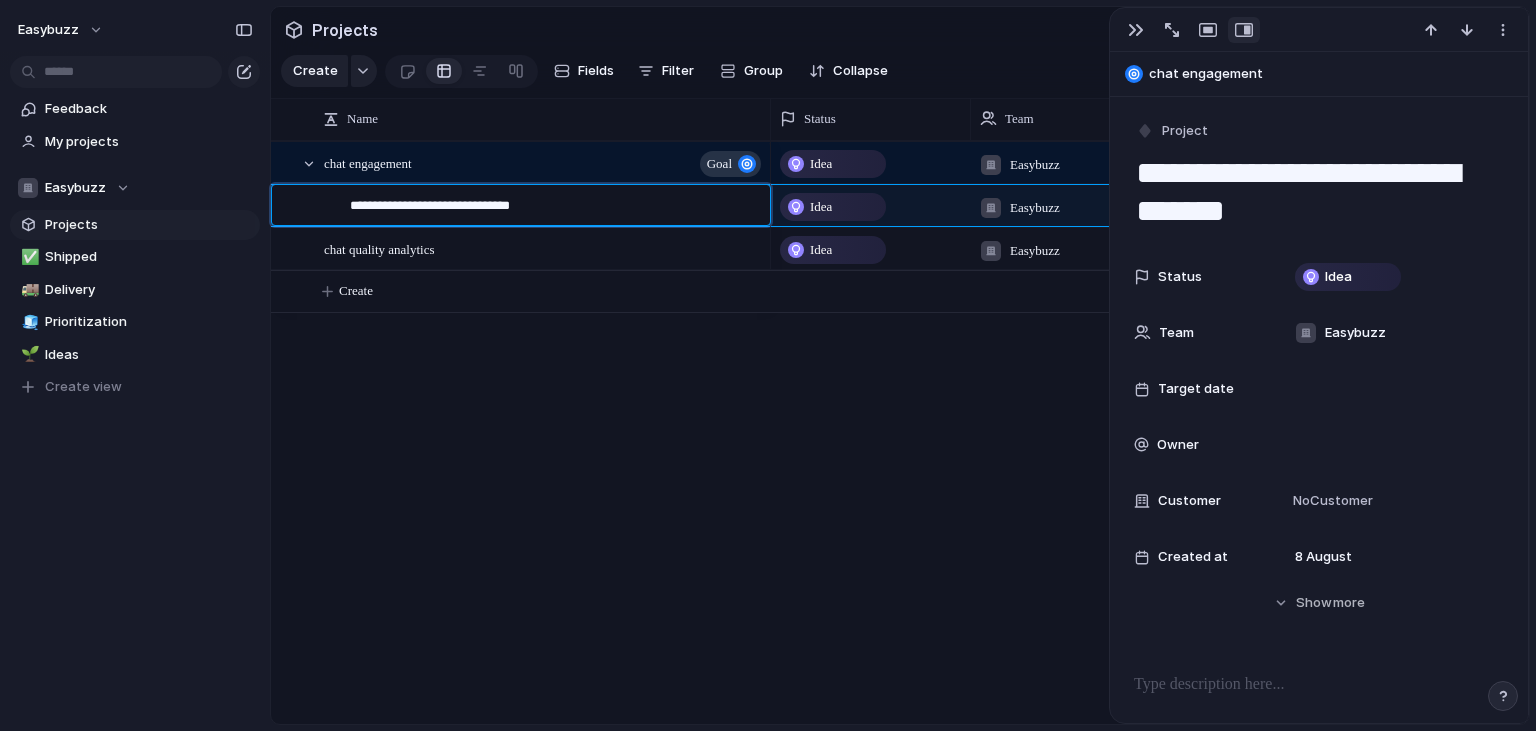 type on "**********" 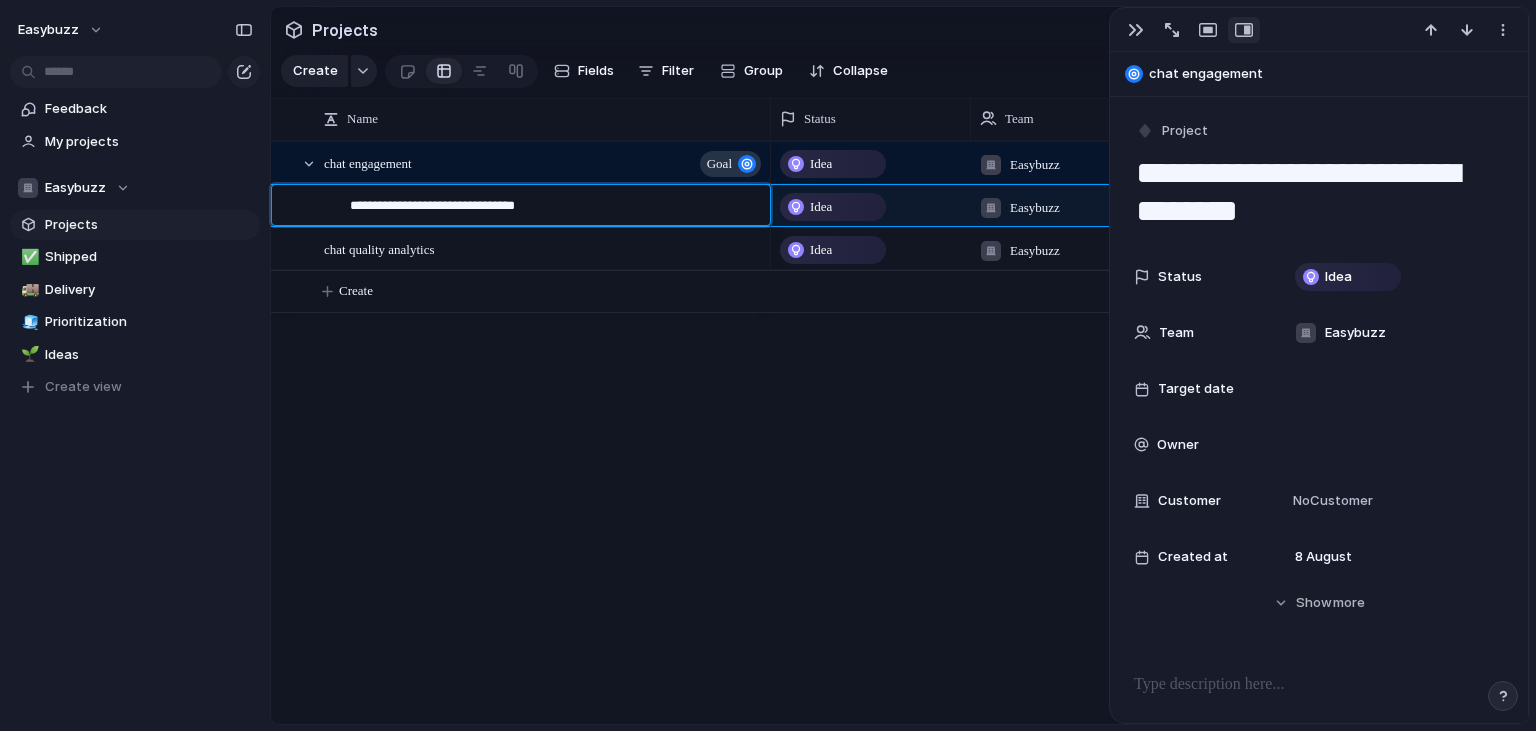 type on "**********" 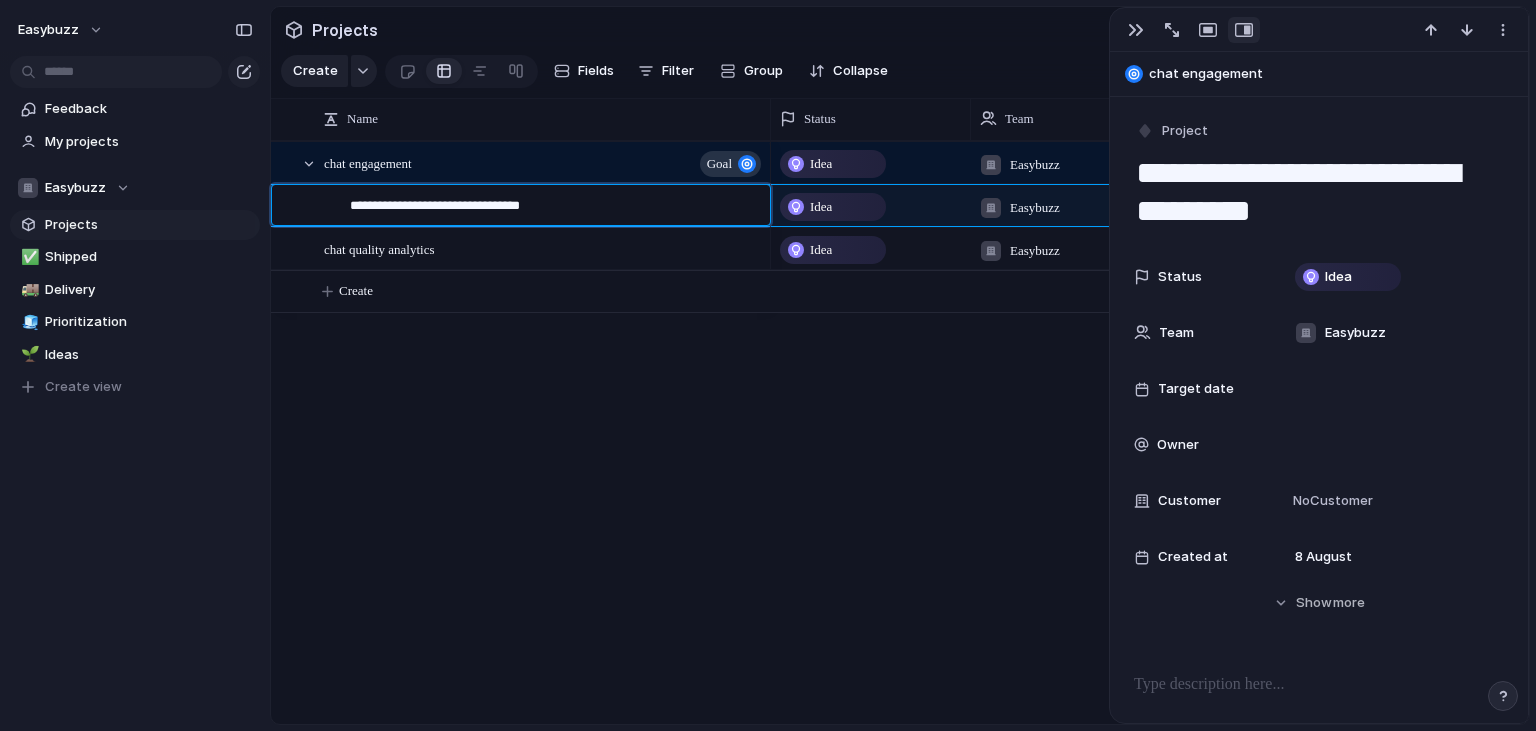 type on "**********" 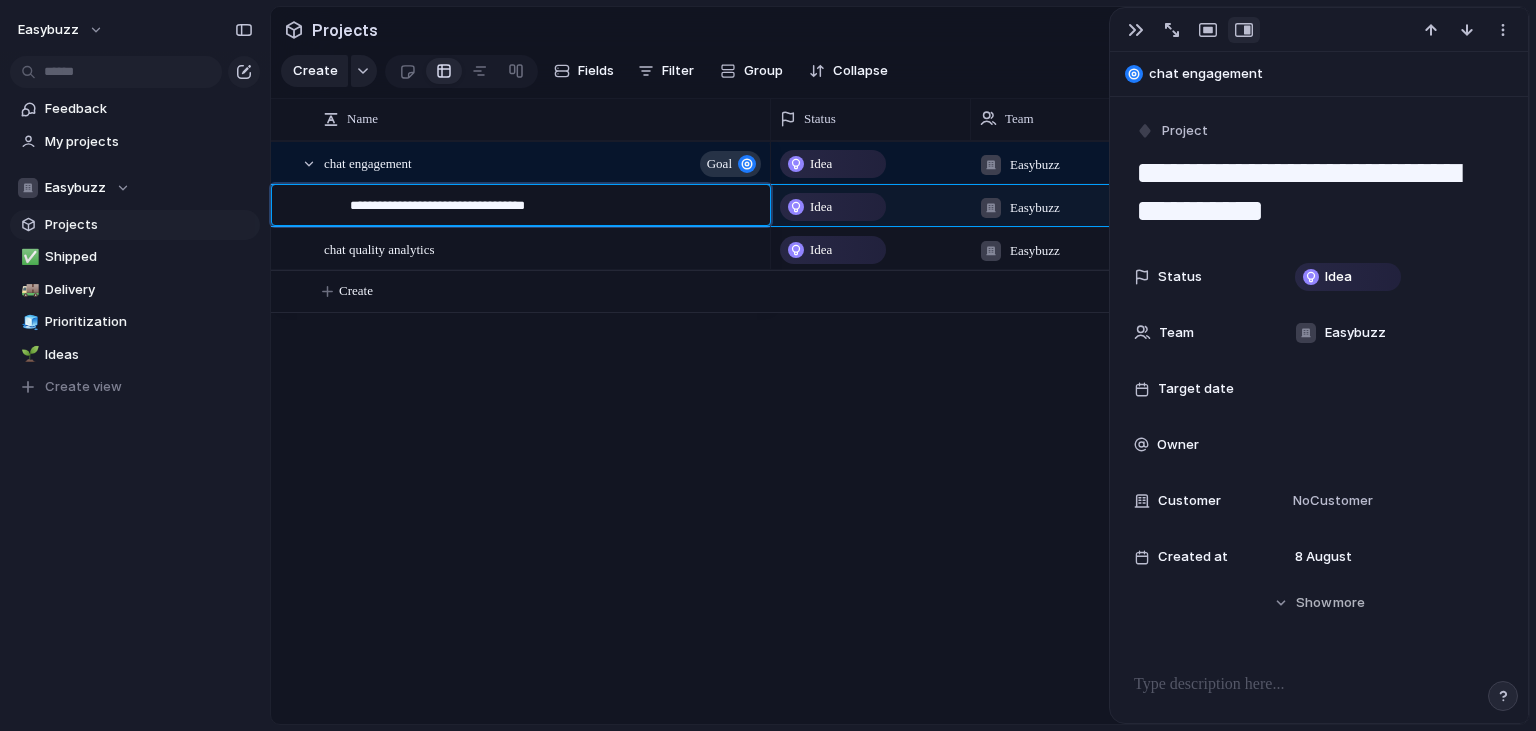 type on "**********" 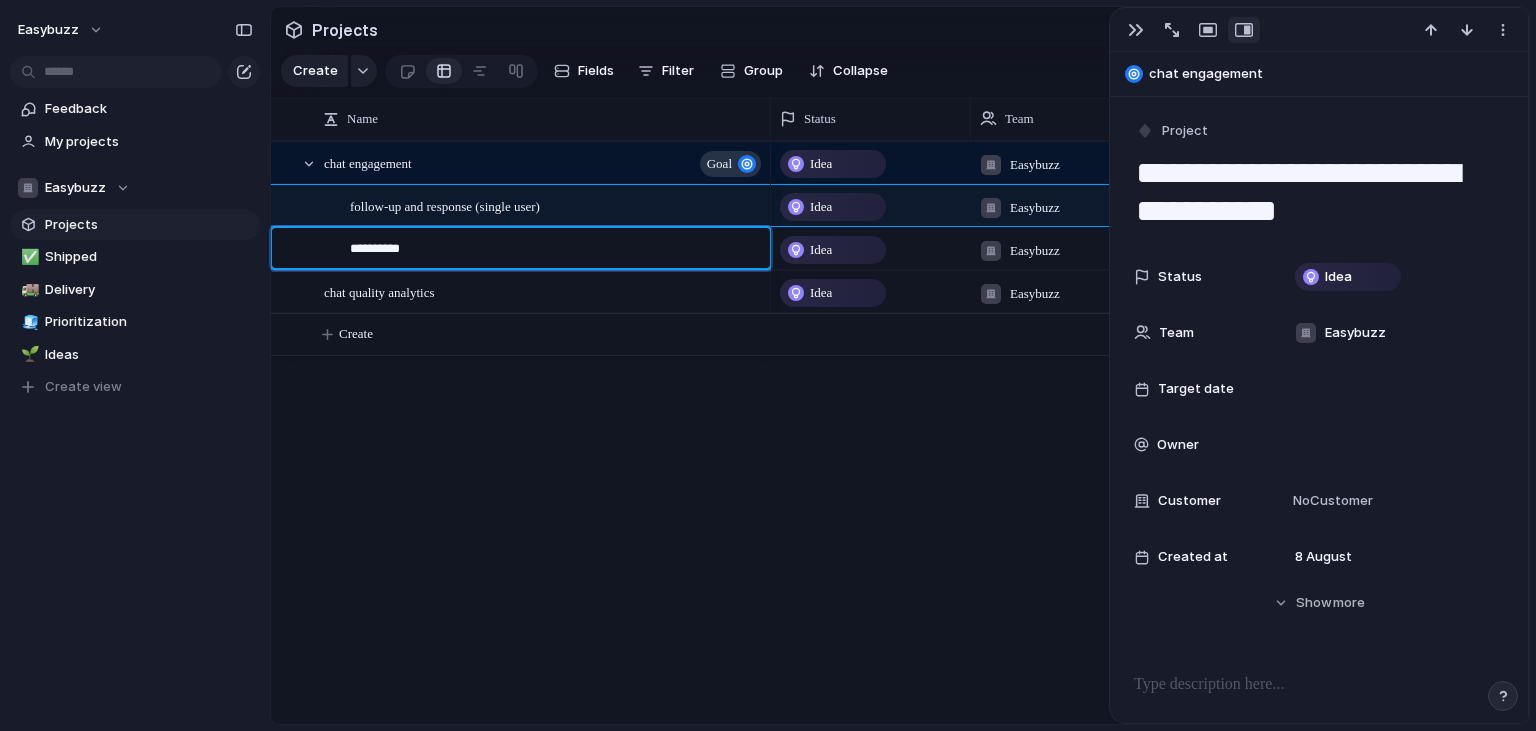 type on "*******" 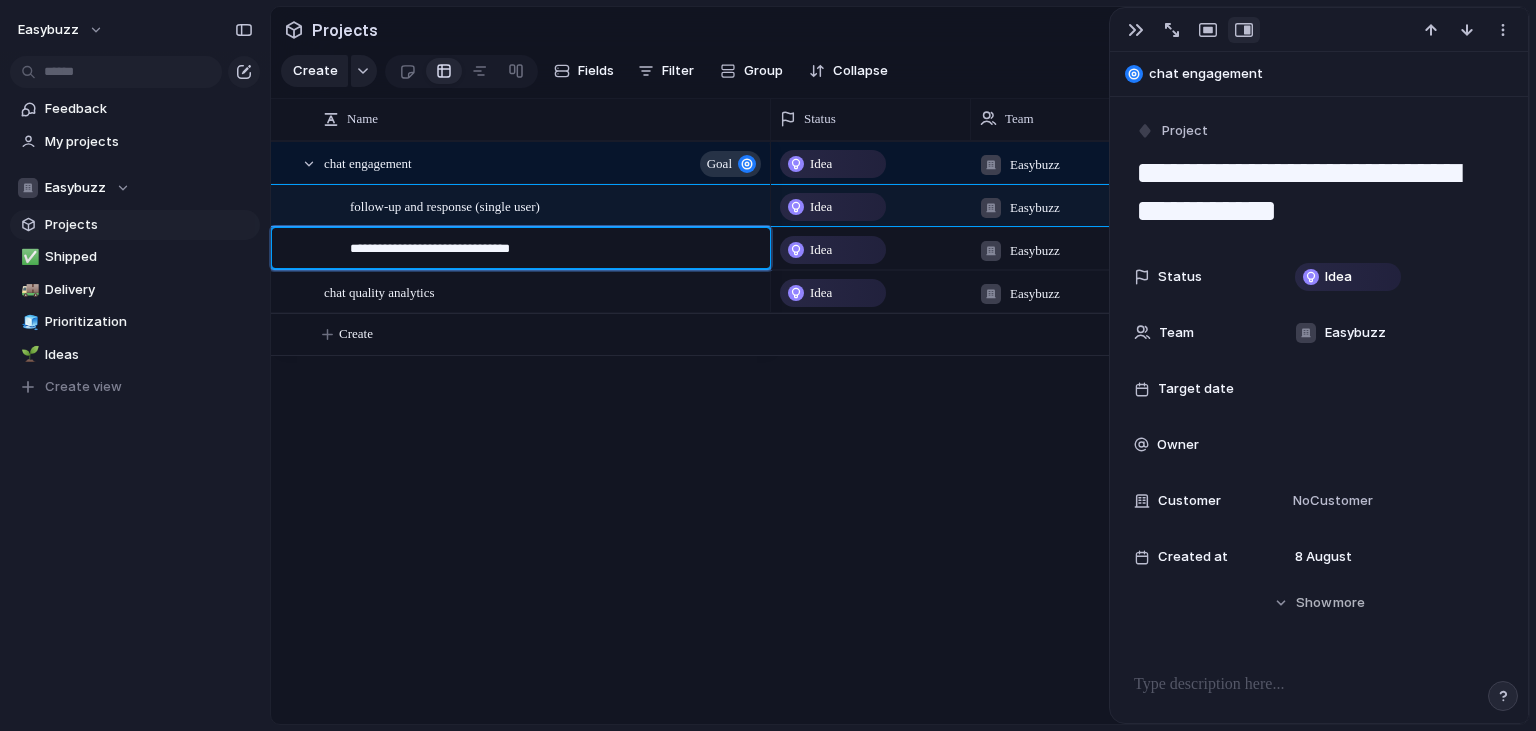 type on "**********" 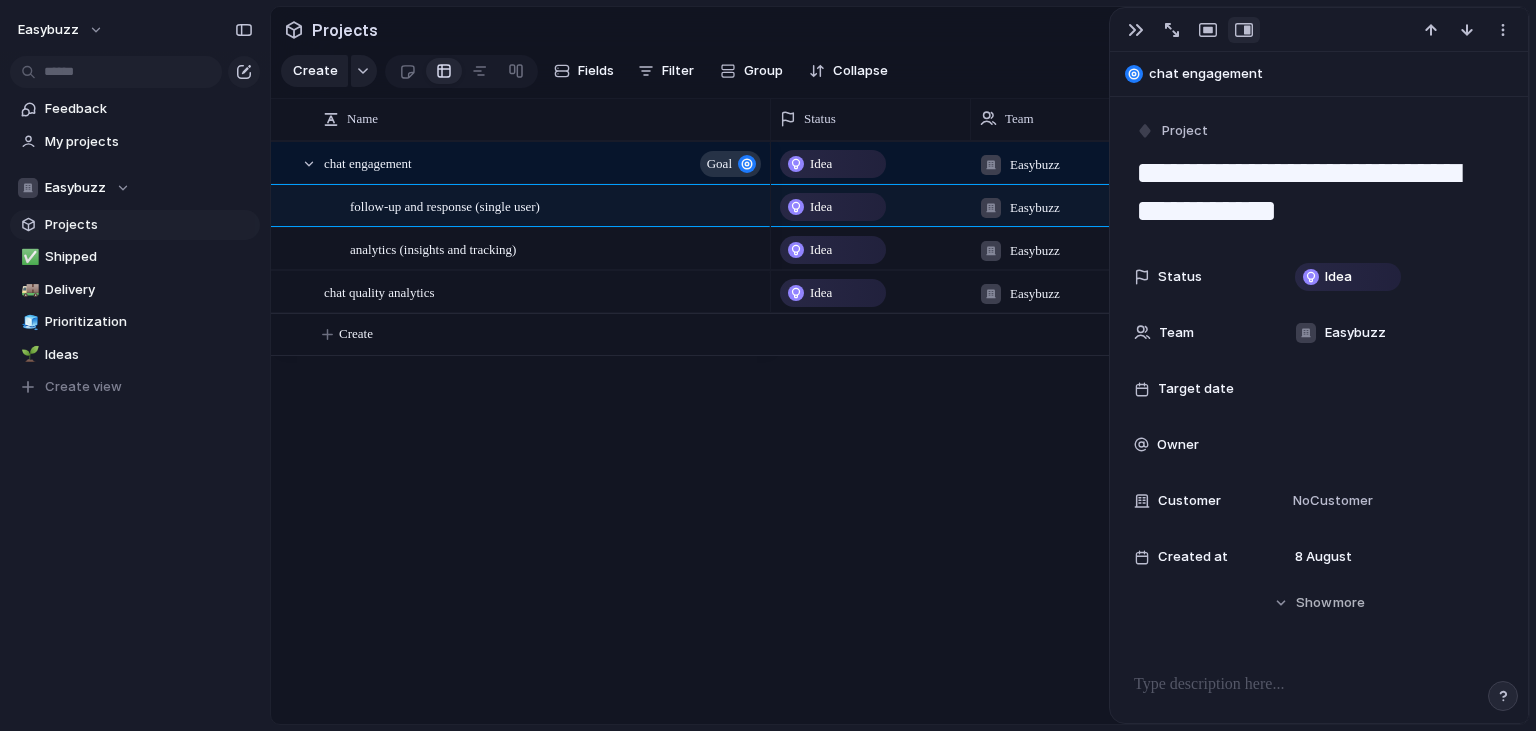 click on "chat quality analytics follow-up and response (single user) analytics (insights and tracking) Idea Easybuzz Idea Easybuzz Idea Easybuzz Idea Easybuzz Create" at bounding box center (900, 432) 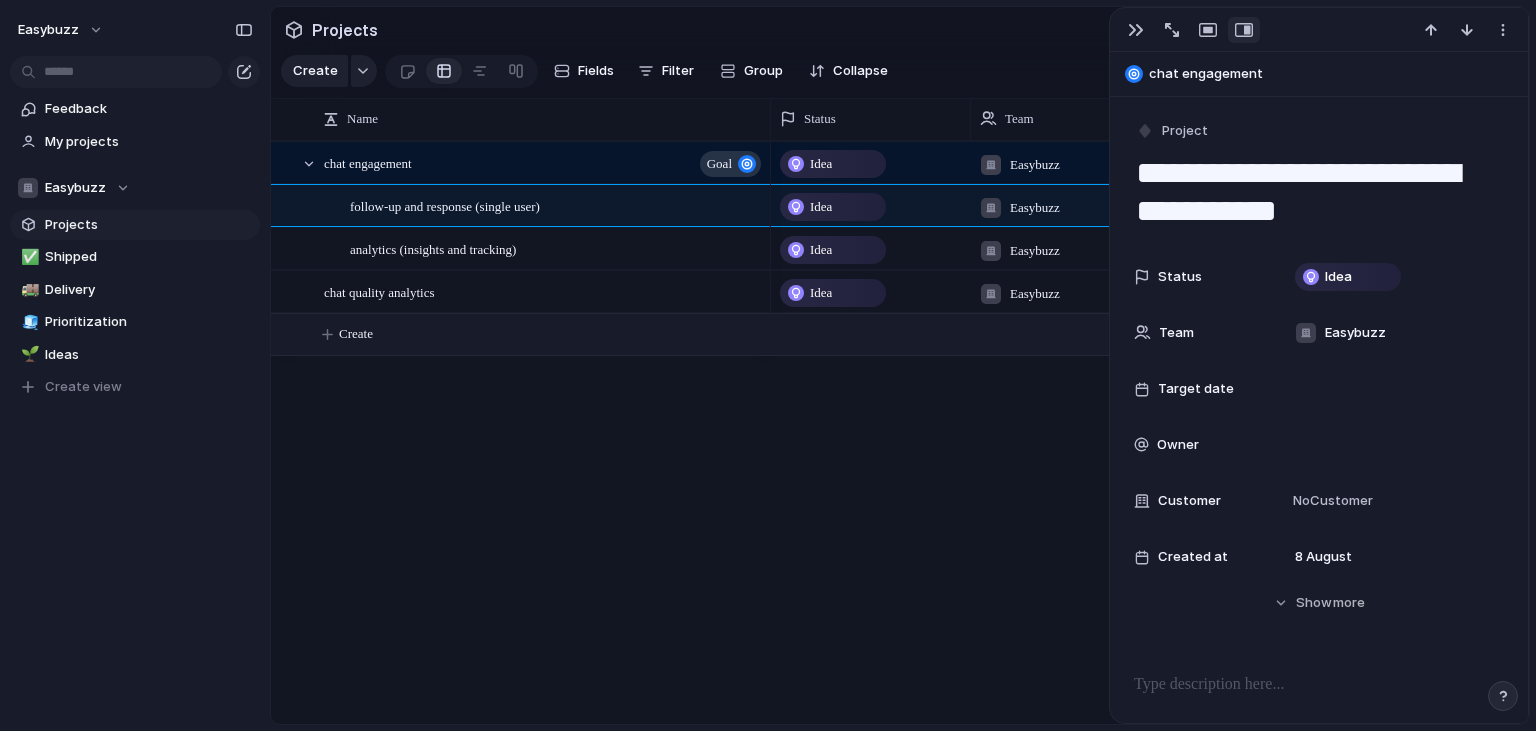 click on "Create" at bounding box center (356, 334) 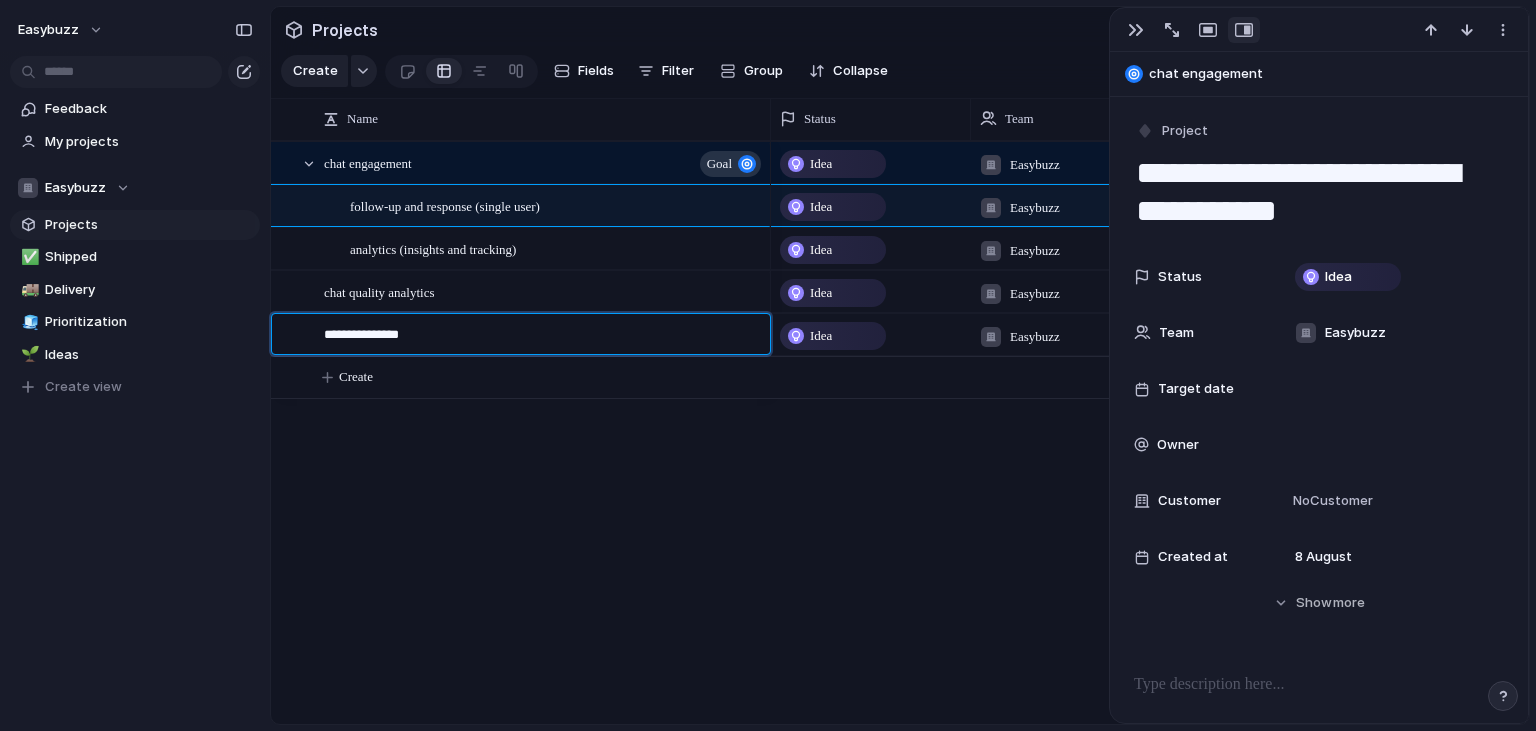 type on "**********" 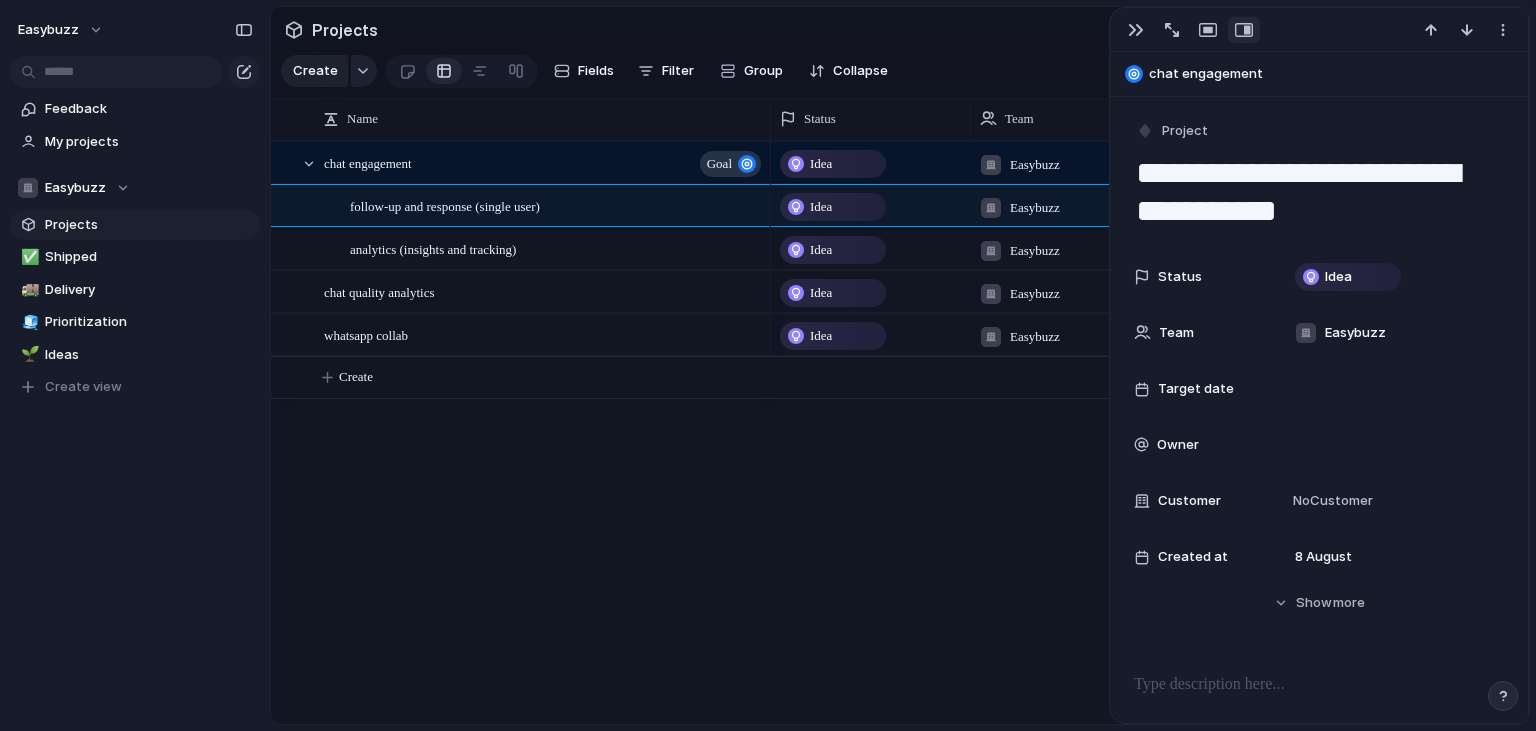 click on "easybuzz Feedback My projects Easybuzz Projects ✅ Shipped 🚚 Delivery 🧊 Prioritization 🌱 Ideas
To pick up a draggable item, press the space bar.
While dragging, use the arrow keys to move the item.
Press space again to drop the item in its new position, or press escape to cancel.
Create view Keep using Index You're approaching the free limit of 300 items Upgrade plan Projects Create Fields Filter Group Zoom Collapse Connect Linear Clear Save for everyone
Name
Status
Team
Target date
Owner
Customer" at bounding box center (768, 365) 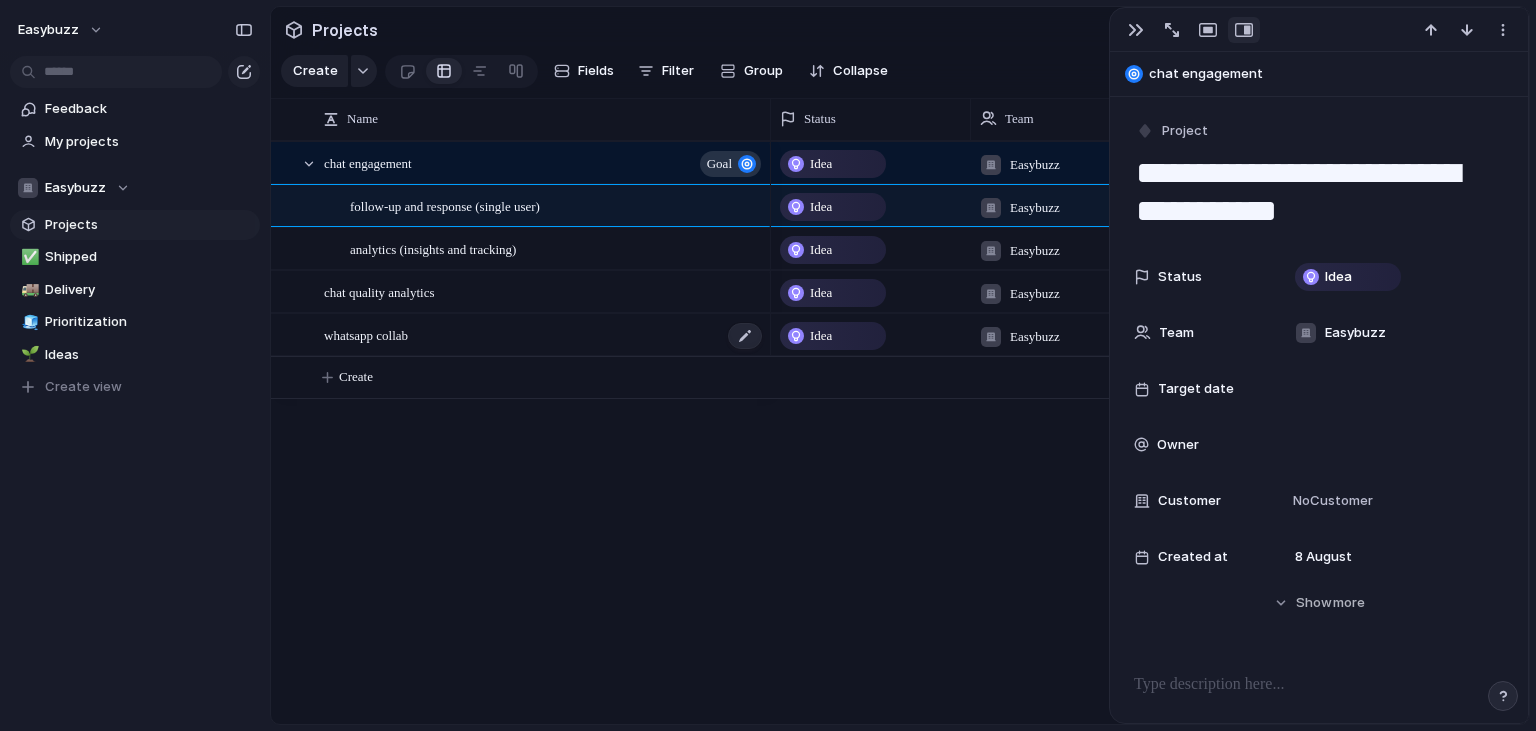 click on "whatsapp collab" at bounding box center (544, 335) 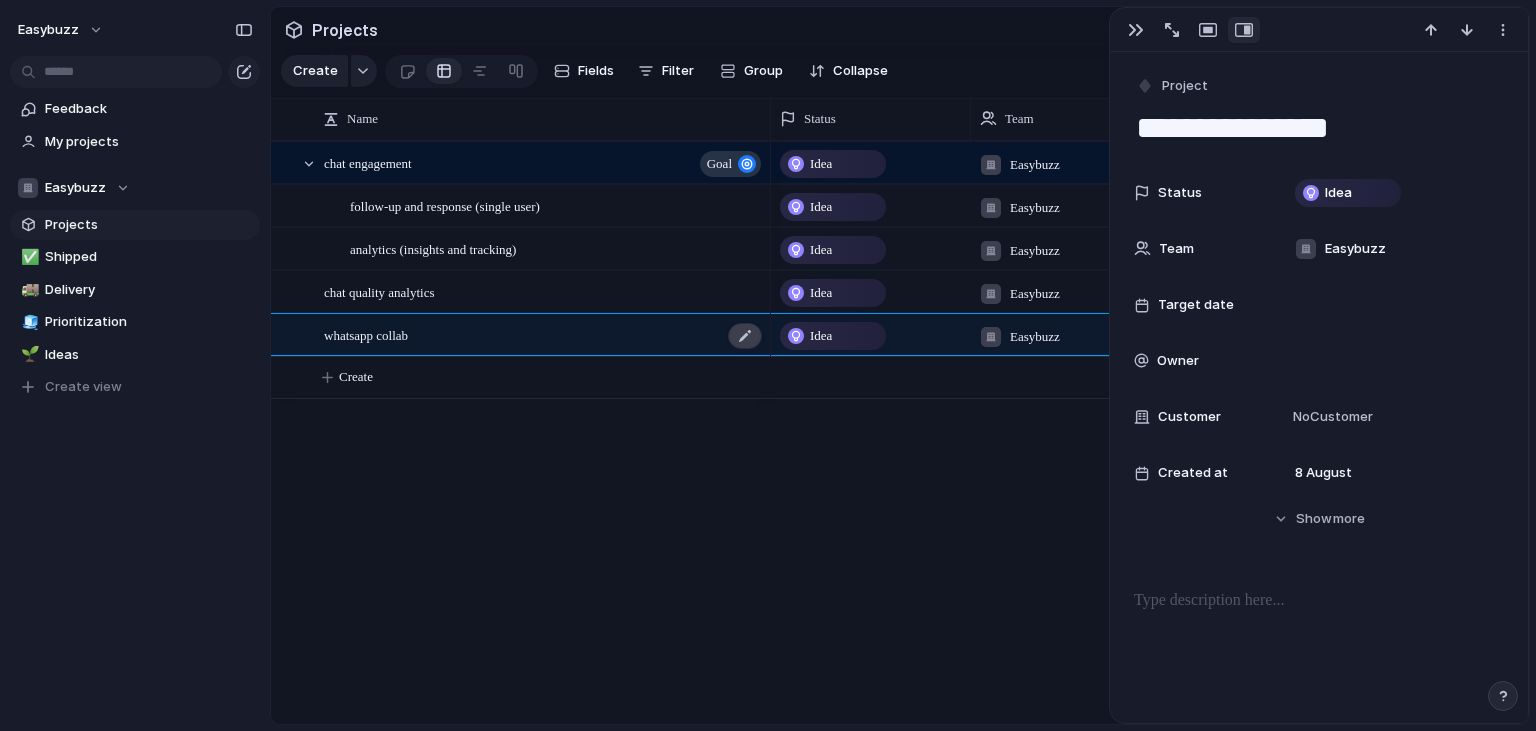 click at bounding box center (745, 336) 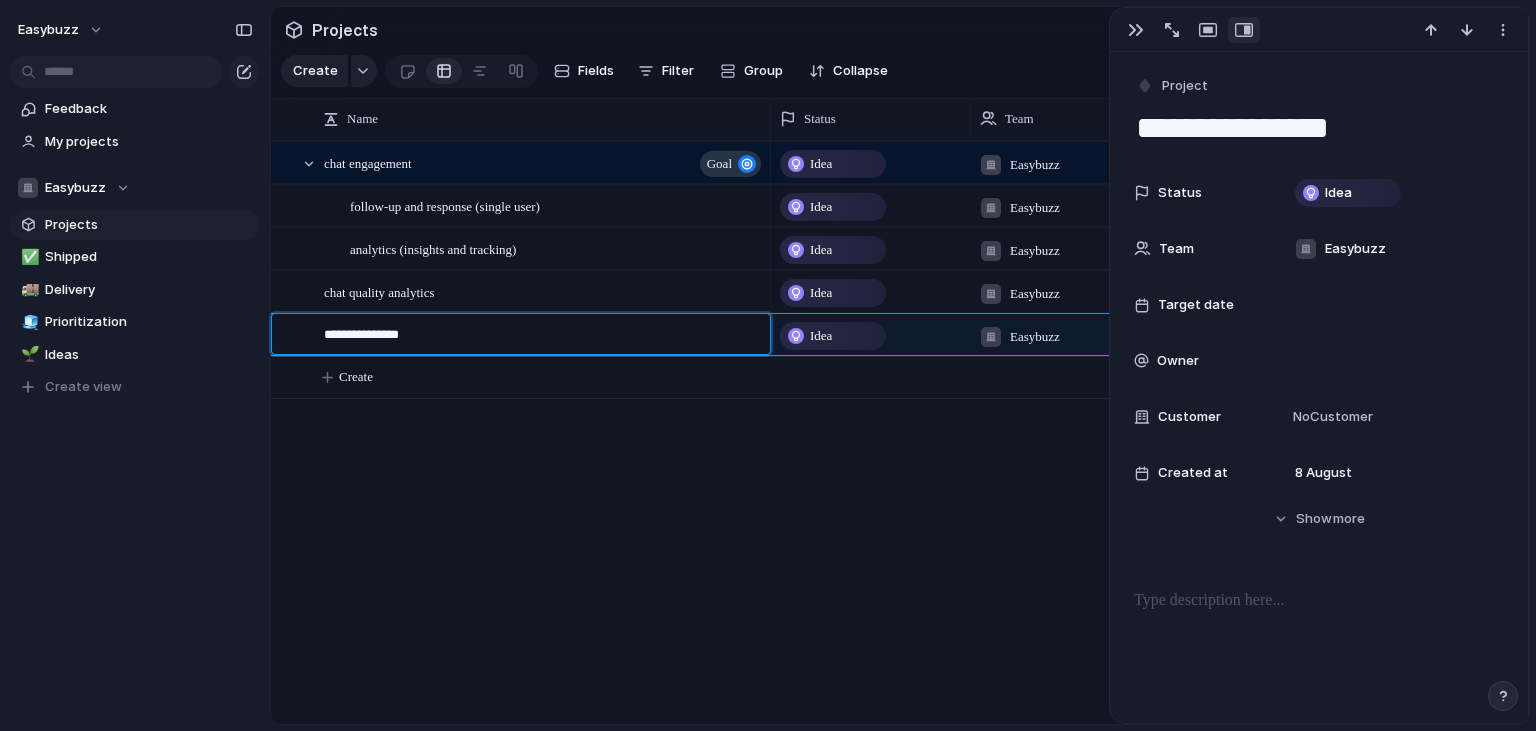 click on "easybuzz Feedback My projects Easybuzz Projects ✅ Shipped 🚚 Delivery 🧊 Prioritization 🌱 Ideas
To pick up a draggable item, press the space bar.
While dragging, use the arrow keys to move the item.
Press space again to drop the item in its new position, or press escape to cancel.
Create view Keep using Index You're approaching the free limit of 300 items Upgrade plan Projects Create Fields Filter Group Zoom Collapse Connect Linear Clear Save for everyone
Name
Status
Team
Target date
Owner
Customer" at bounding box center (768, 365) 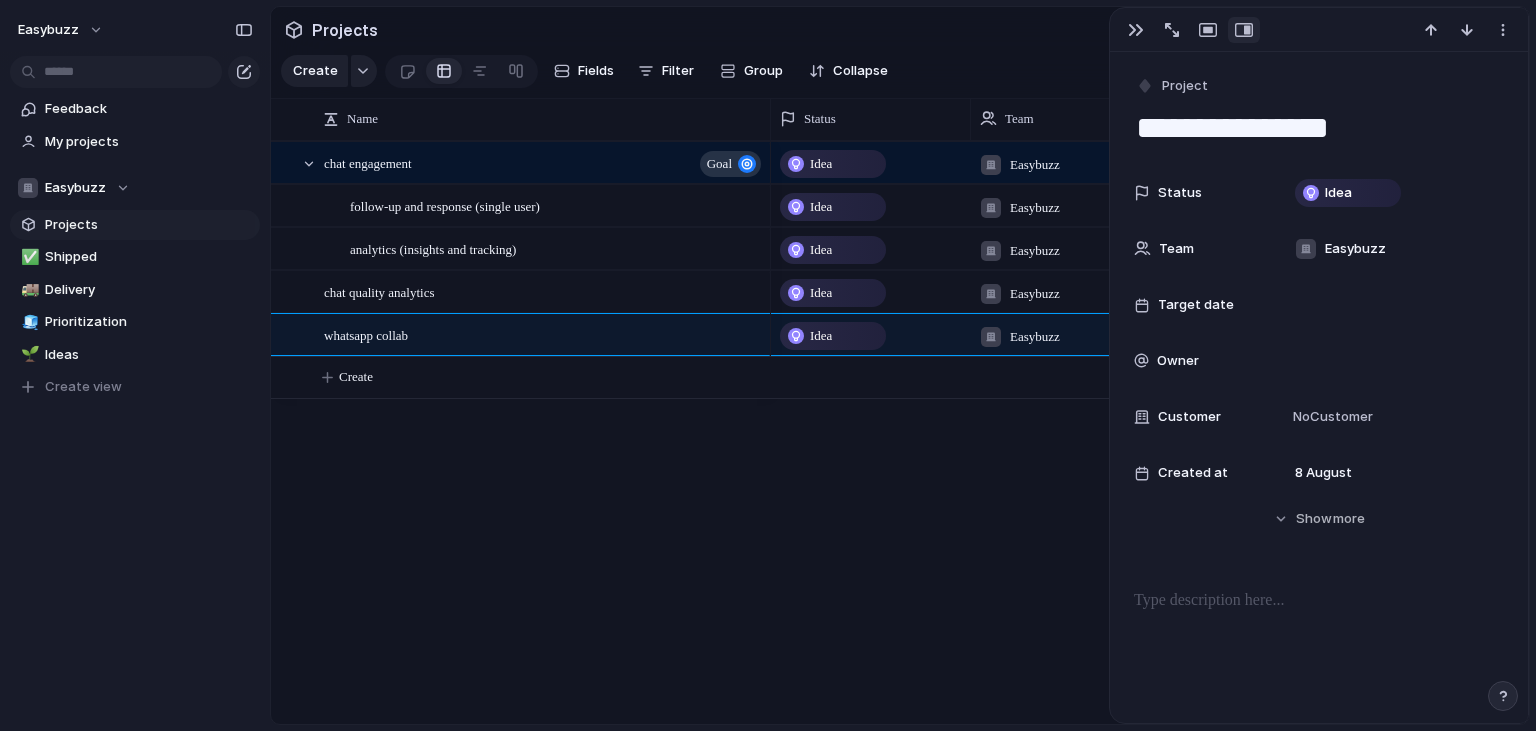 click on "Project" at bounding box center (1185, 86) 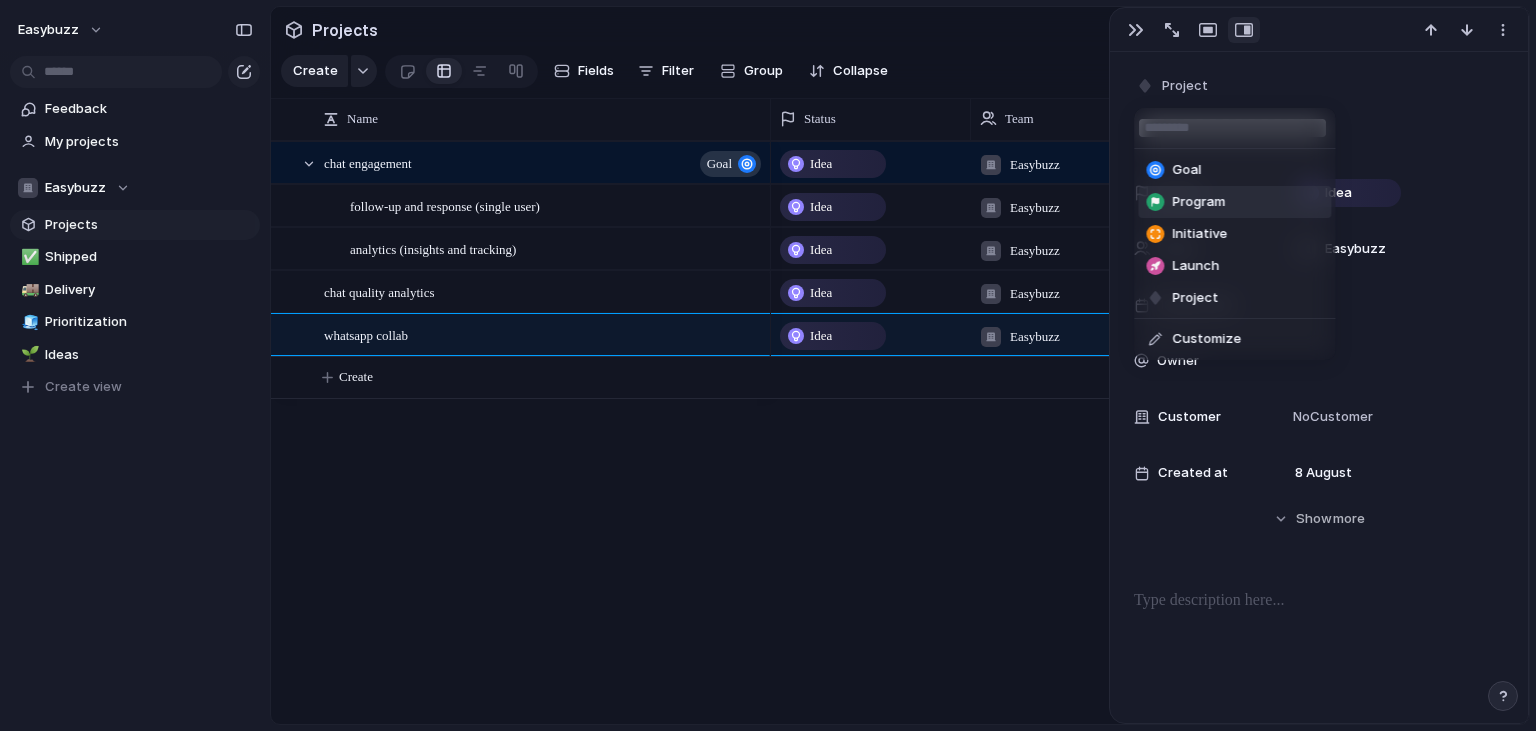 click on "Program" at bounding box center [1198, 202] 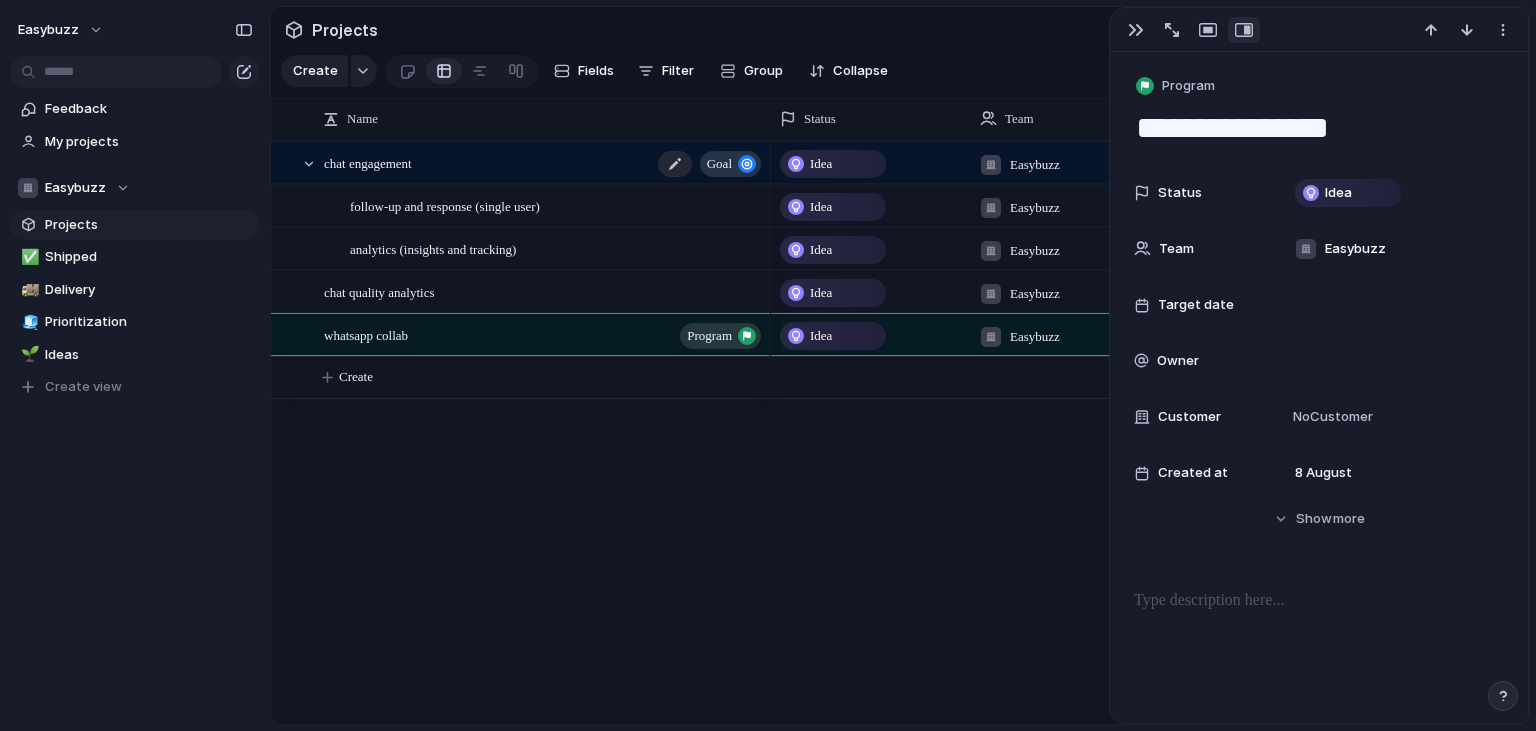 click on "chat engagement goal" at bounding box center (544, 163) 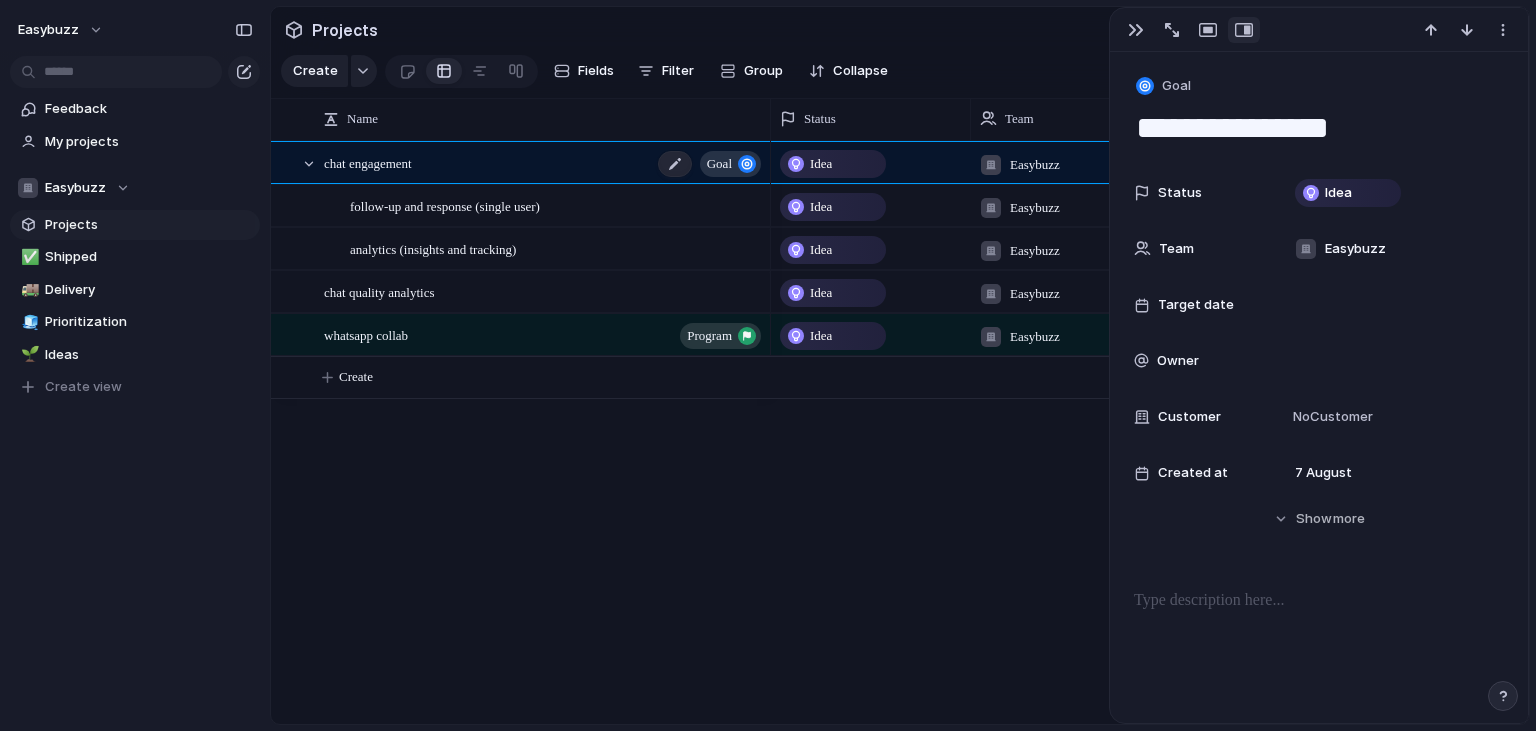 click on "easybuzz Feedback My projects Easybuzz Projects ✅ Shipped 🚚 Delivery 🧊 Prioritization 🌱 Ideas
To pick up a draggable item, press the space bar.
While dragging, use the arrow keys to move the item.
Press space again to drop the item in its new position, or press escape to cancel.
Create view Keep using Index You're approaching the free limit of 300 items Upgrade plan Projects Create Fields Filter Group Zoom Collapse Connect Linear Clear Save for everyone
Name
Status
Team
Target date
Owner
Customer" at bounding box center [768, 365] 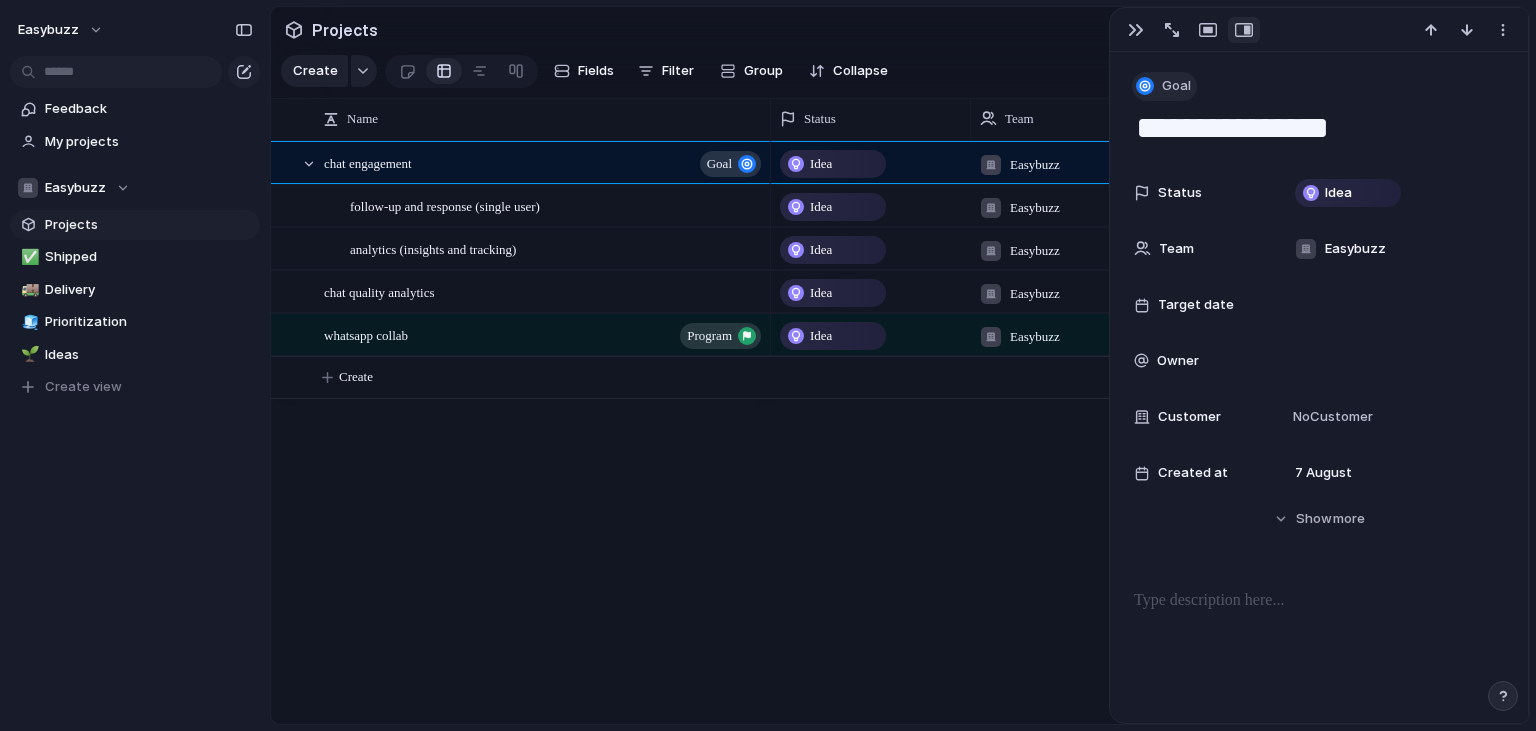 click on "Goal" at bounding box center [1164, 86] 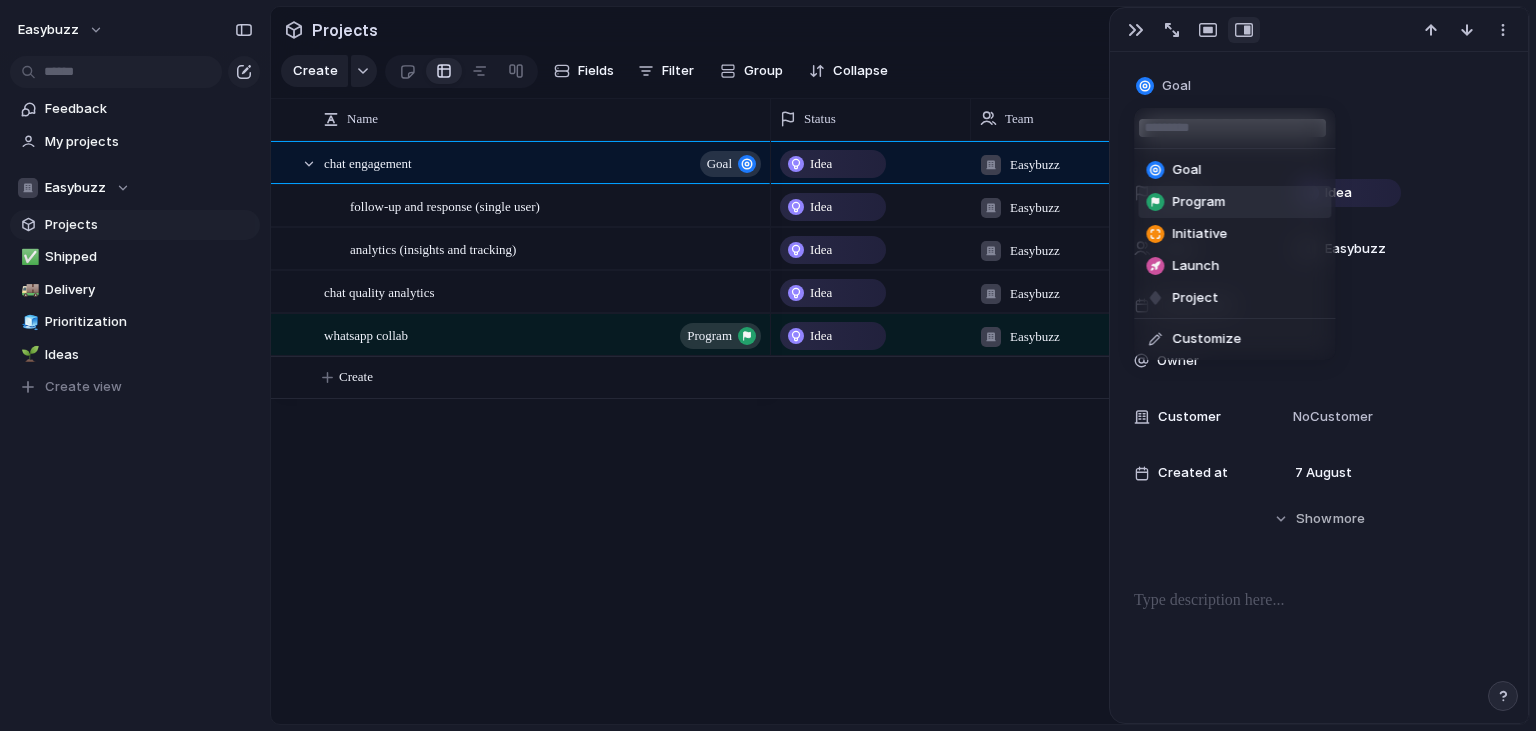 click on "Program" at bounding box center [1234, 202] 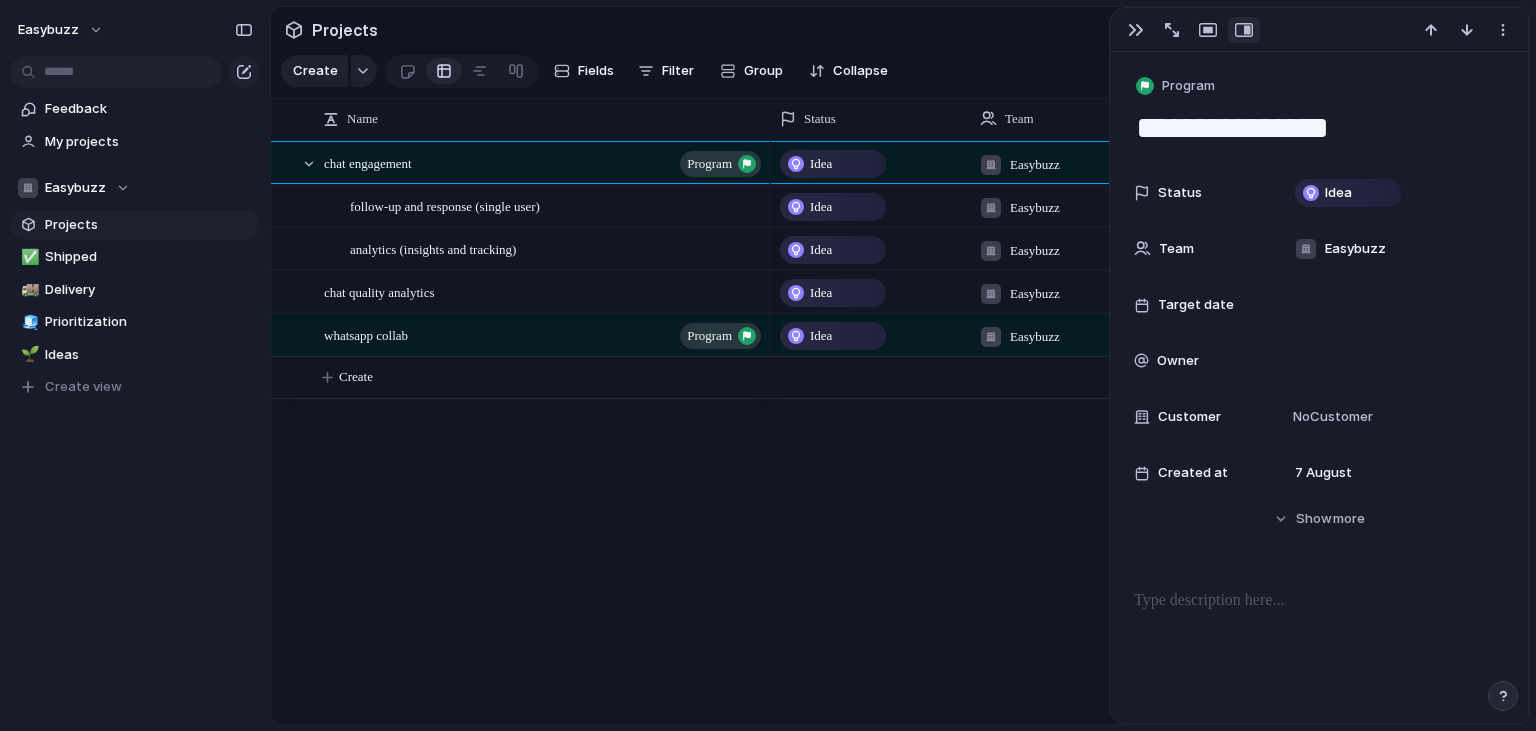 click on "Idea Easybuzz Idea Easybuzz Idea Easybuzz Idea Easybuzz Idea Easybuzz" at bounding box center (1150, 432) 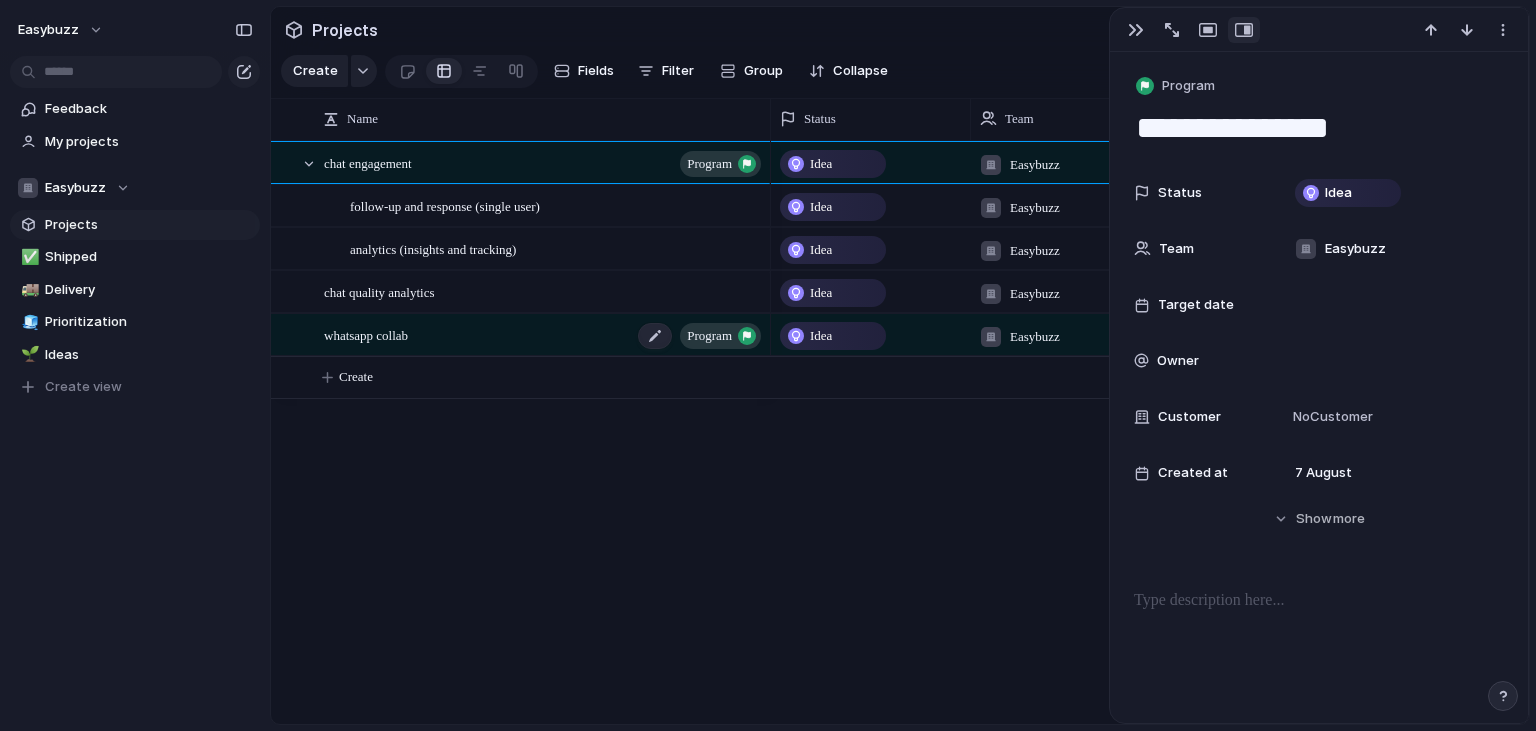 click on "whatsapp collab program" at bounding box center [544, 335] 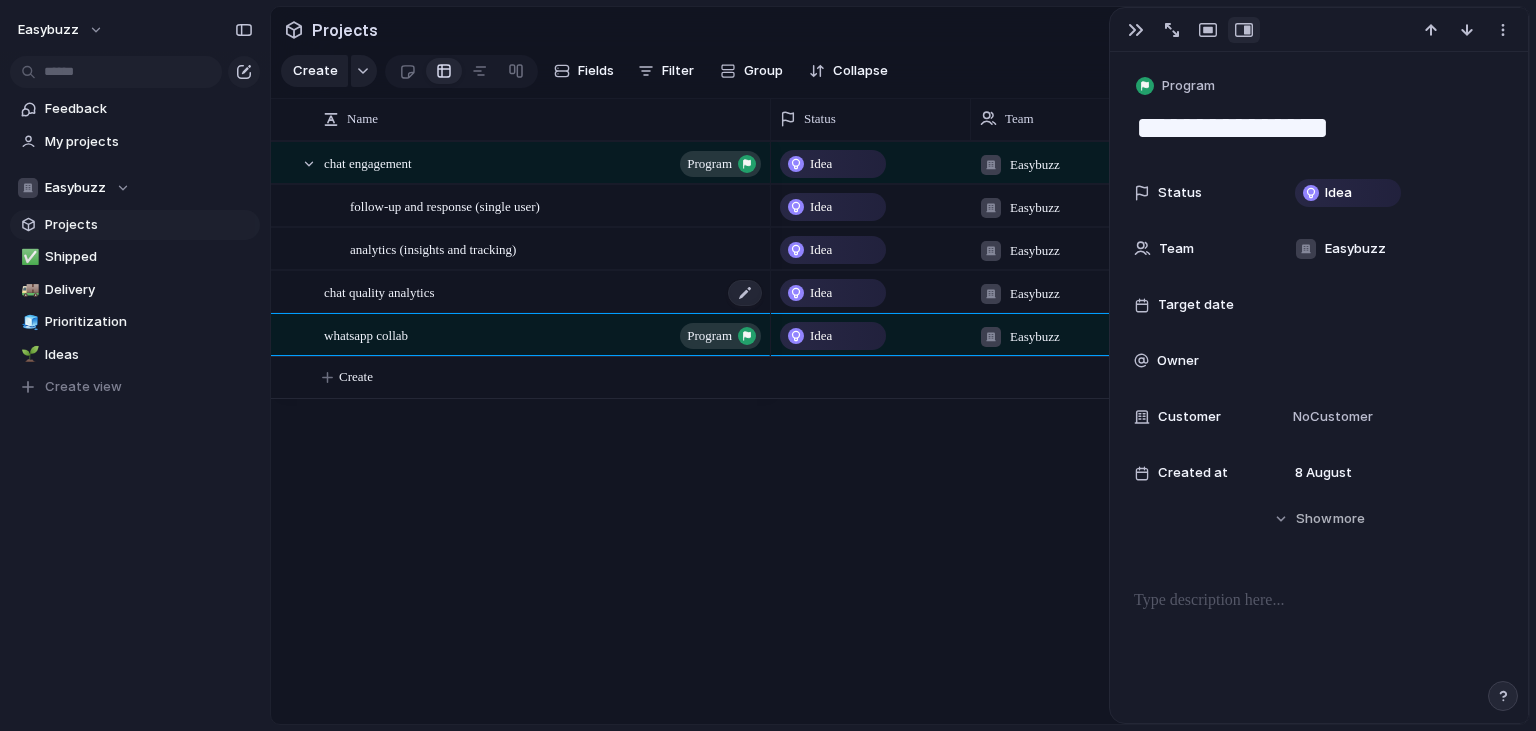 click on "chat quality analytics" at bounding box center (379, 291) 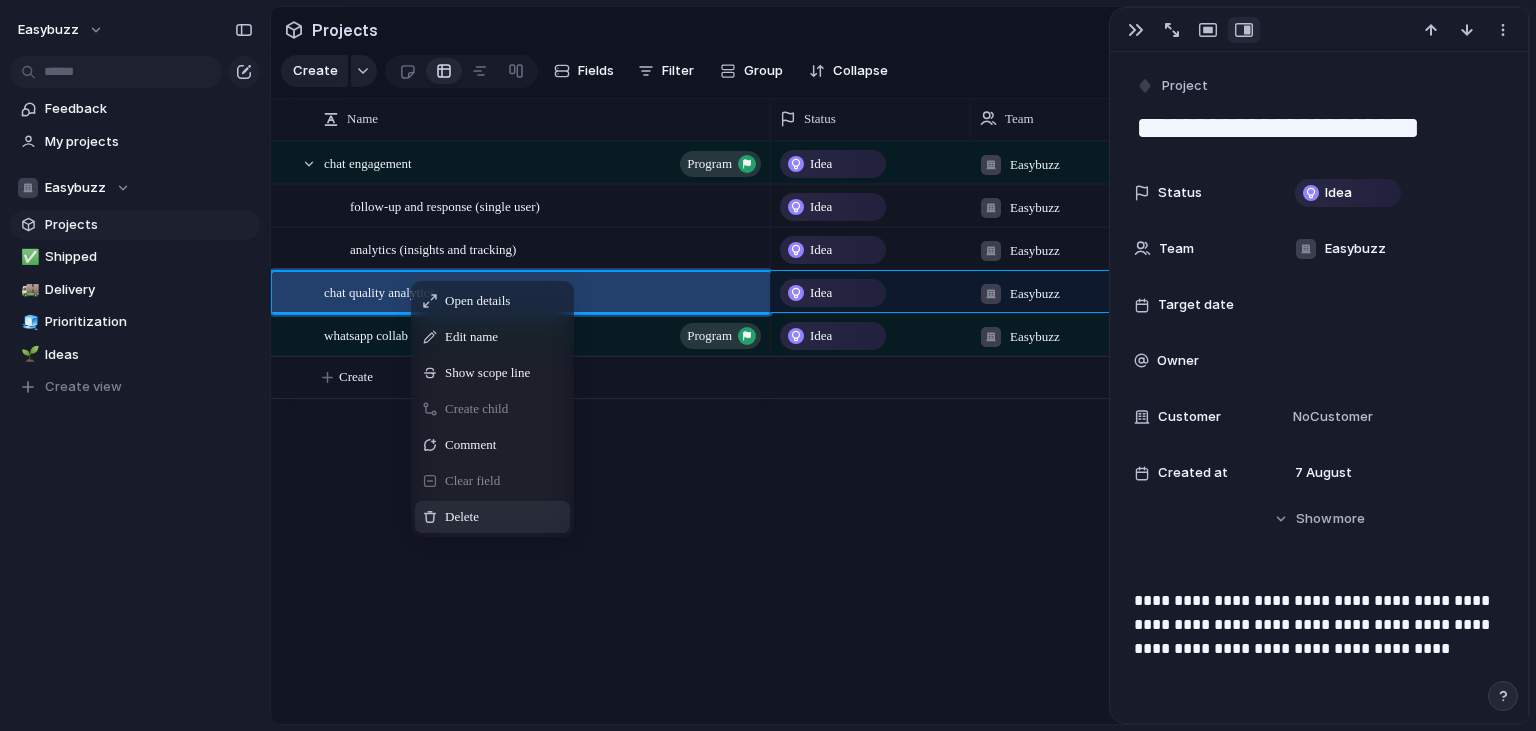 click on "Delete" at bounding box center (492, 517) 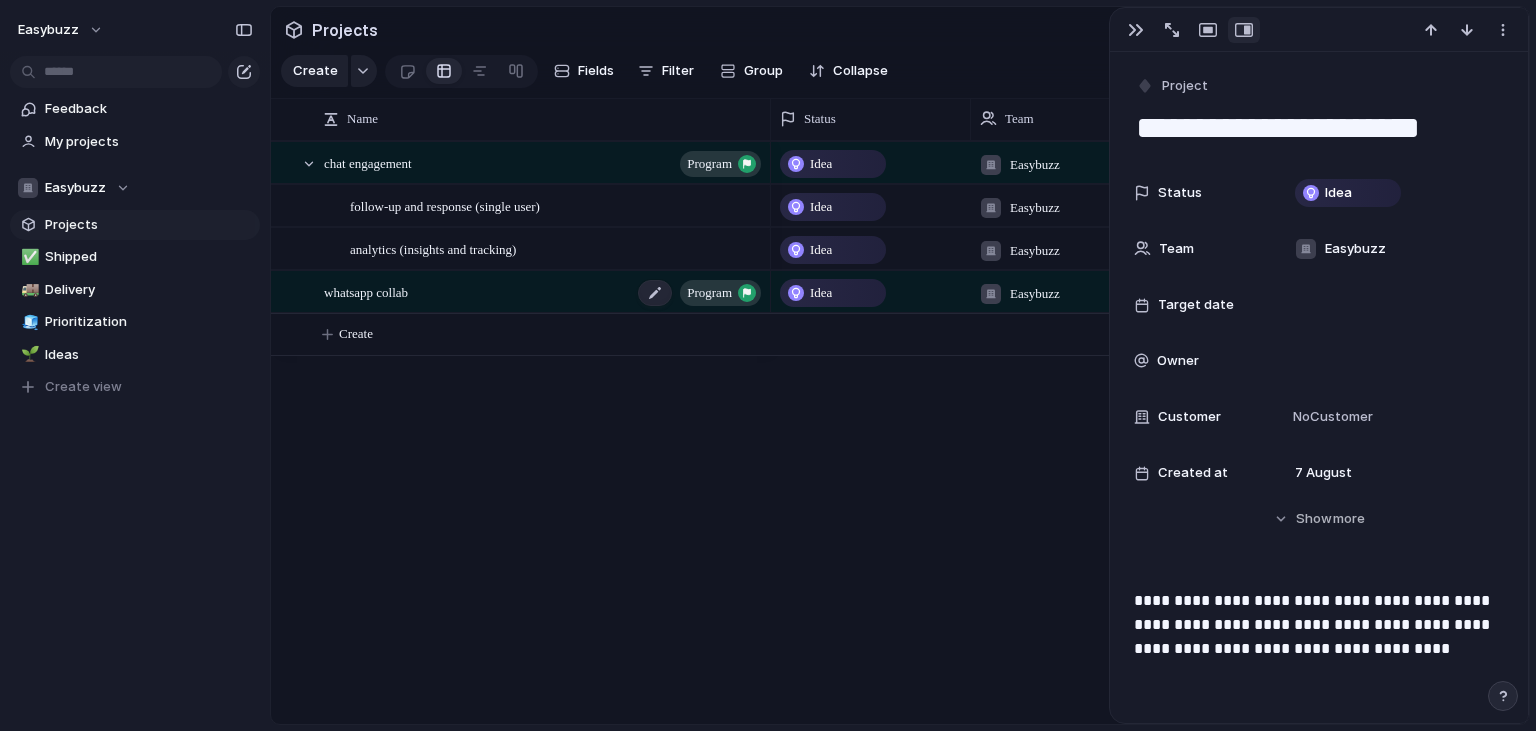 click on "whatsapp collab program" at bounding box center (544, 292) 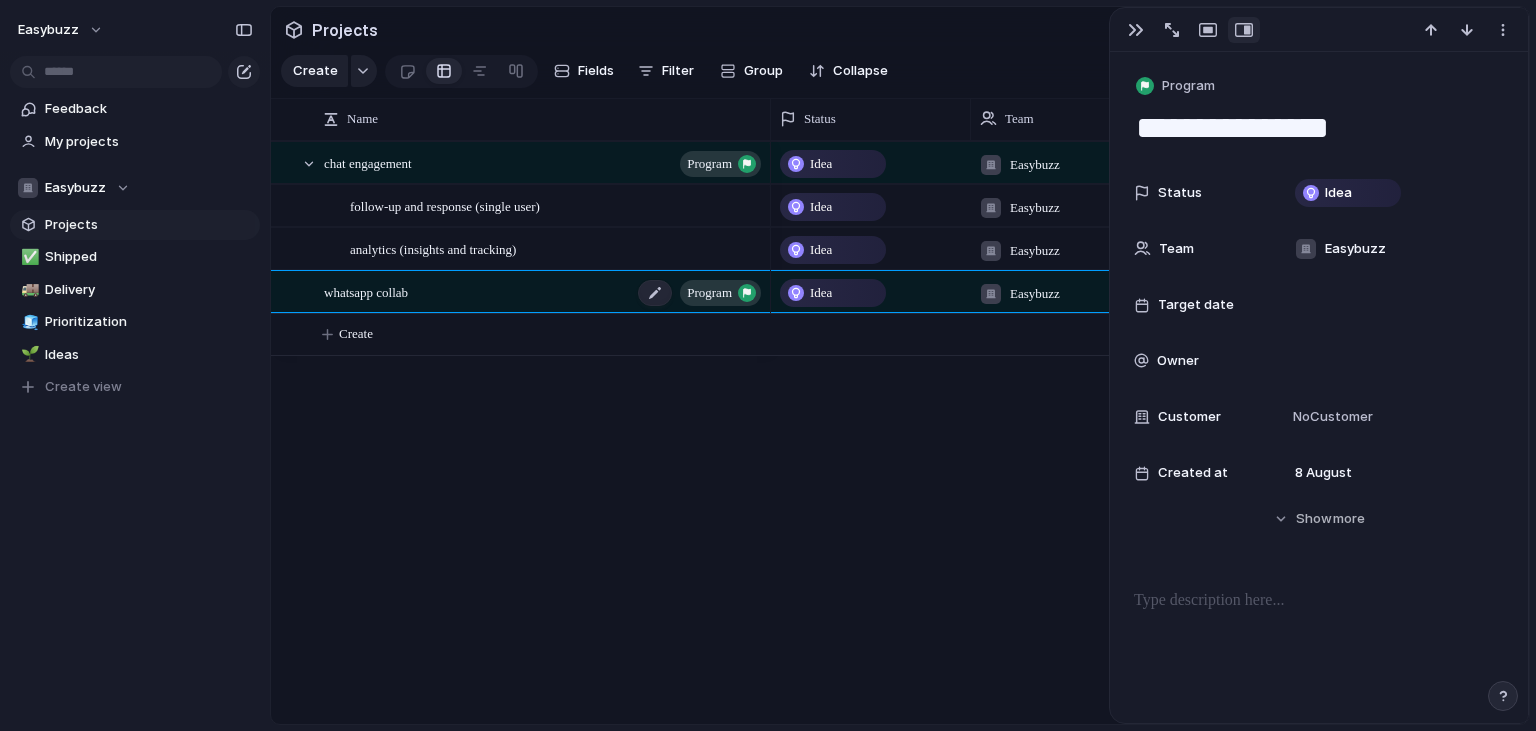 click on "whatsapp collab program" at bounding box center (544, 292) 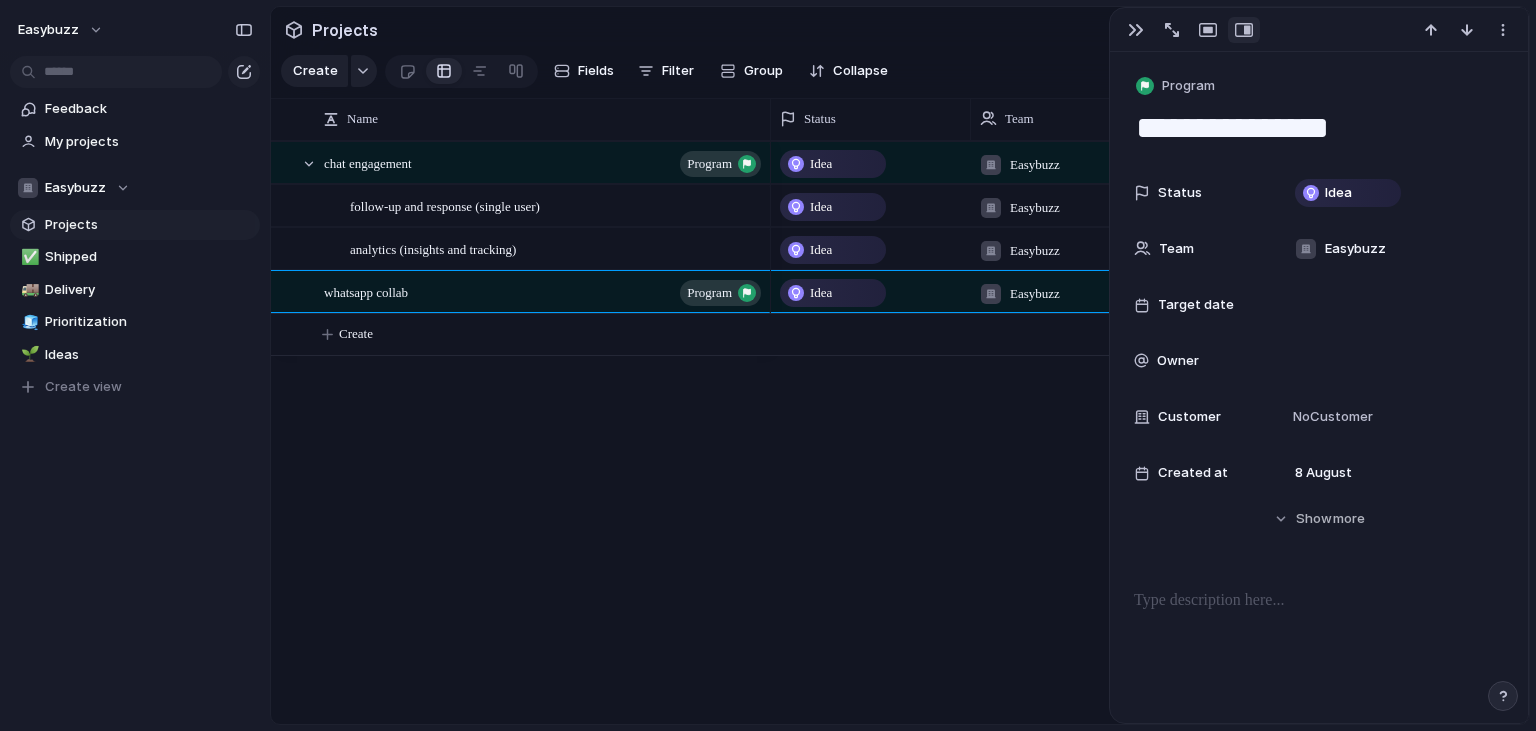 click on "easybuzz Feedback My projects Easybuzz Projects ✅ Shipped 🚚 Delivery 🧊 Prioritization 🌱 Ideas
To pick up a draggable item, press the space bar.
While dragging, use the arrow keys to move the item.
Press space again to drop the item in its new position, or press escape to cancel.
Create view Keep using Index You're approaching the free limit of 300 items Upgrade plan Projects Create Fields Filter Group Zoom Collapse Connect Linear Clear Save for everyone
Name
Status
Team
Target date
Owner
Customer" at bounding box center [768, 365] 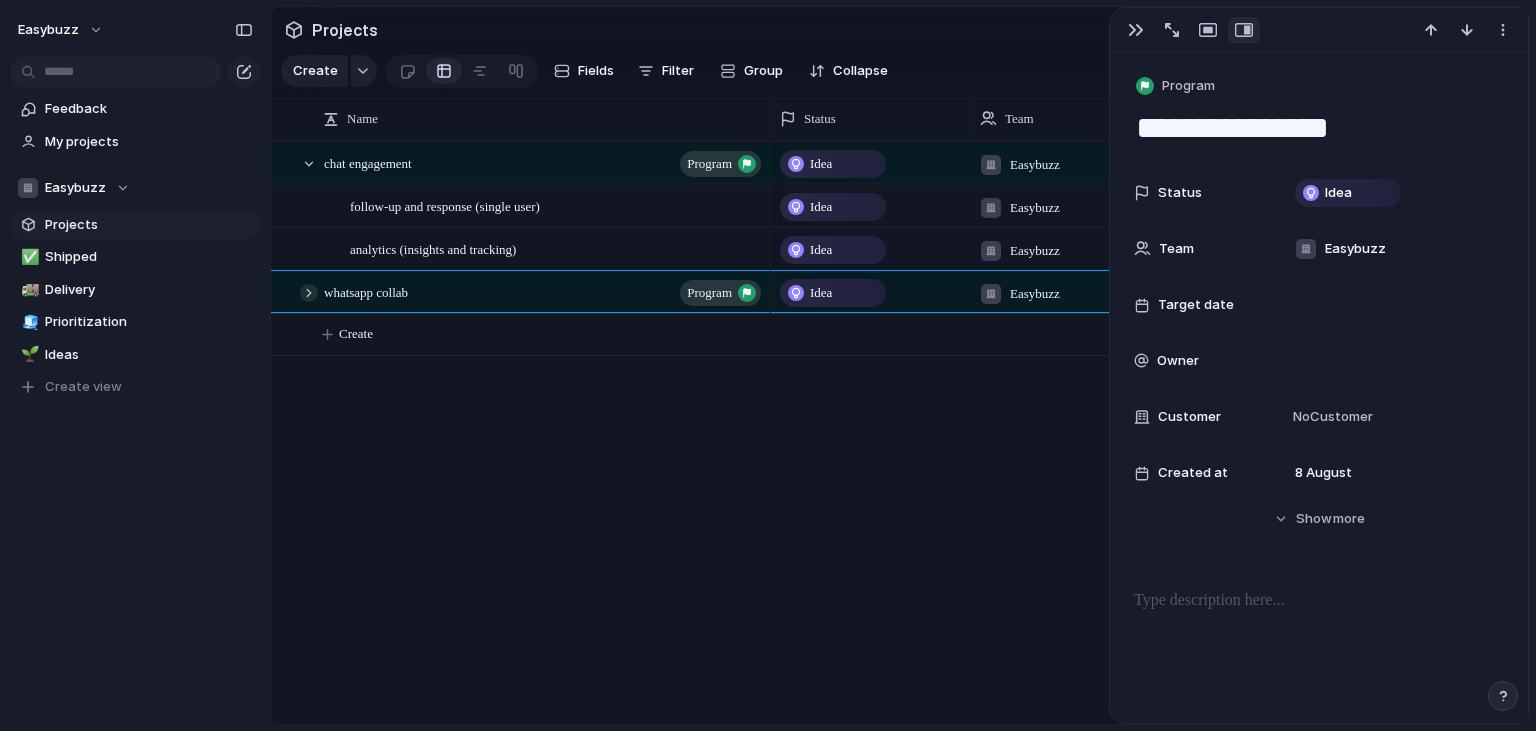 click at bounding box center [309, 293] 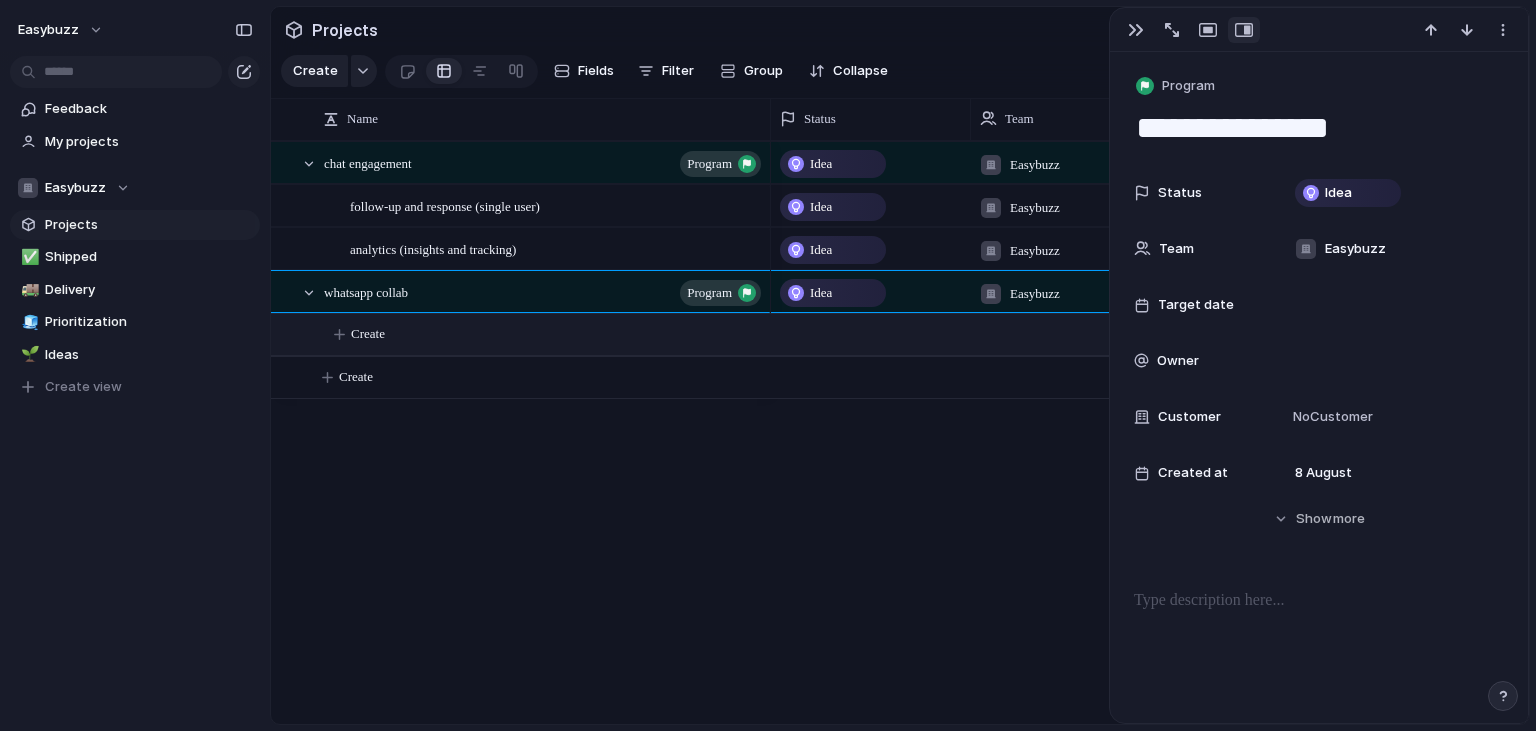 click on "Create" at bounding box center (931, 334) 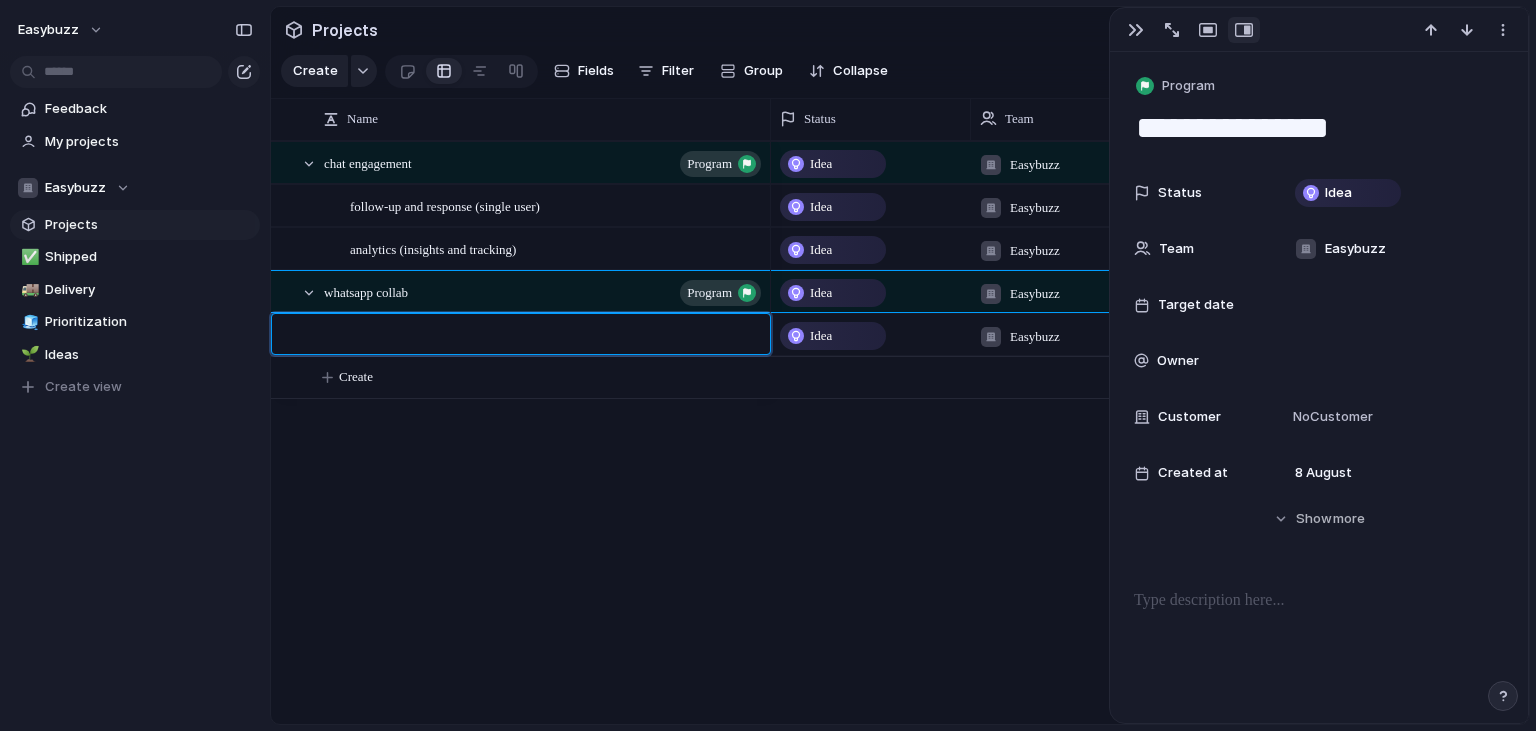 click at bounding box center (553, 337) 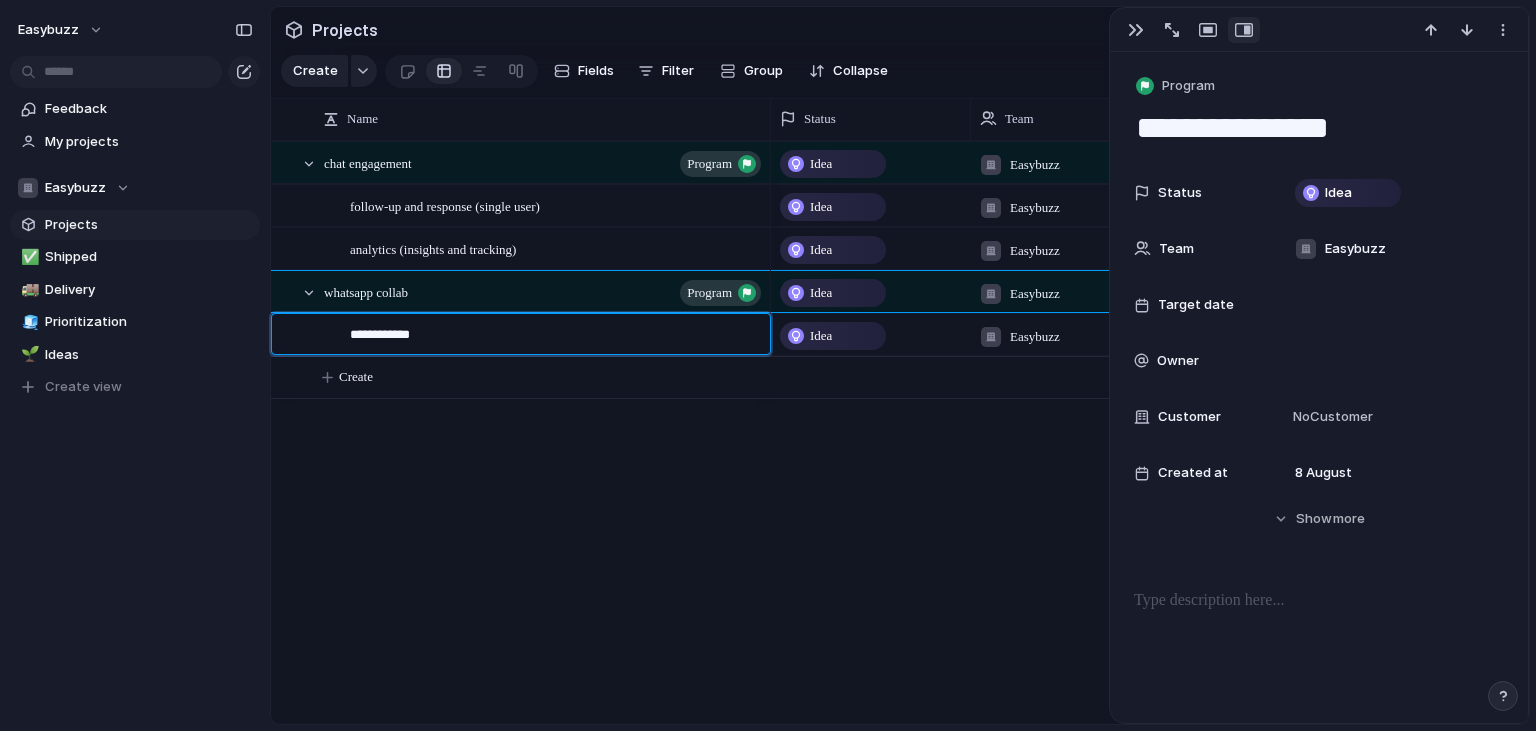 type on "******" 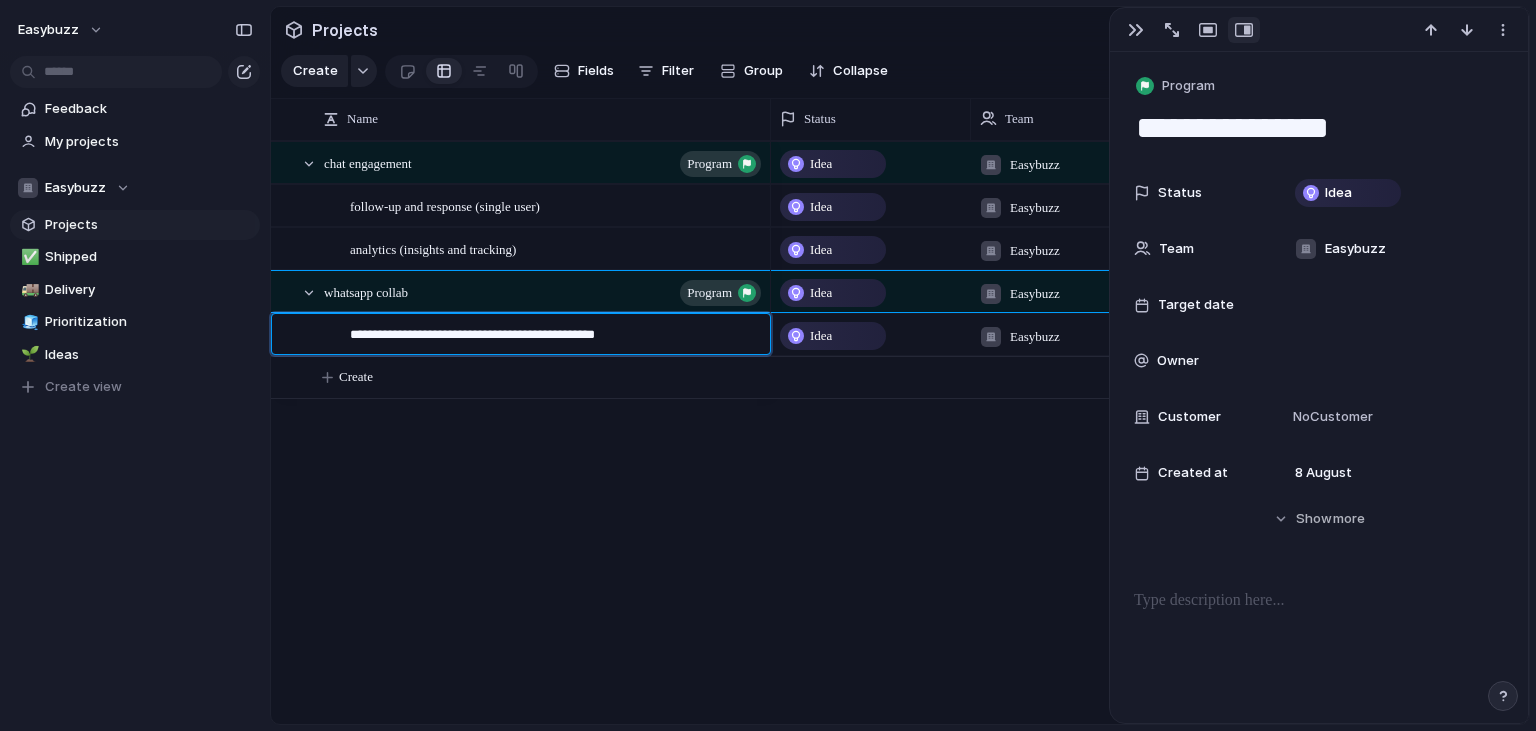 type on "**********" 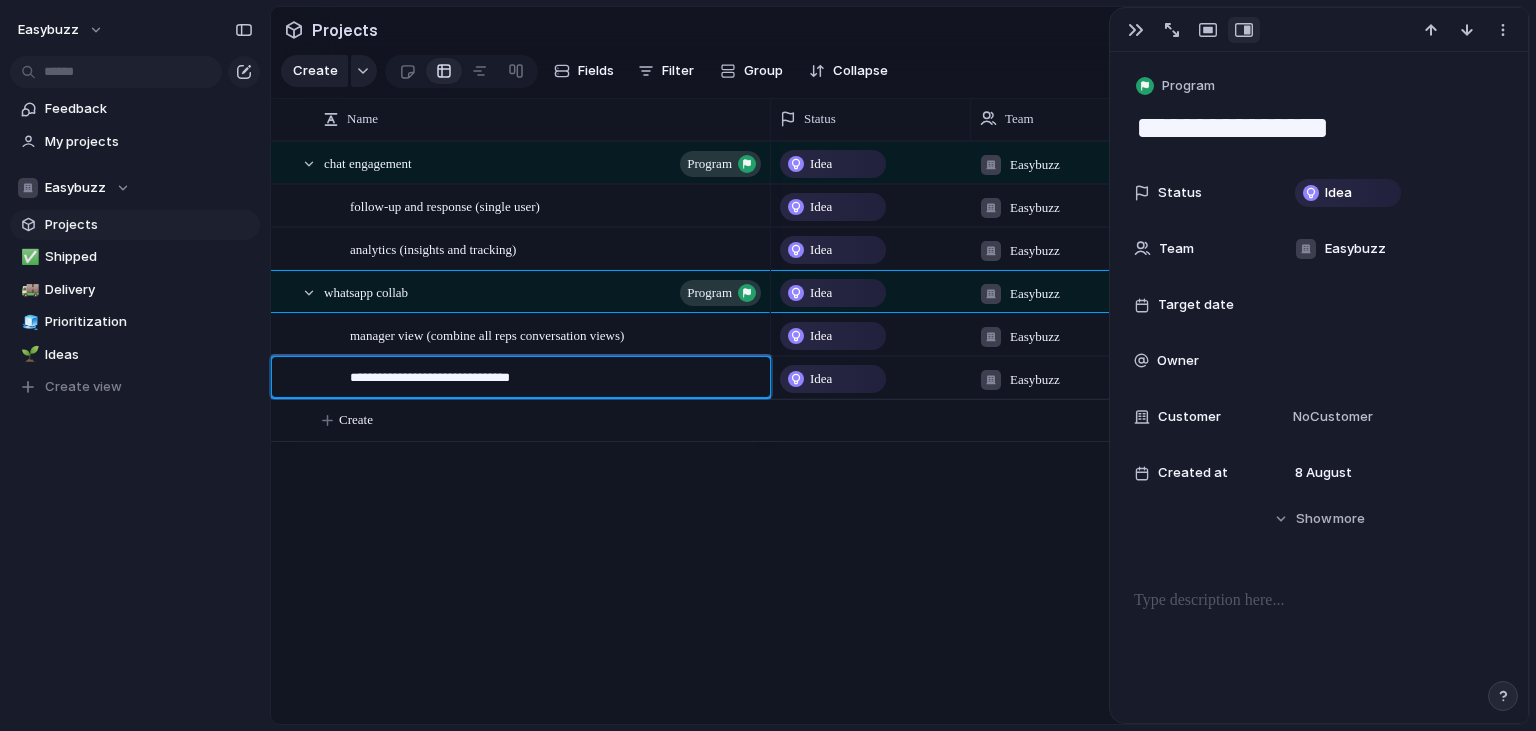 type on "**********" 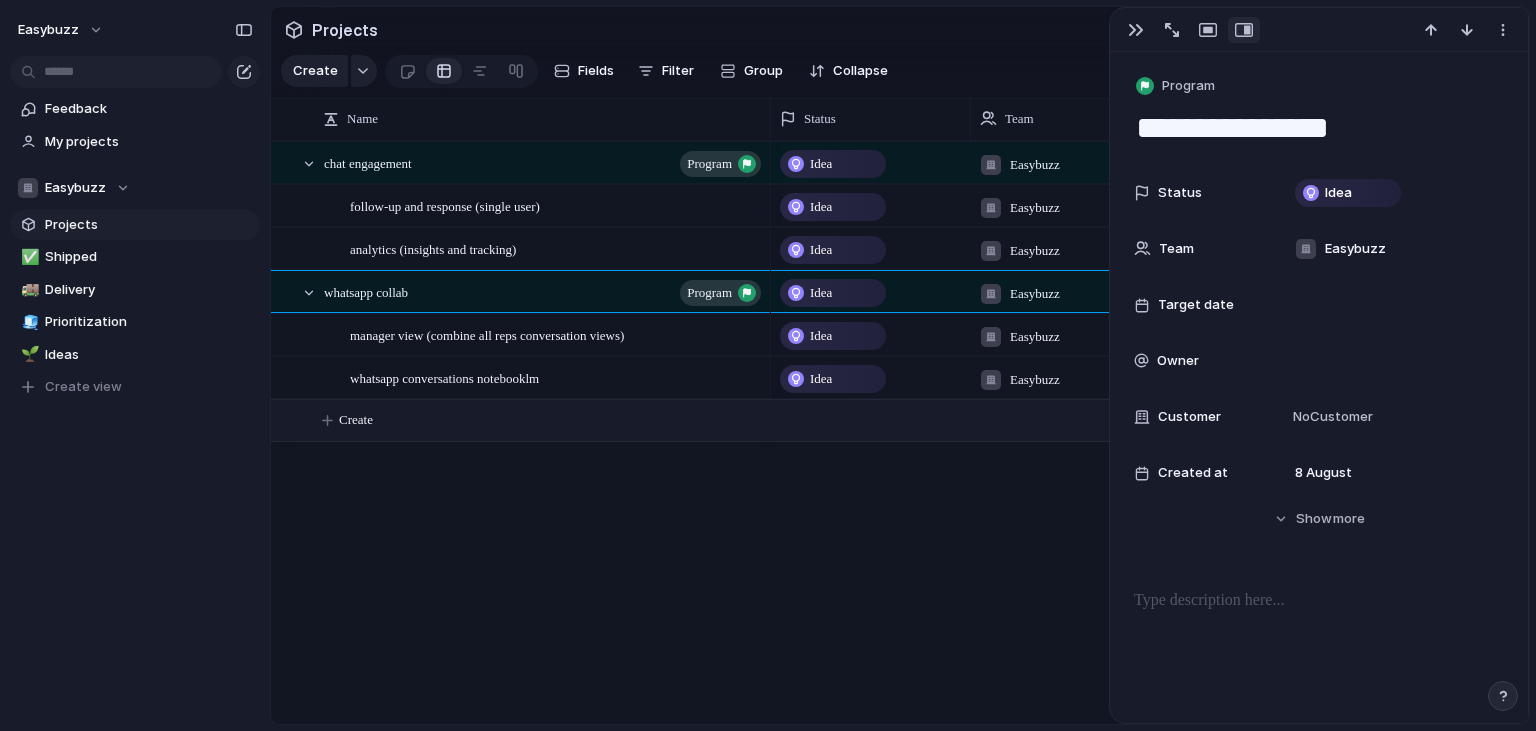 click on "easybuzz Feedback My projects Easybuzz Projects ✅ Shipped 🚚 Delivery 🧊 Prioritization 🌱 Ideas
To pick up a draggable item, press the space bar.
While dragging, use the arrow keys to move the item.
Press space again to drop the item in its new position, or press escape to cancel.
Create view Keep using Index You're approaching the free limit of 300 items Upgrade plan Projects Create Fields Filter Group Zoom Collapse Connect Linear Clear Save for everyone
Name
Status
Team
Target date
Owner
Customer" at bounding box center [768, 365] 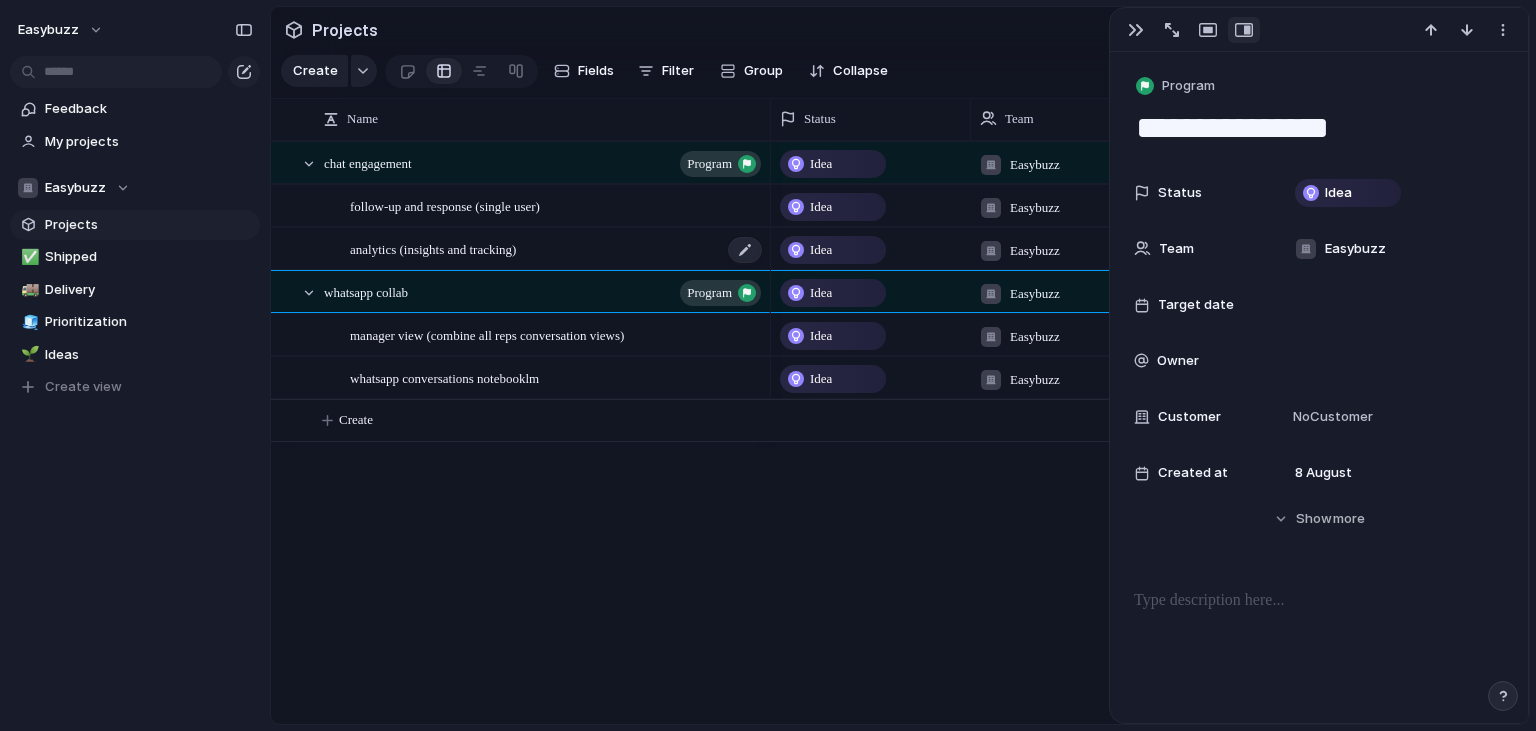 click on "analytics (insights and tracking)" at bounding box center (557, 249) 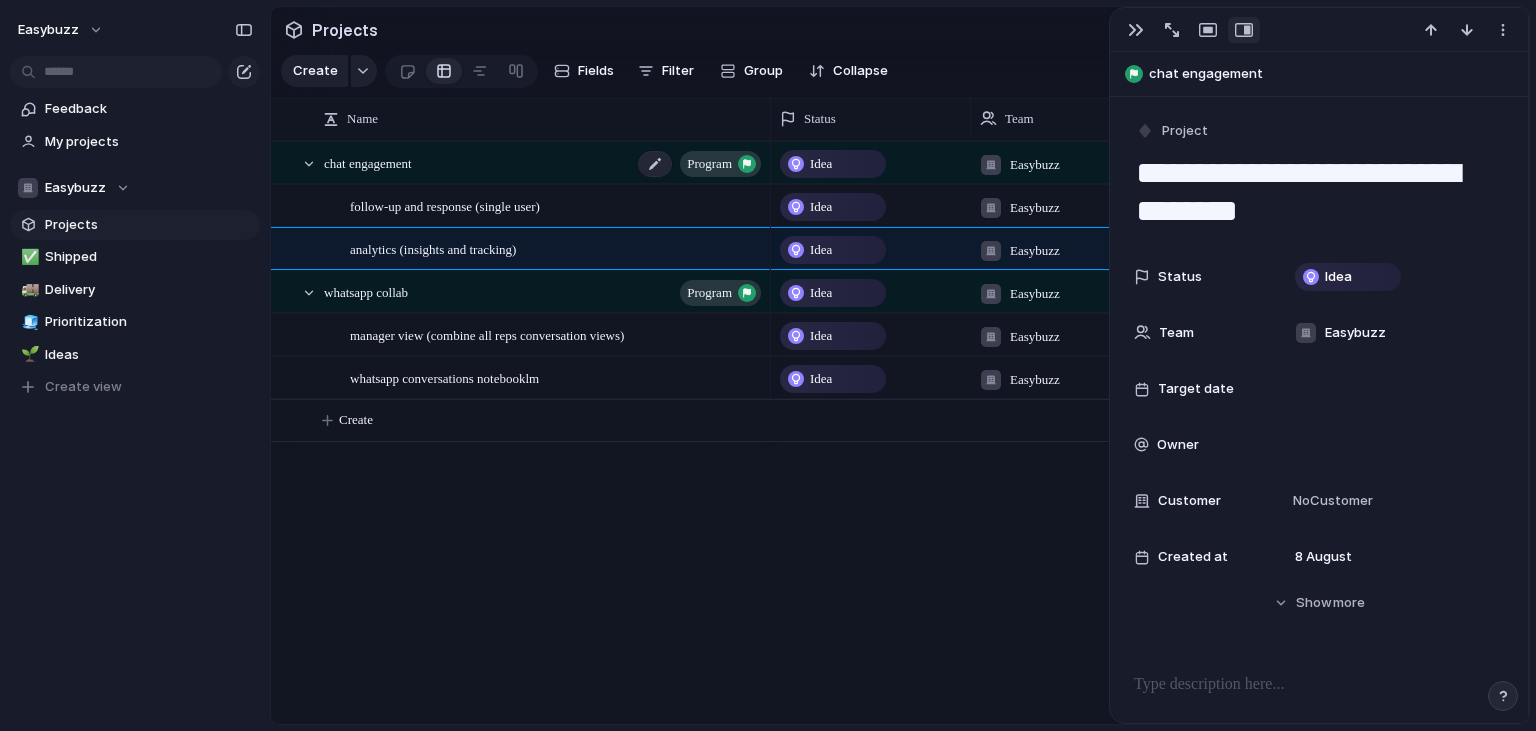 click on "chat engagement program" at bounding box center [544, 163] 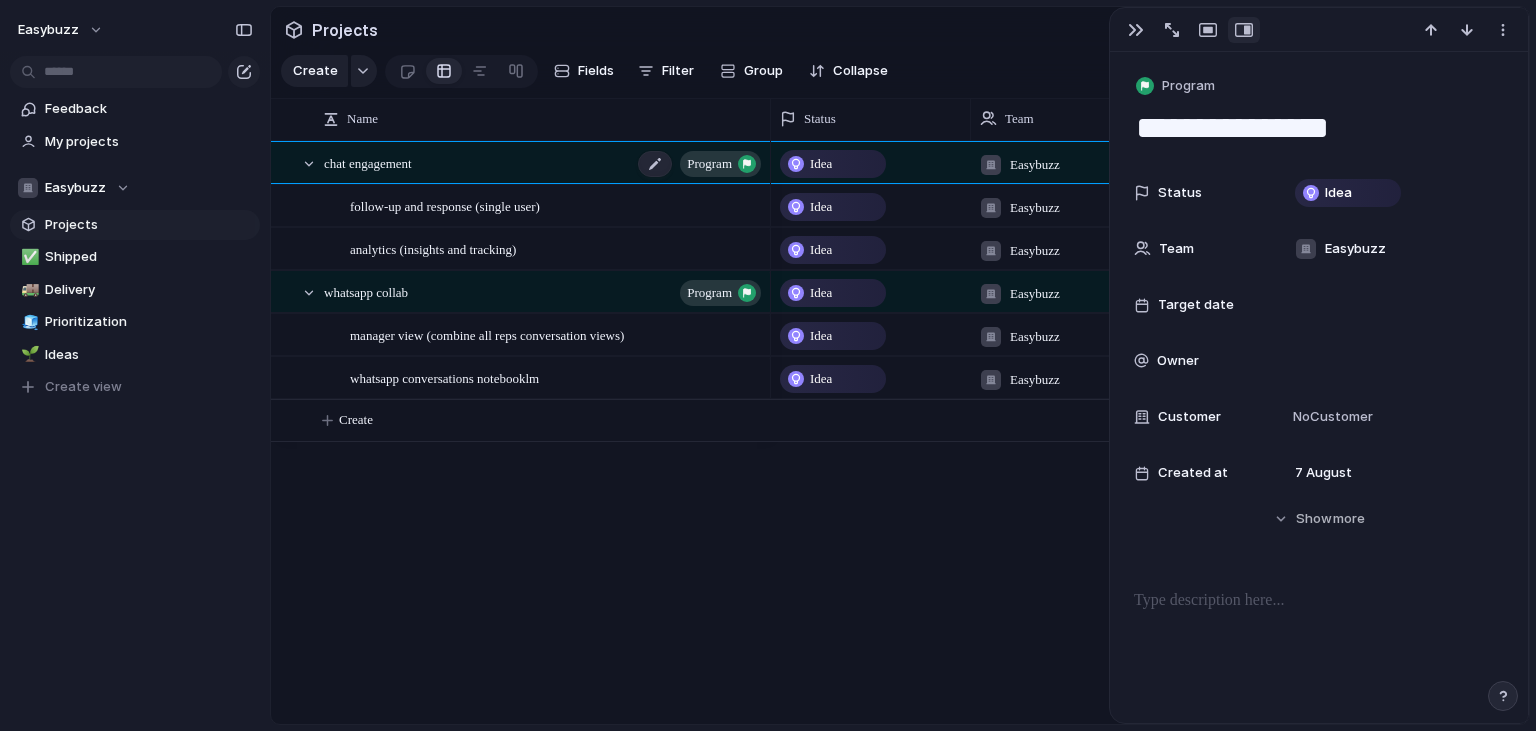 click on "chat engagement program" at bounding box center [544, 163] 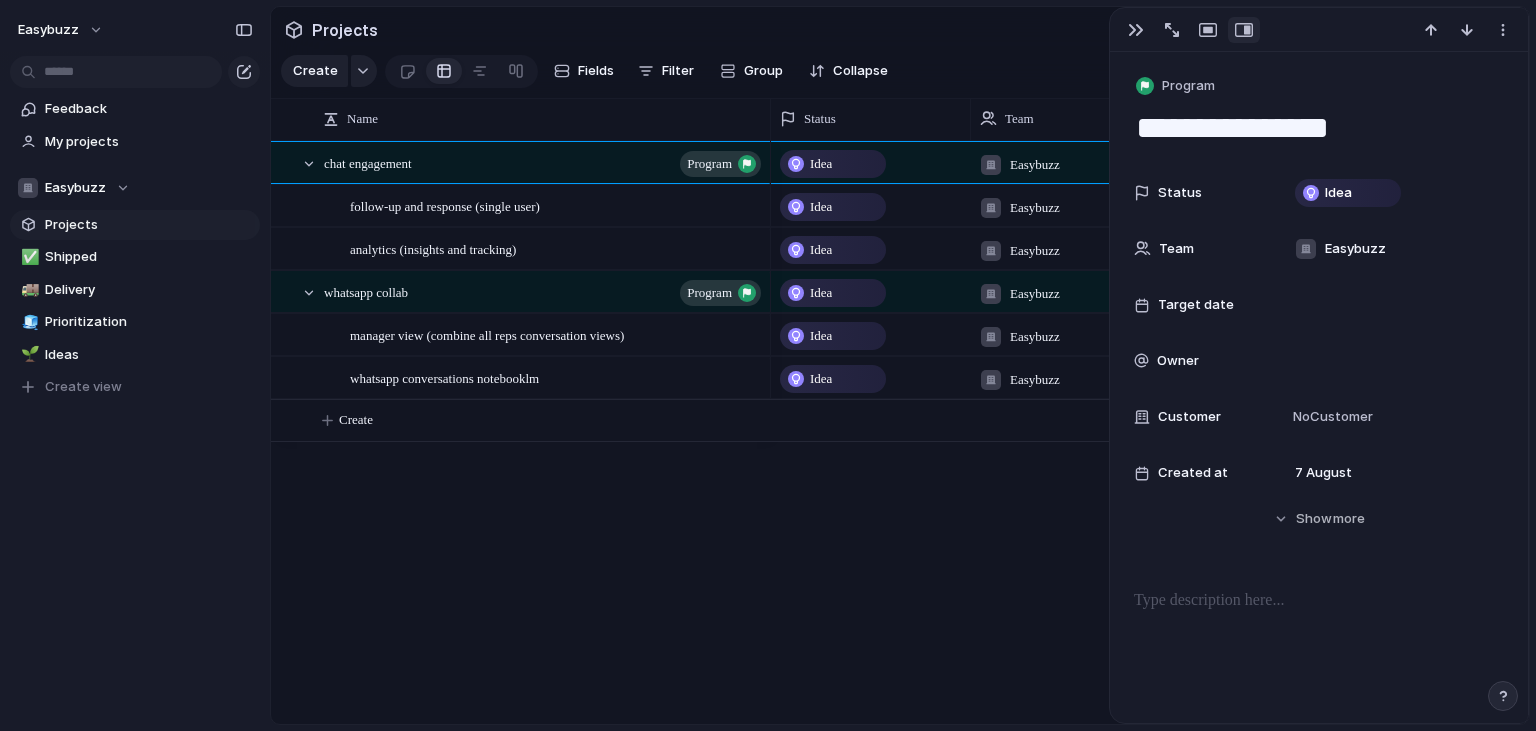click at bounding box center (1319, 653) 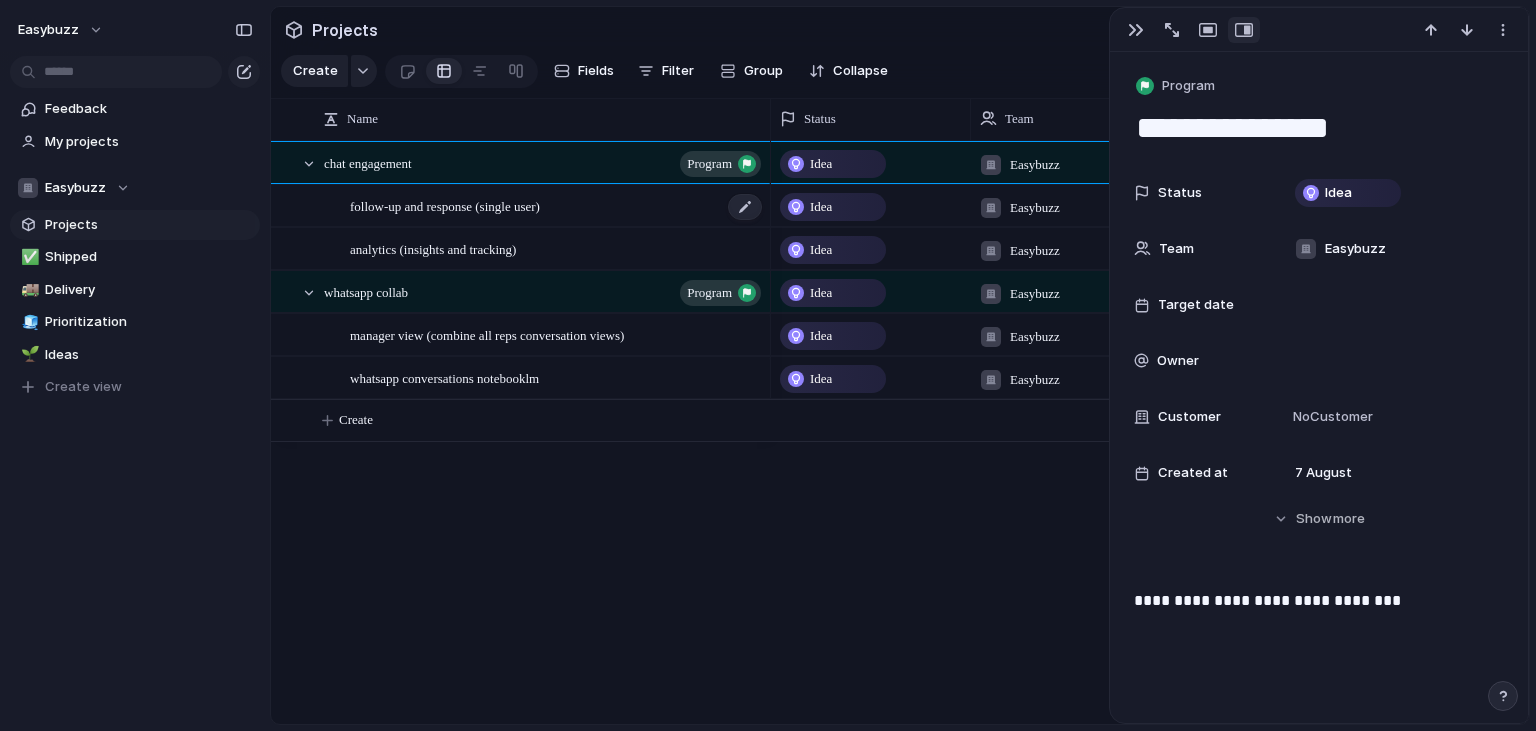 click on "follow-up and response (single user)" at bounding box center [557, 206] 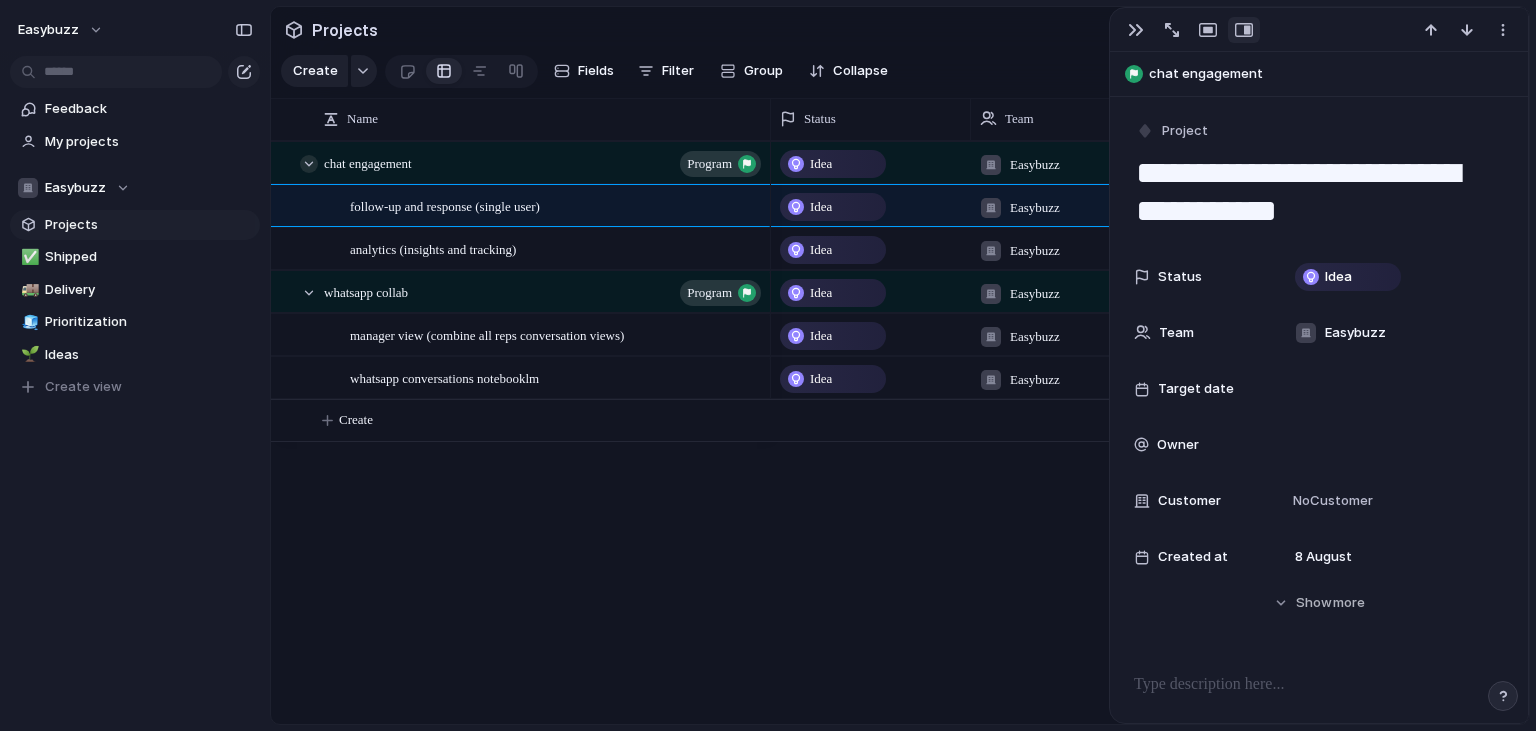 click at bounding box center [309, 164] 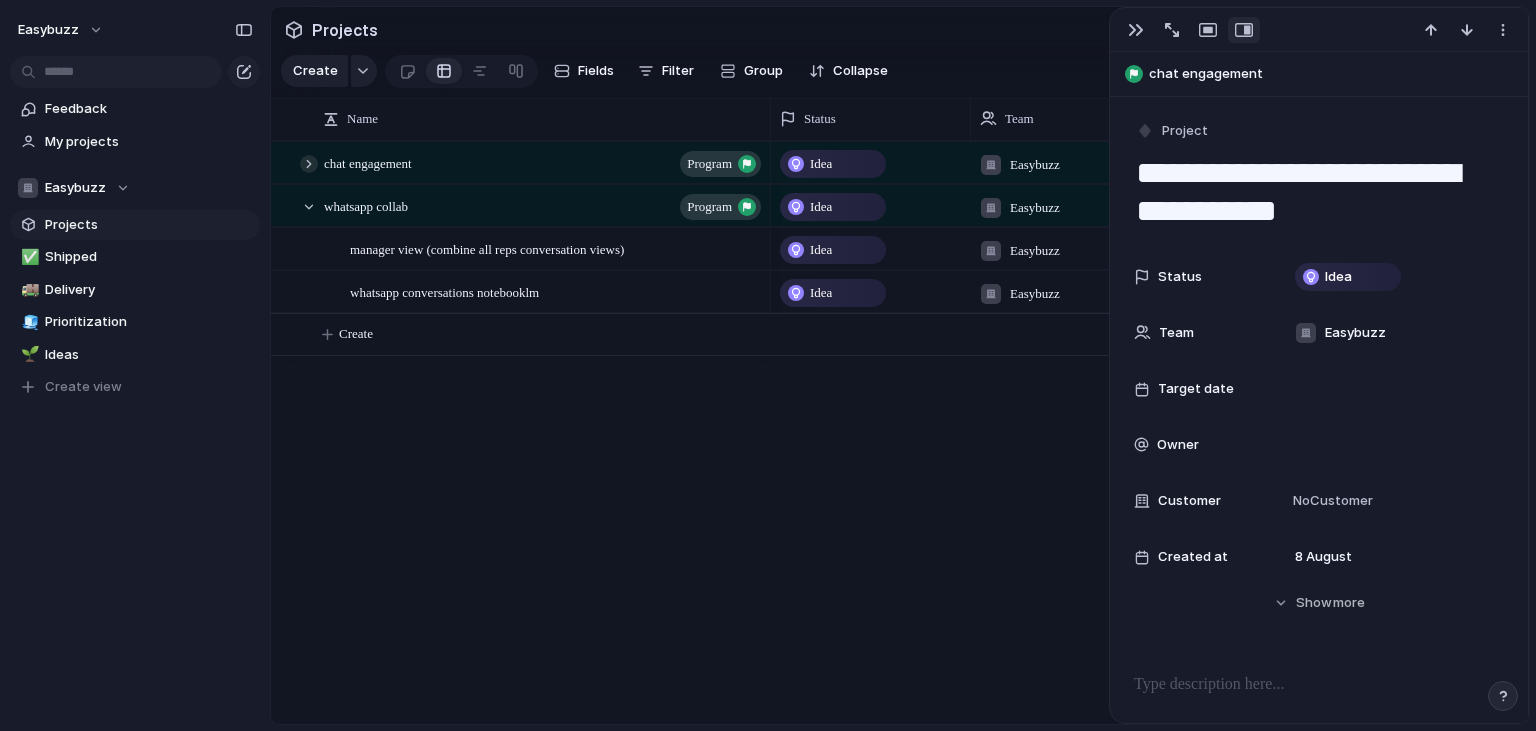 click at bounding box center [309, 164] 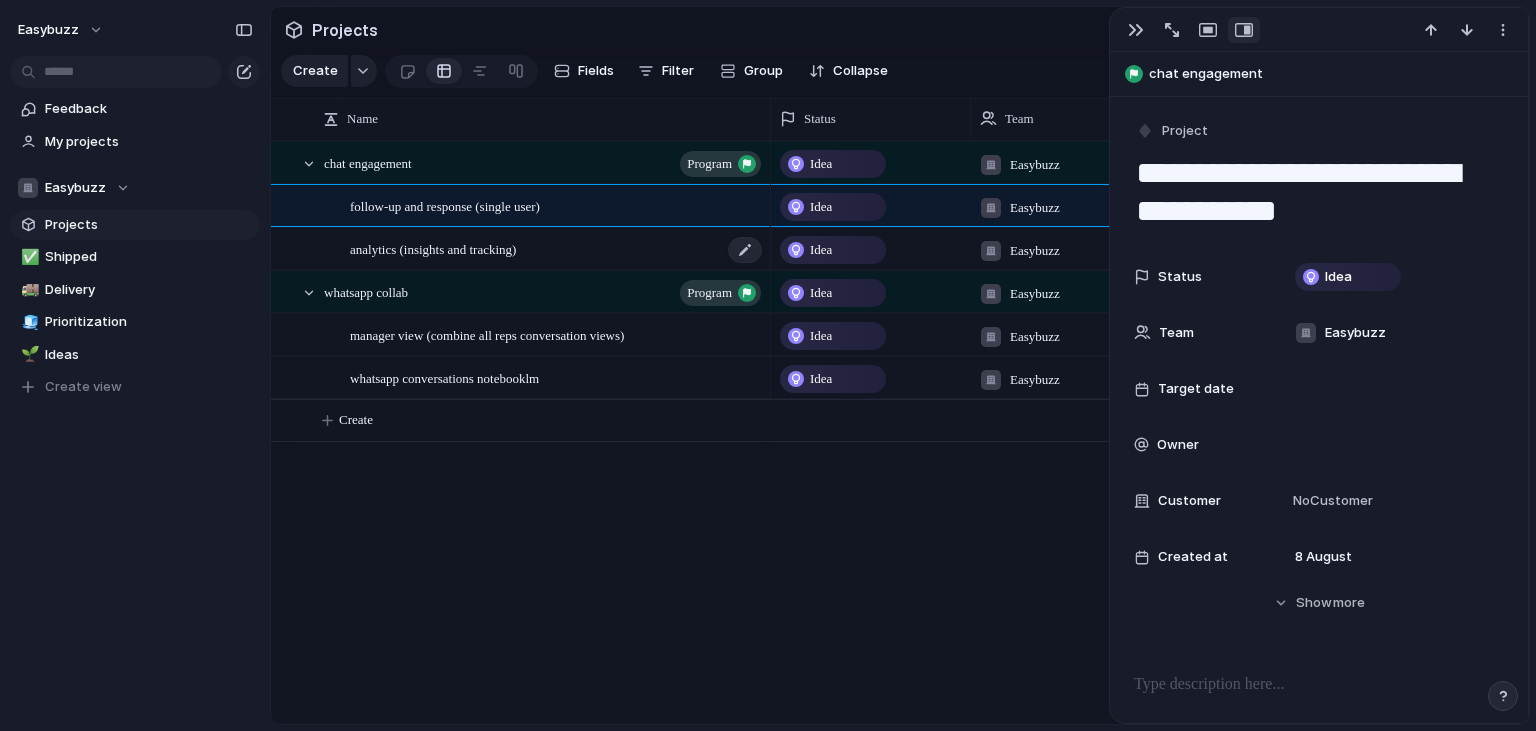 click on "analytics (insights and tracking)" at bounding box center (433, 248) 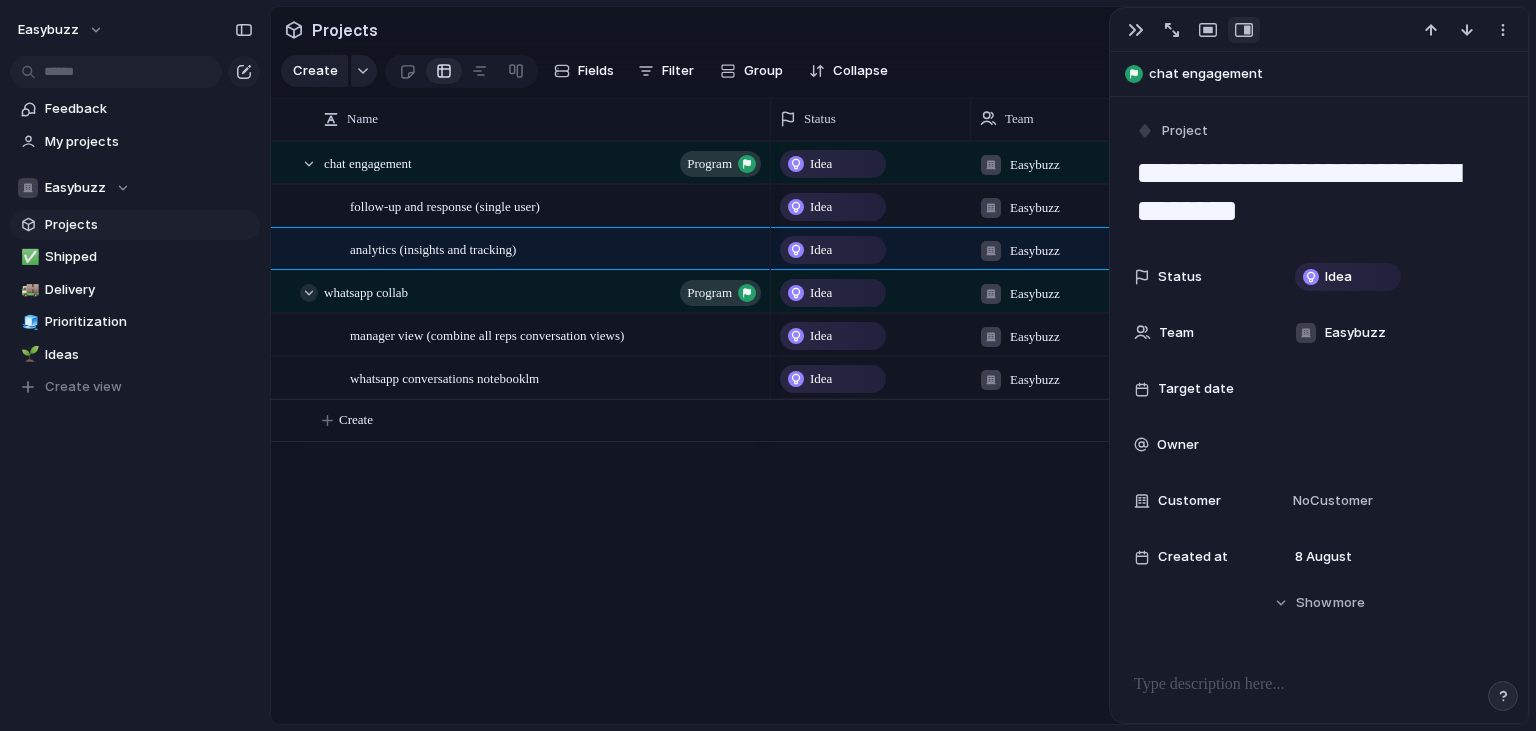 click at bounding box center (309, 293) 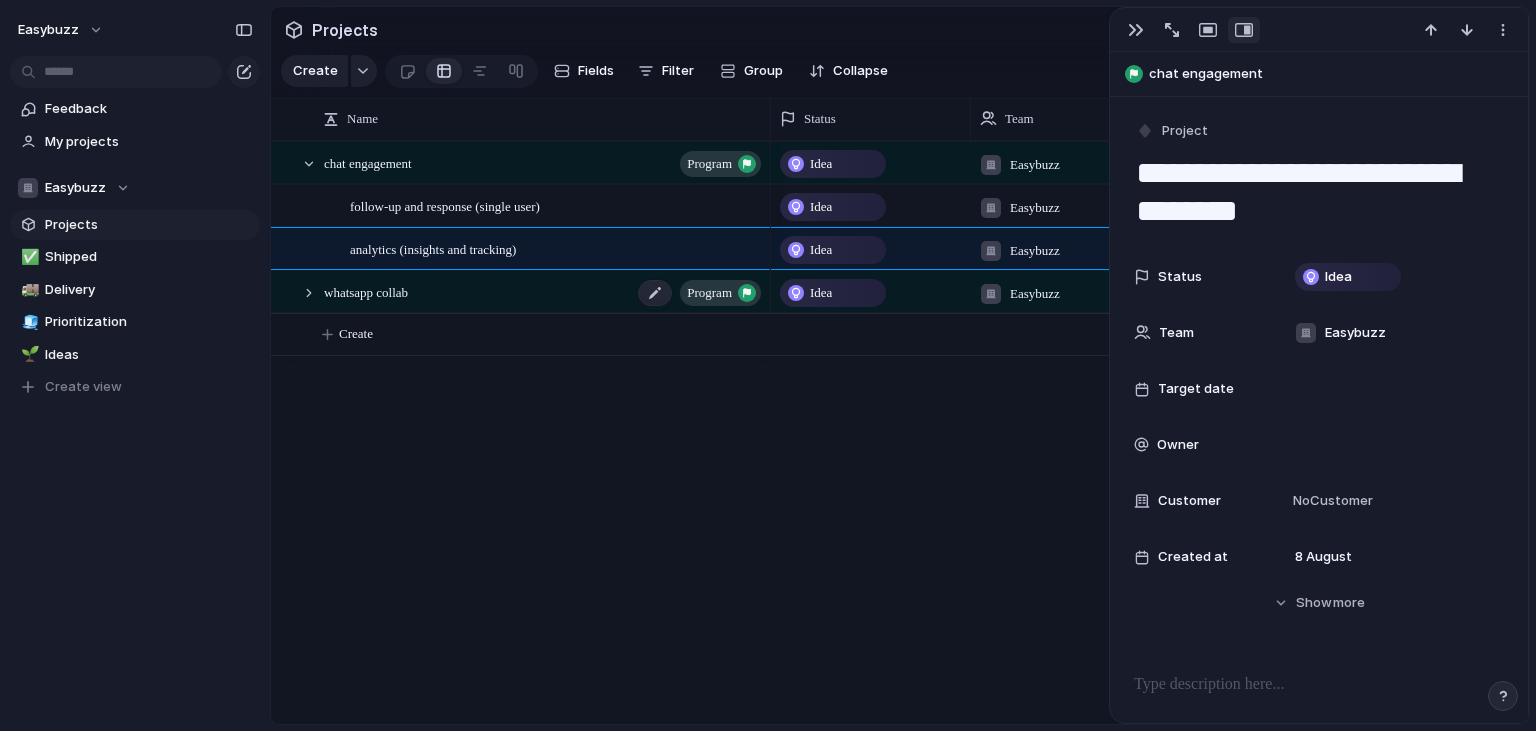 click on "whatsapp collab program" at bounding box center (544, 292) 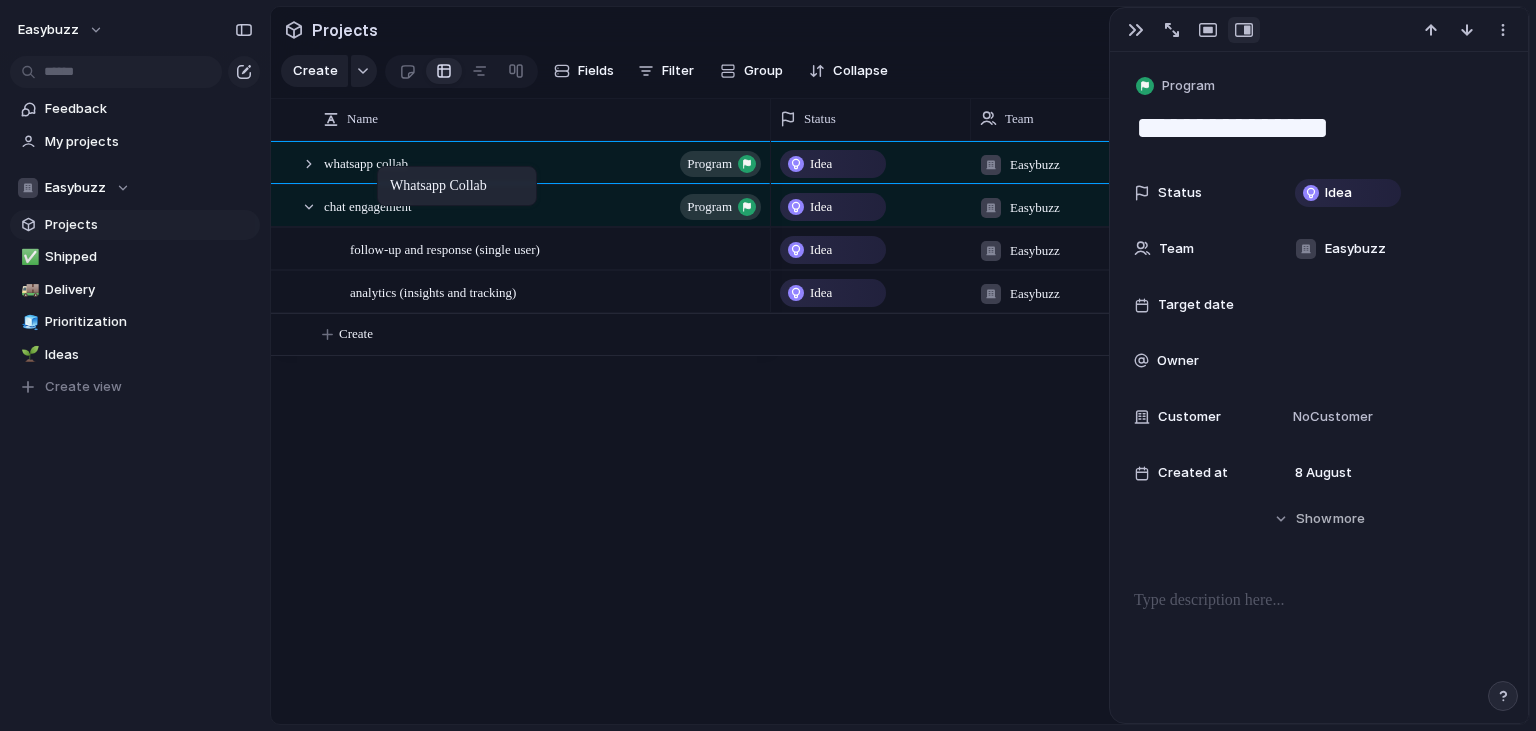 drag, startPoint x: 422, startPoint y: 289, endPoint x: 387, endPoint y: 170, distance: 124.04031 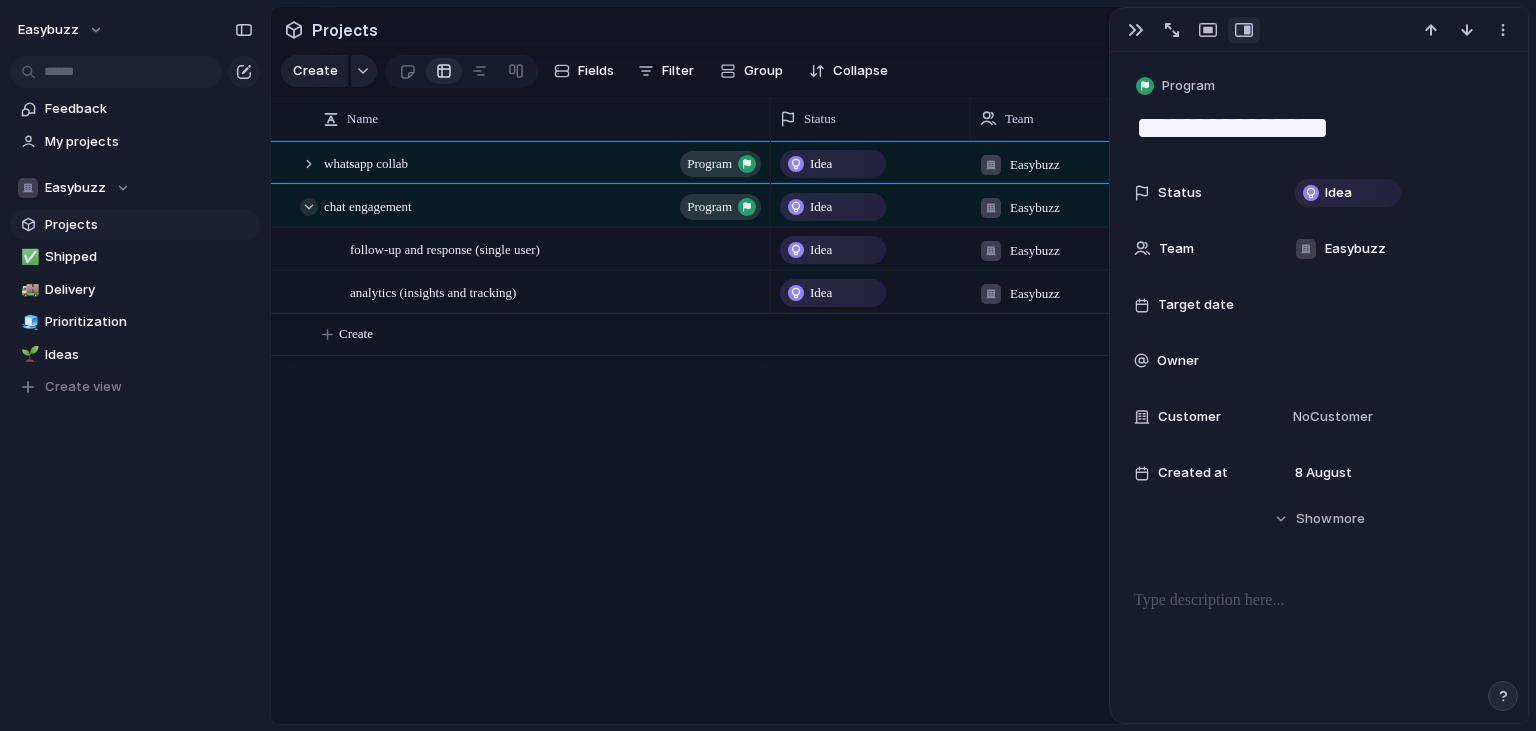 click at bounding box center (309, 207) 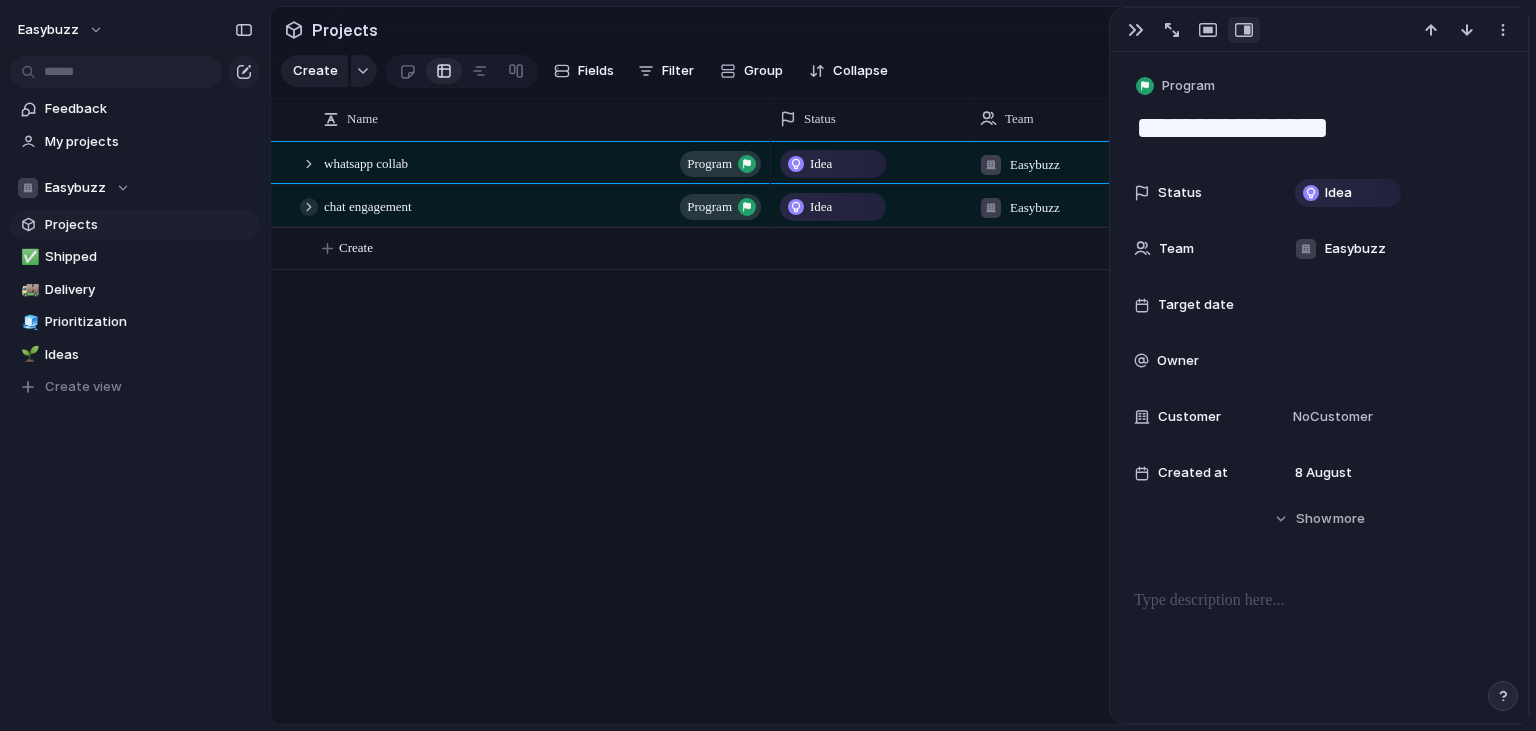 click at bounding box center (309, 207) 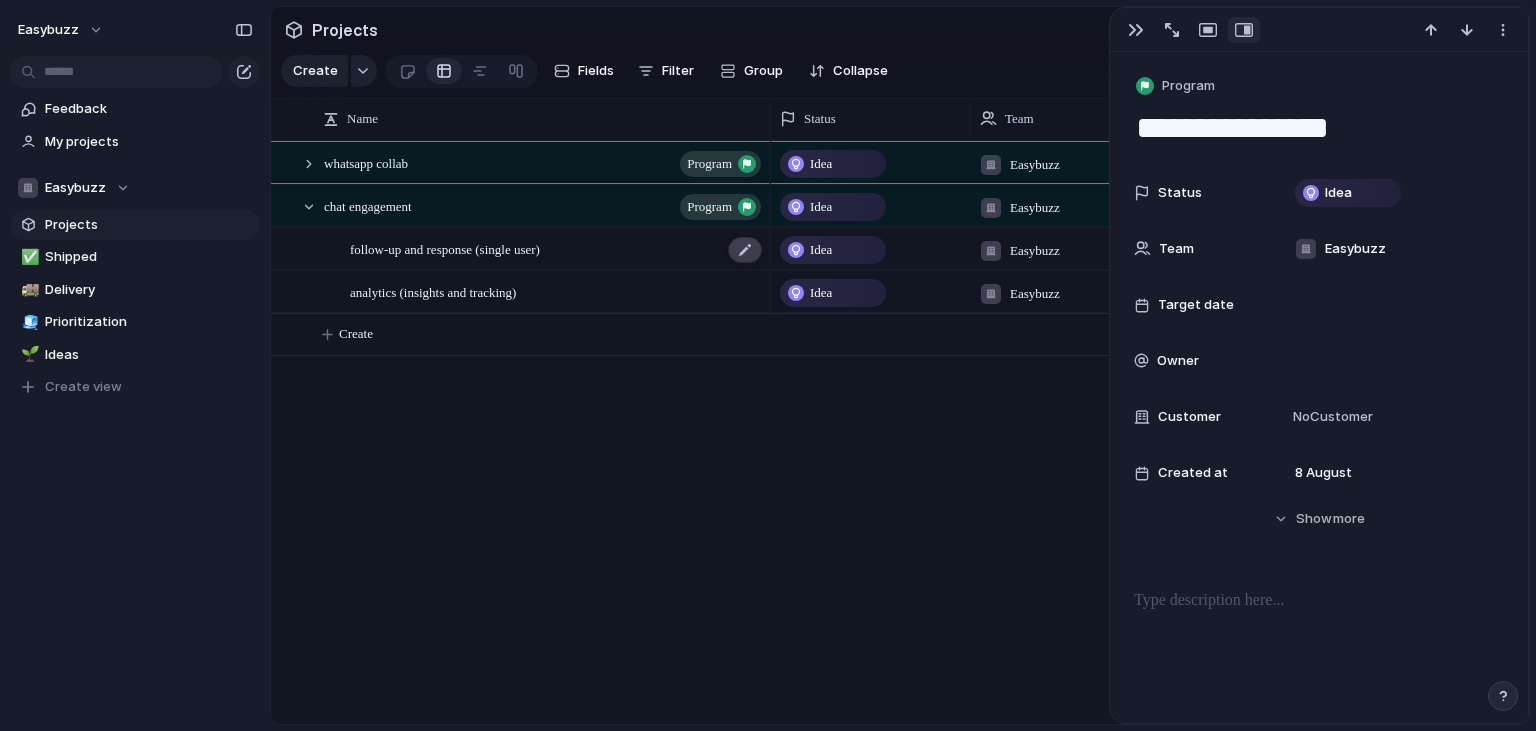 click at bounding box center (745, 250) 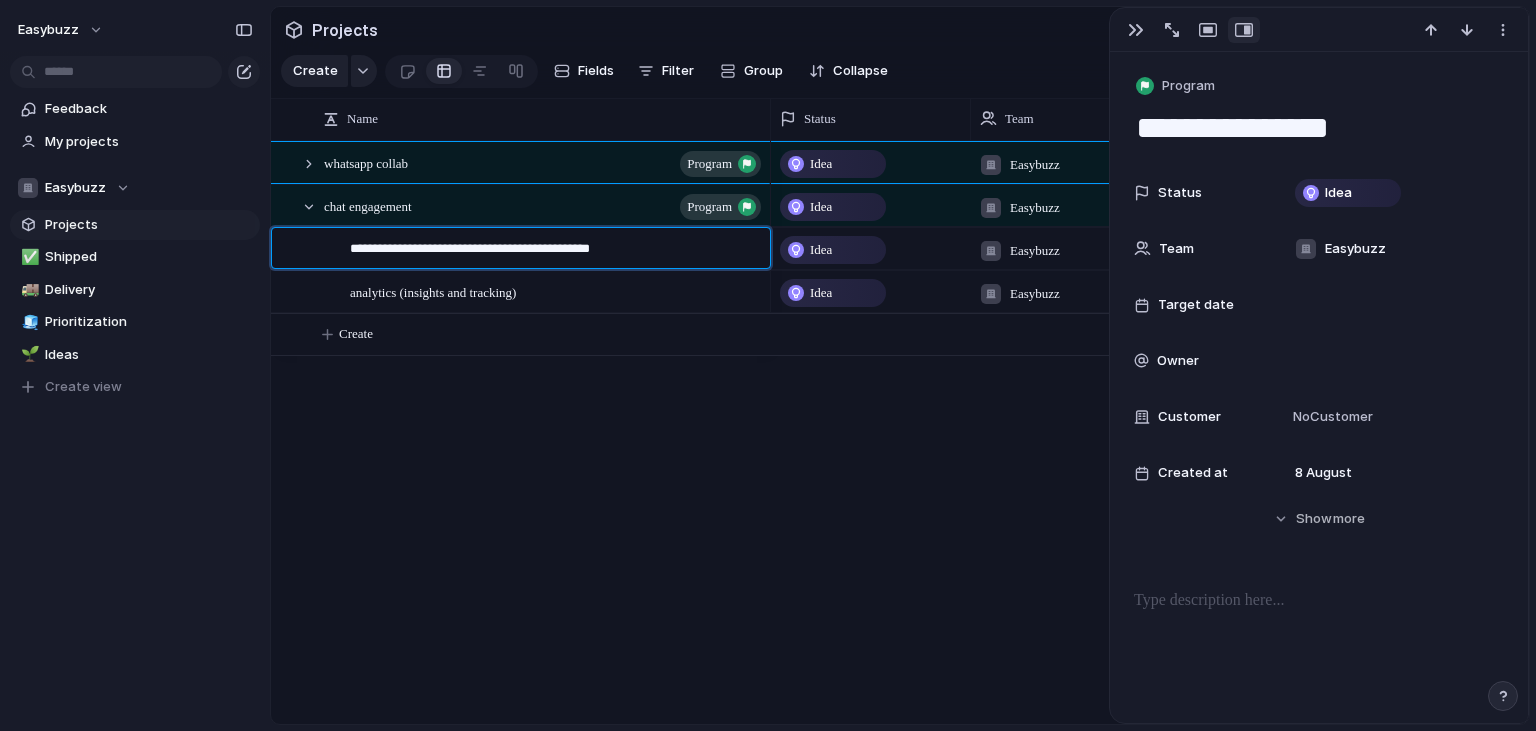 type on "**********" 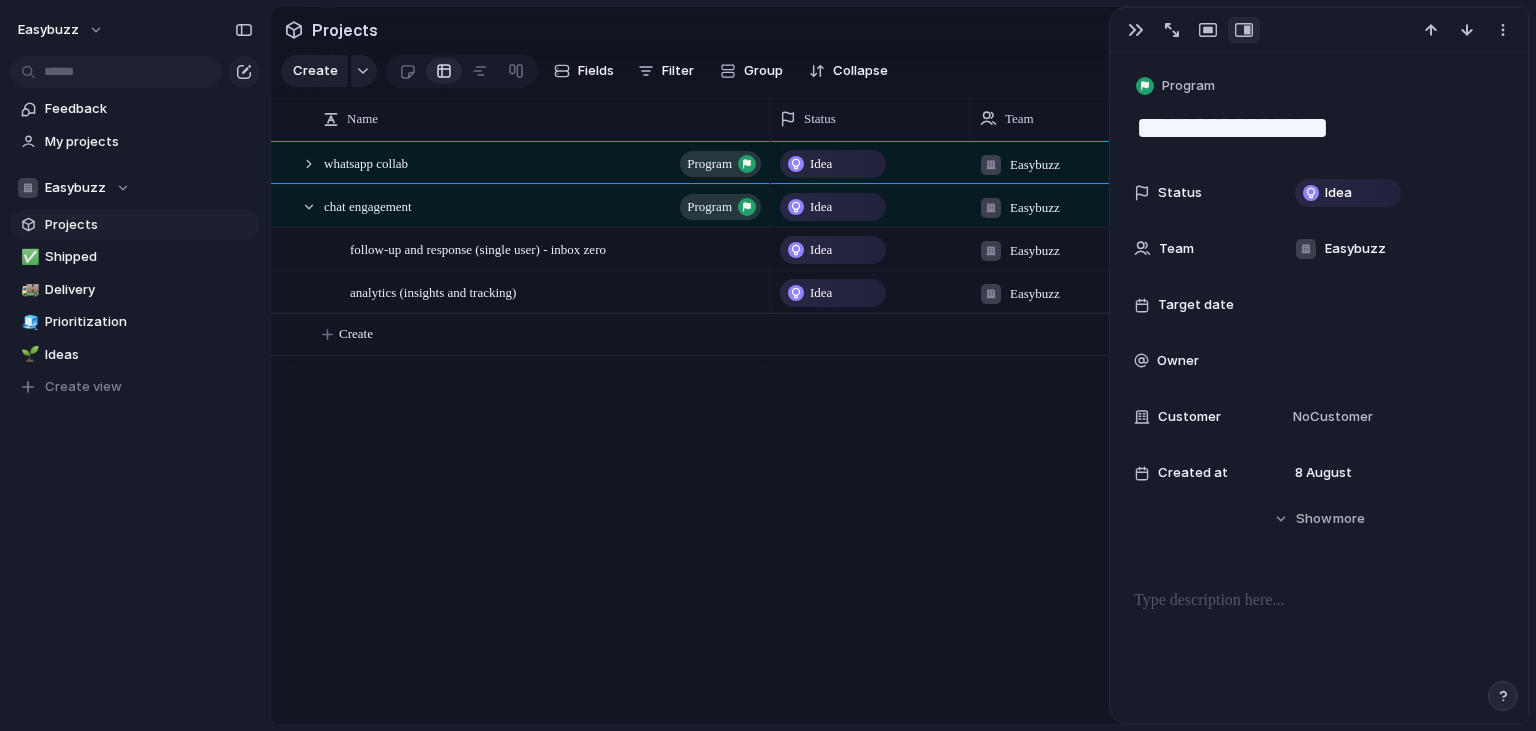 click on "chat engagement program whatsapp collab program follow-up and response (single user) - inbox zero analytics (insights and tracking) Idea Easybuzz Idea Easybuzz Idea Easybuzz Idea Easybuzz Create" at bounding box center (900, 432) 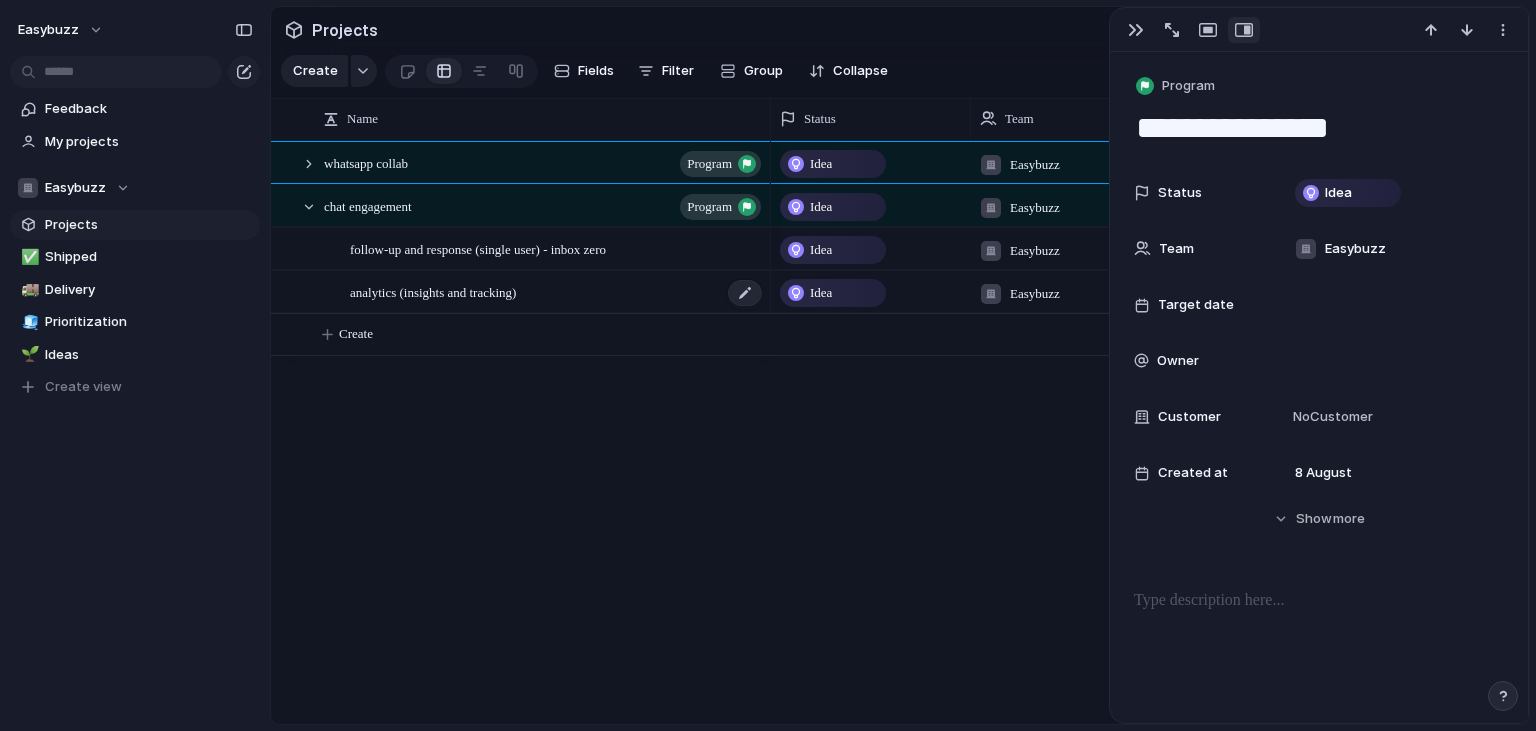 click on "analytics (insights and tracking)" at bounding box center [557, 292] 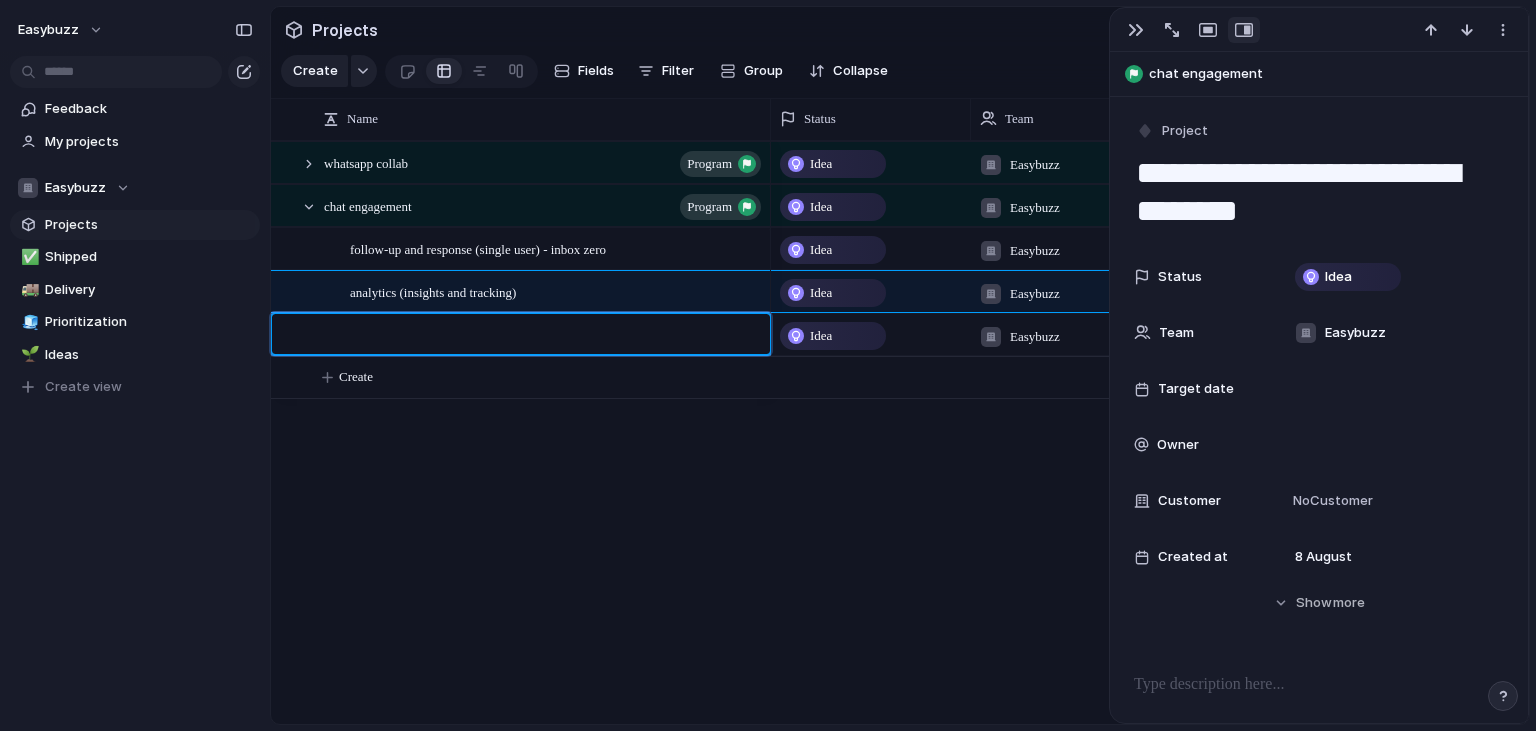type on "*" 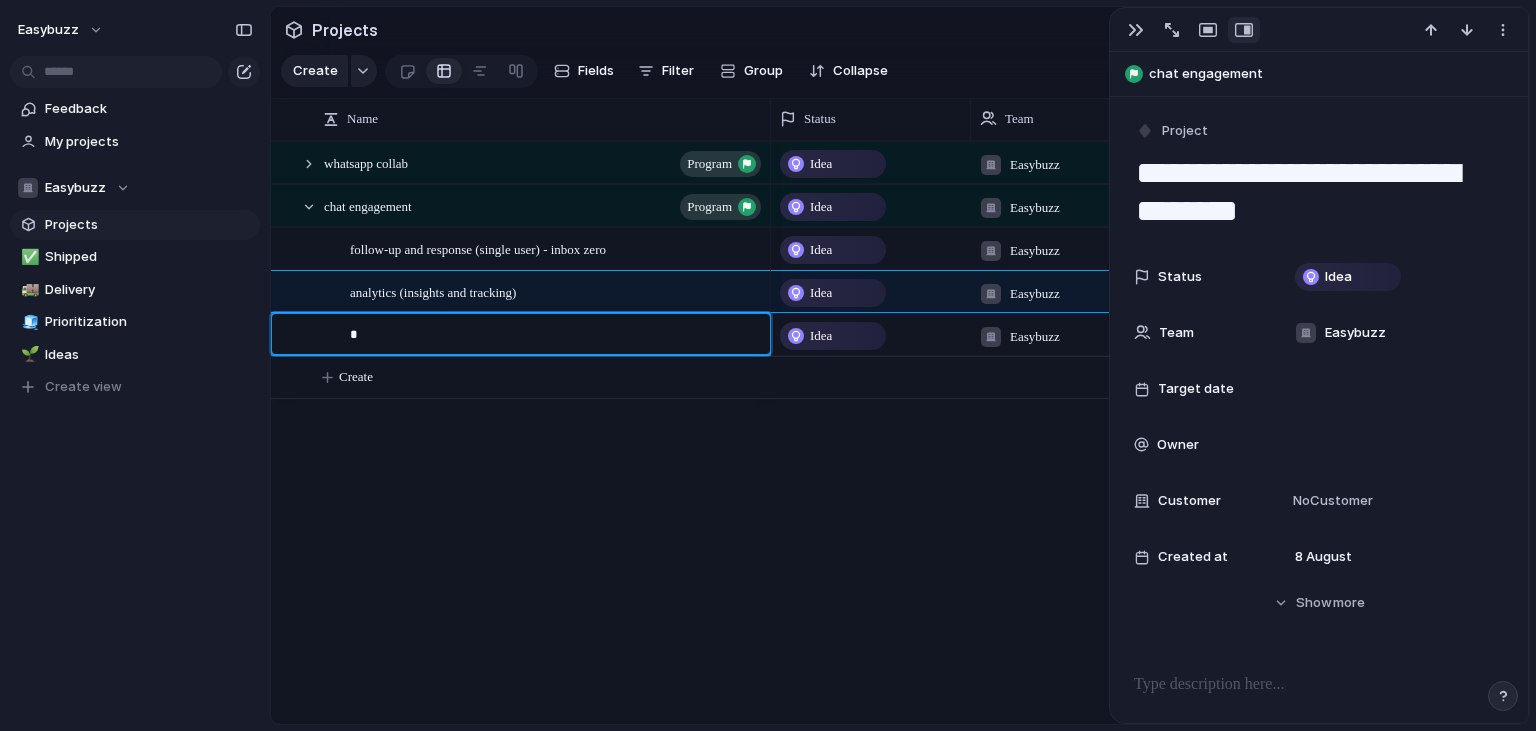 type 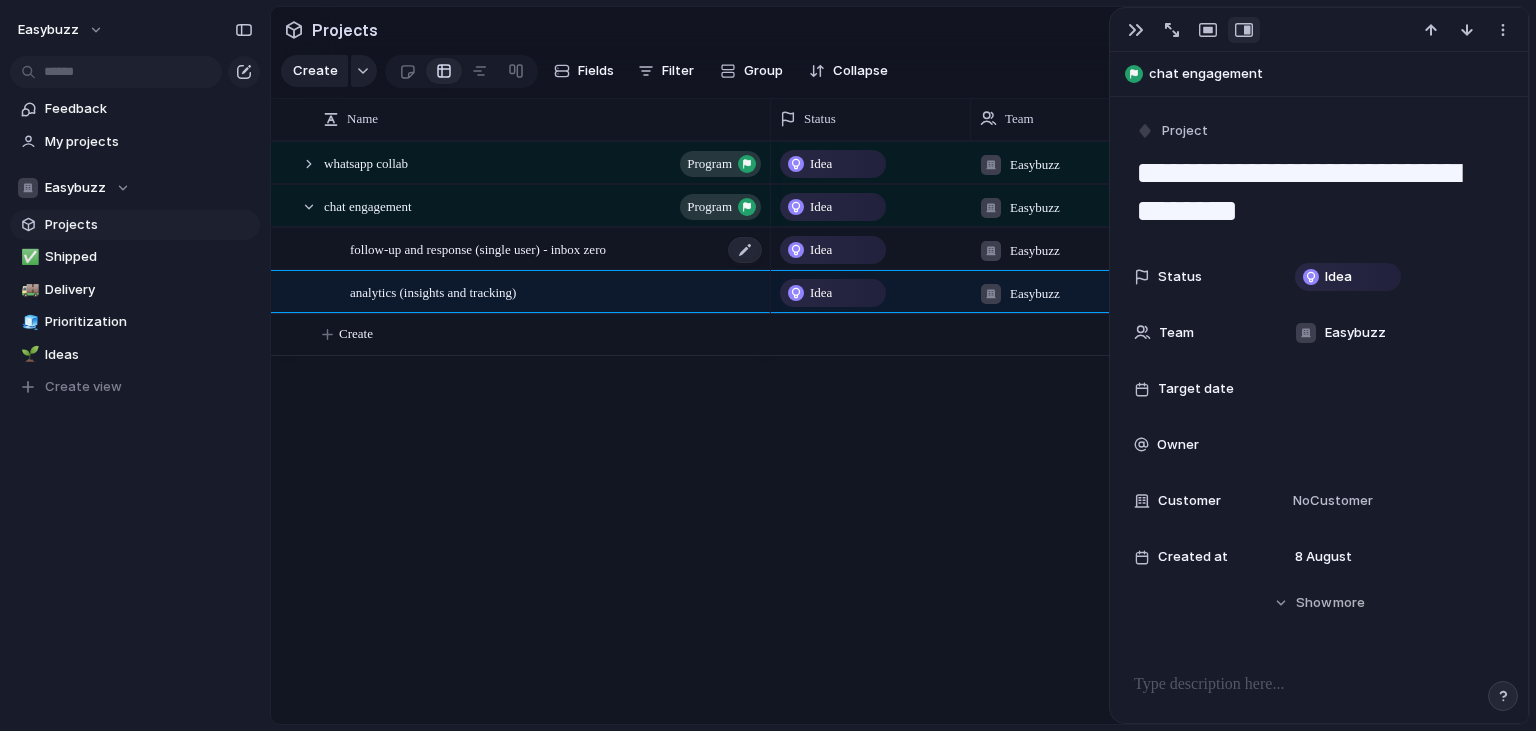 click on "follow-up and response (single user) - inbox zero" at bounding box center (478, 248) 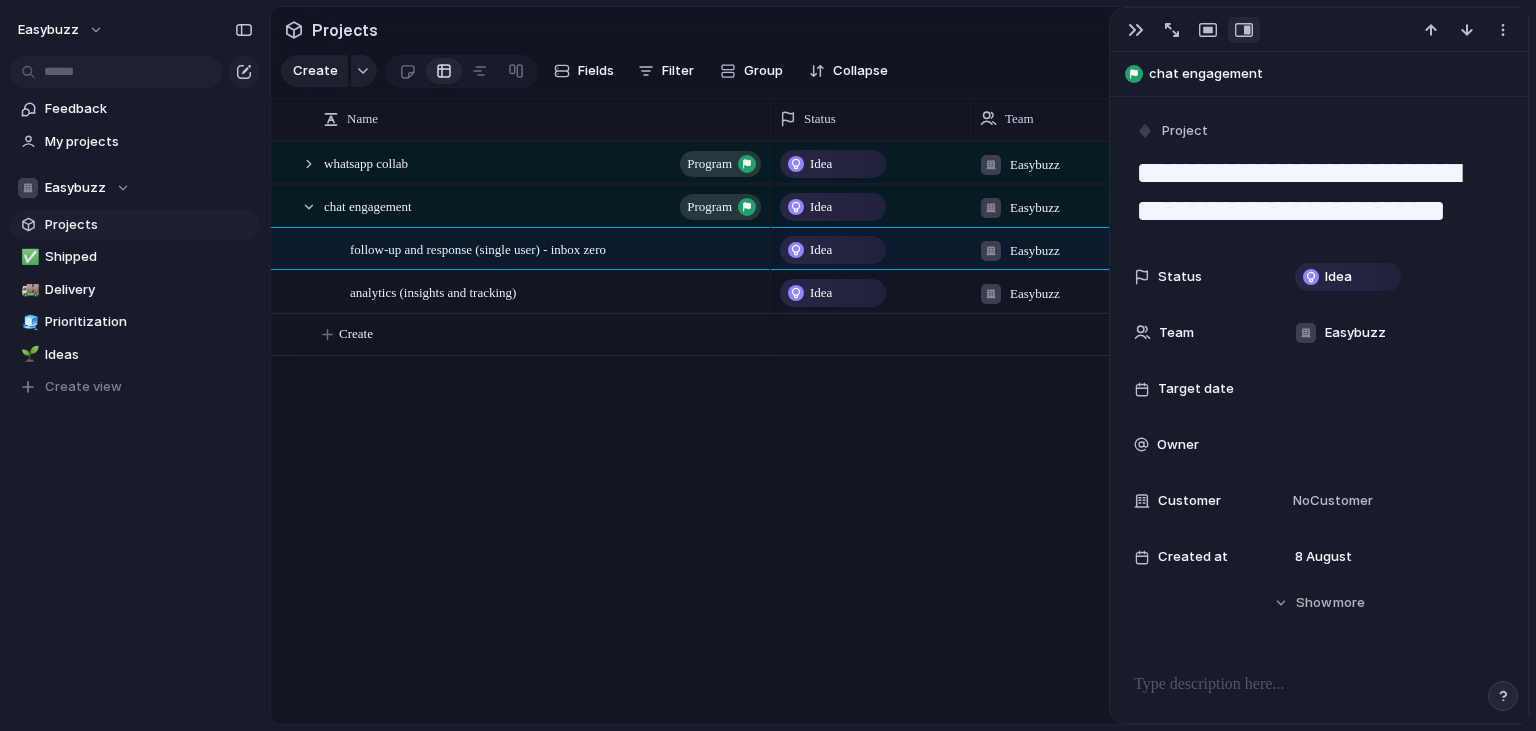 click on "**********" at bounding box center [1319, 192] 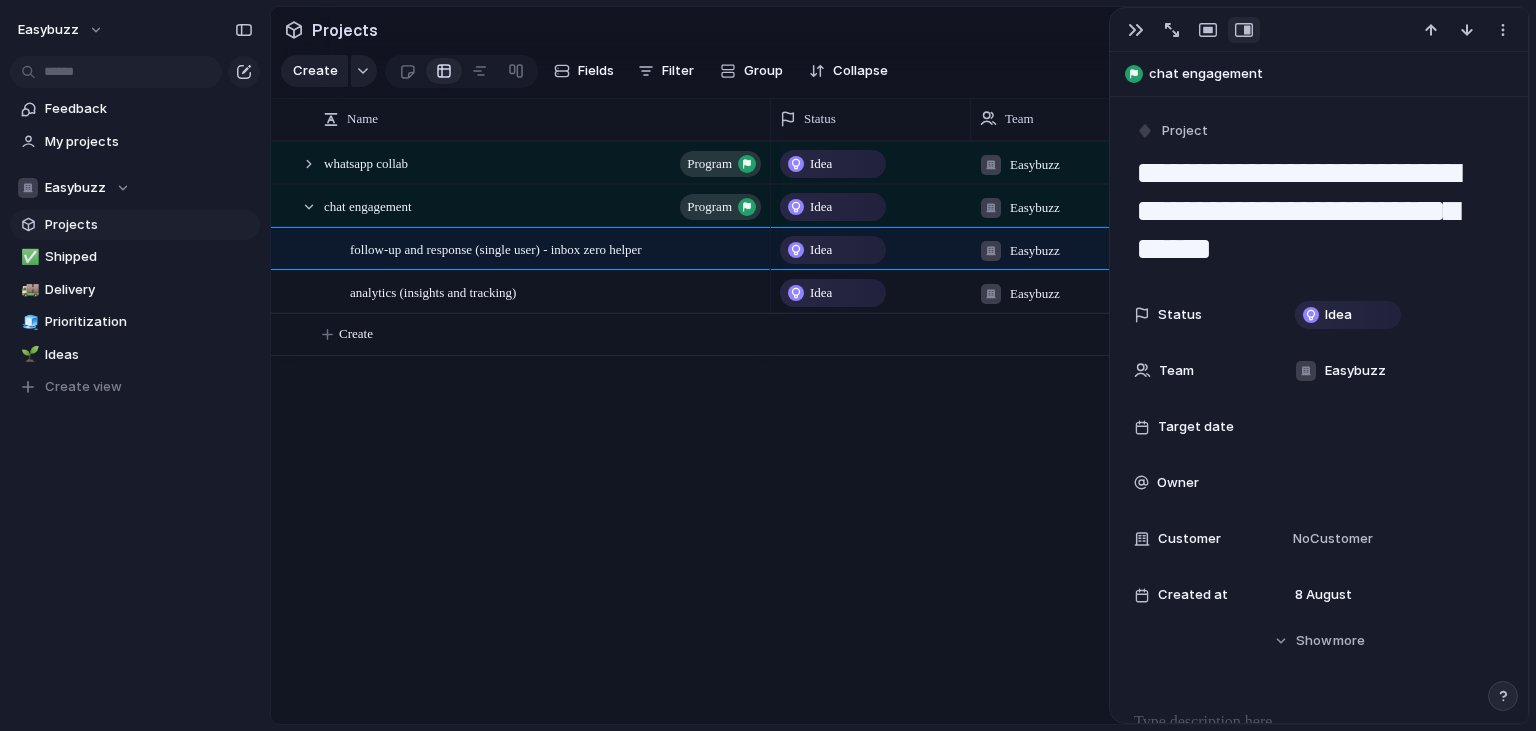 type on "**********" 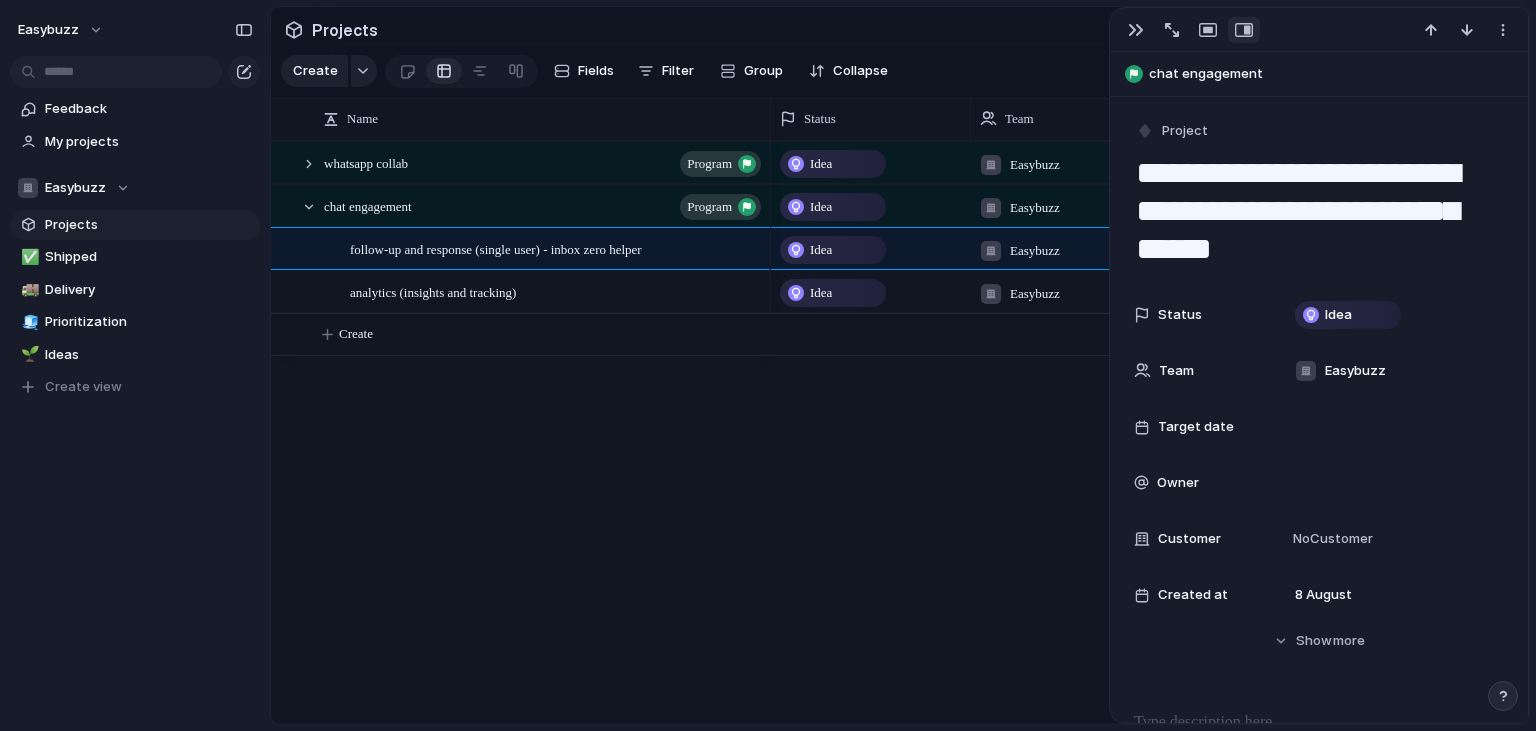 click on "Idea Easybuzz Idea Easybuzz Idea Easybuzz Idea Easybuzz" at bounding box center (1150, 432) 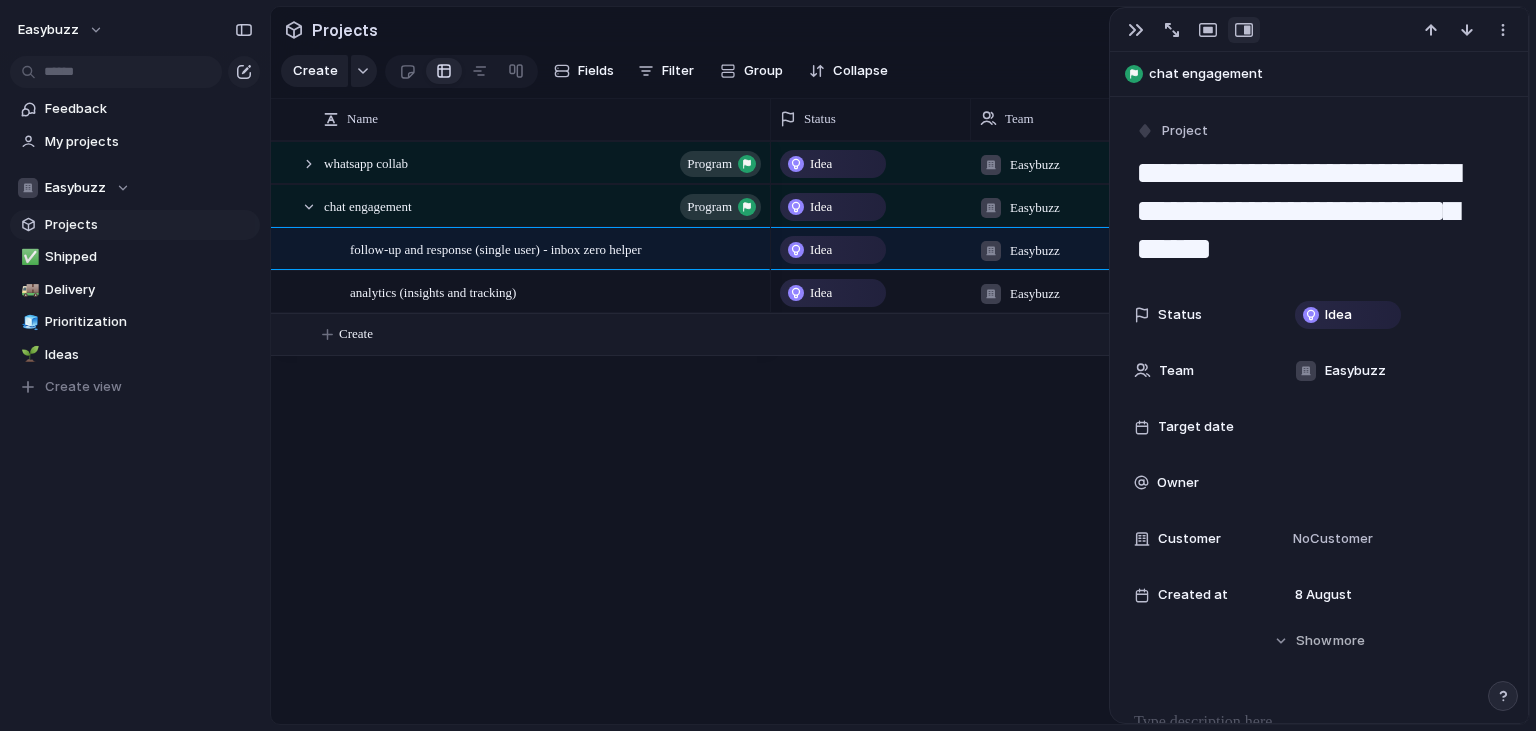 click on "Create" at bounding box center (925, 334) 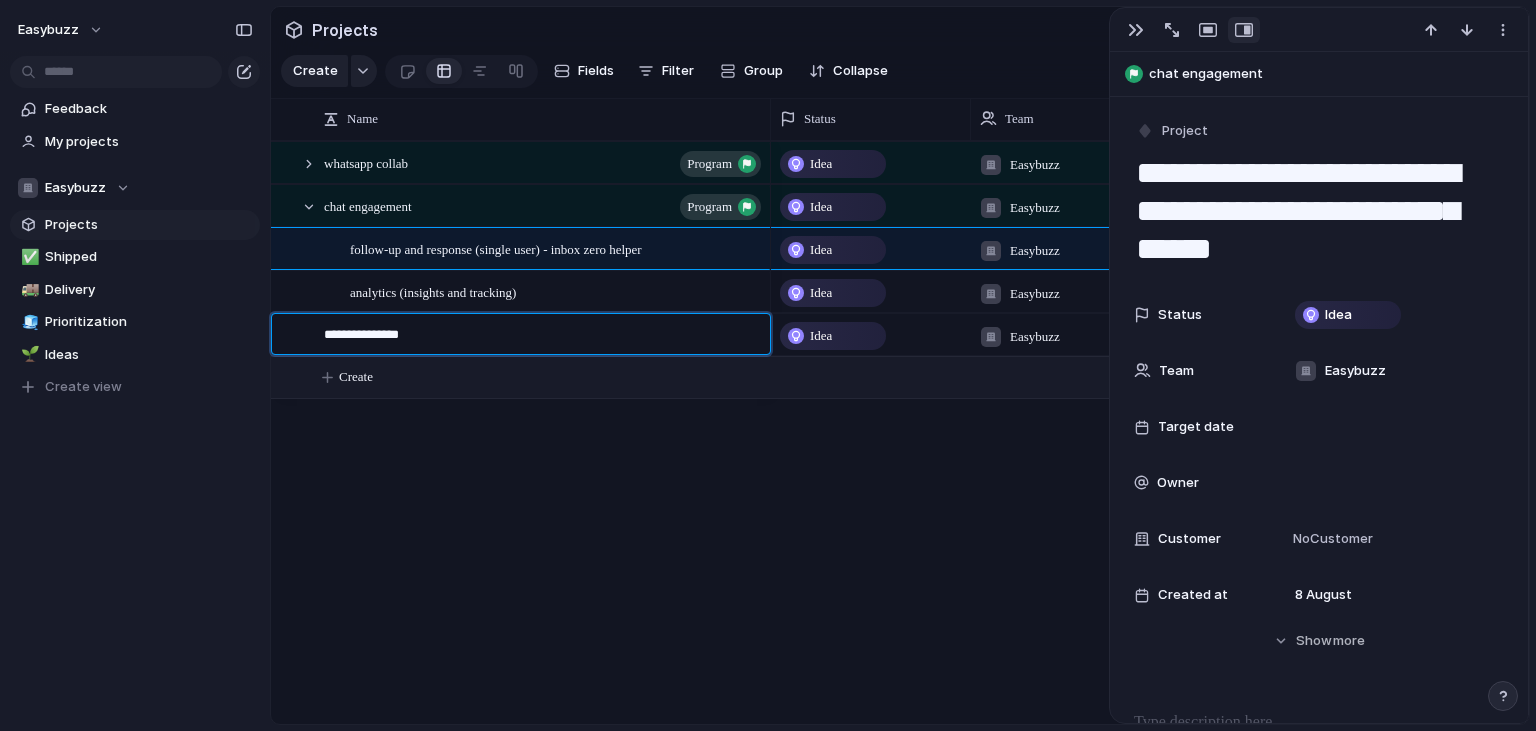type on "**********" 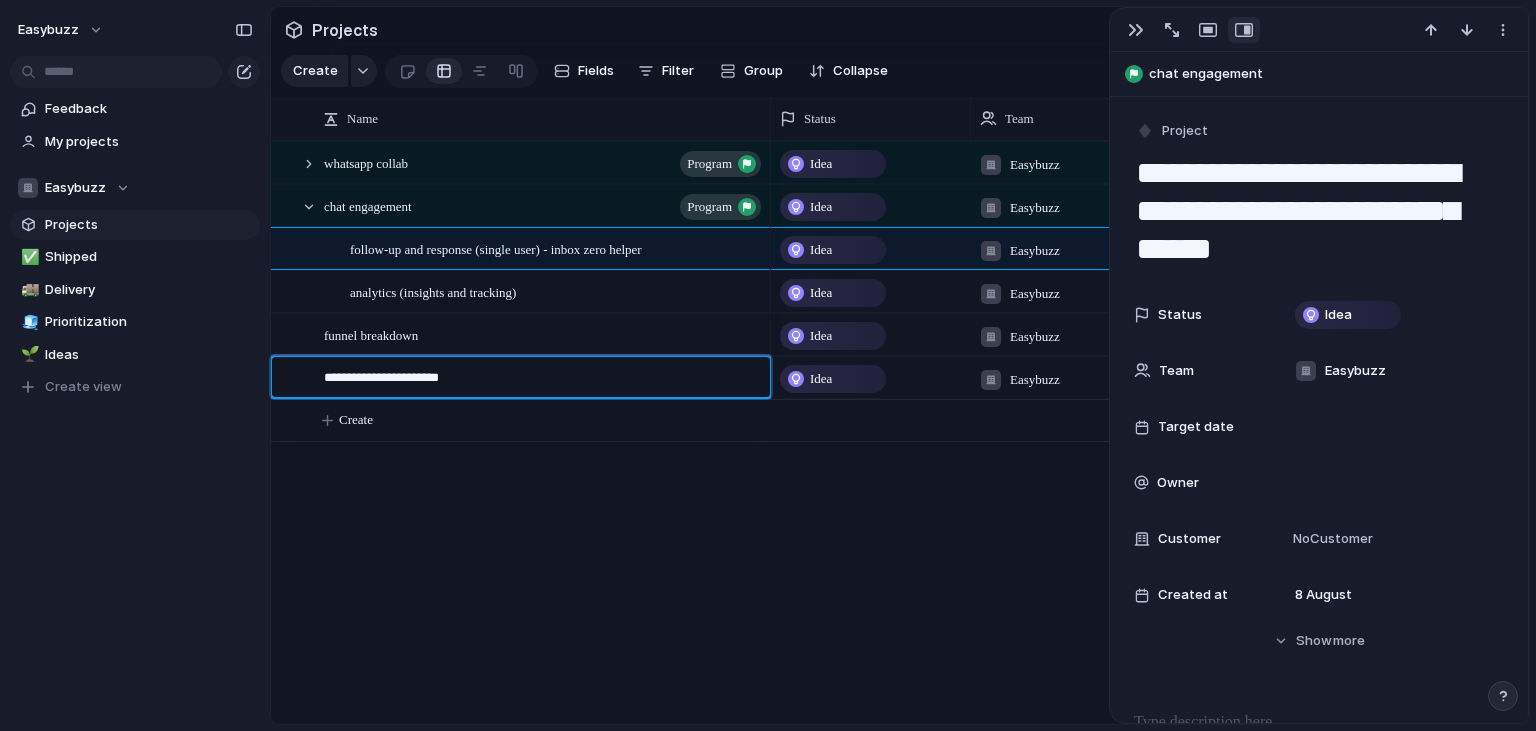 type on "**********" 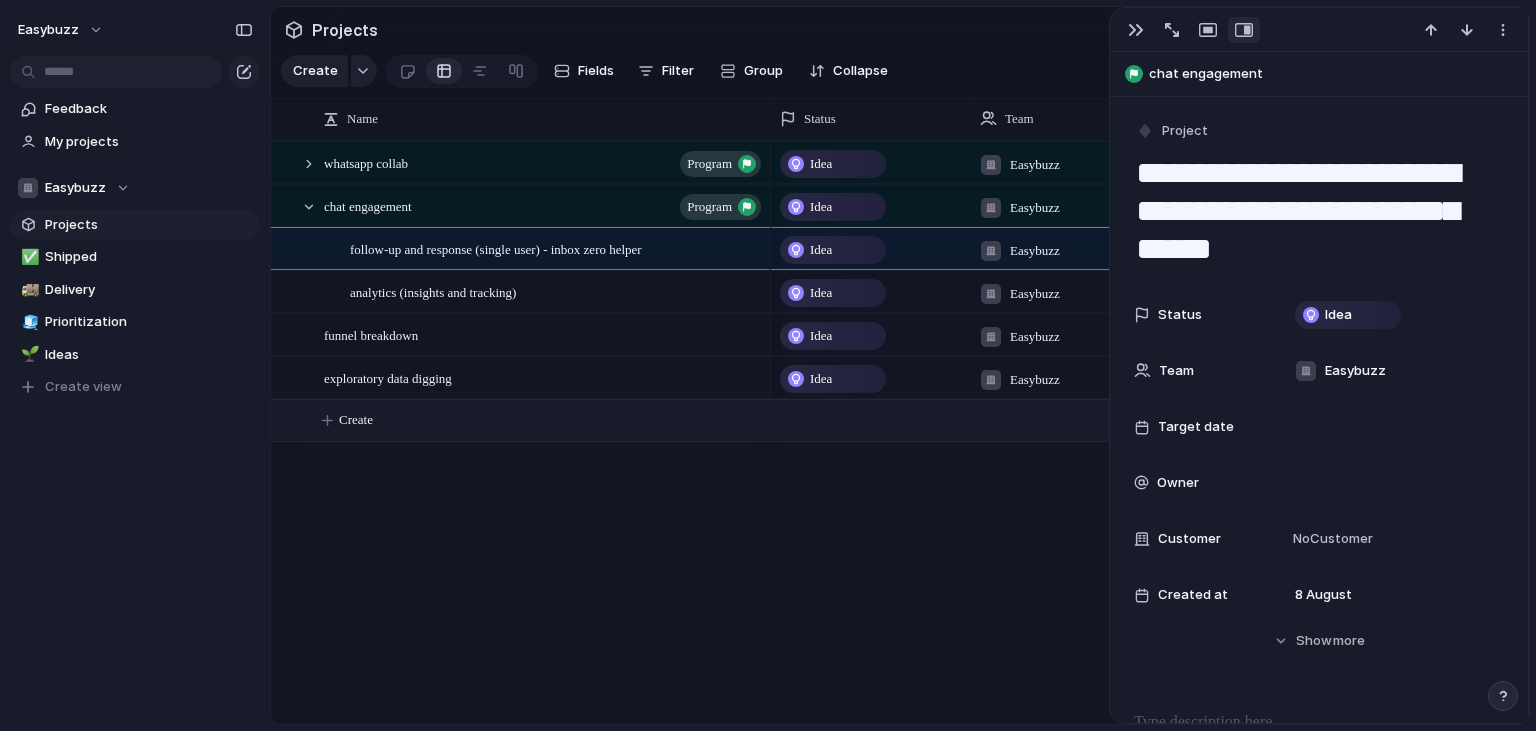 click on "easybuzz Feedback My projects Easybuzz Projects ✅ Shipped 🚚 Delivery 🧊 Prioritization 🌱 Ideas
To pick up a draggable item, press the space bar.
While dragging, use the arrow keys to move the item.
Press space again to drop the item in its new position, or press escape to cancel.
Create view Keep using Index You're approaching the free limit of 300 items Upgrade plan Projects Create Fields Filter Group Zoom Collapse Connect Linear Clear Save for everyone
Name
Status
Team
Target date
Owner
Customer" at bounding box center (768, 365) 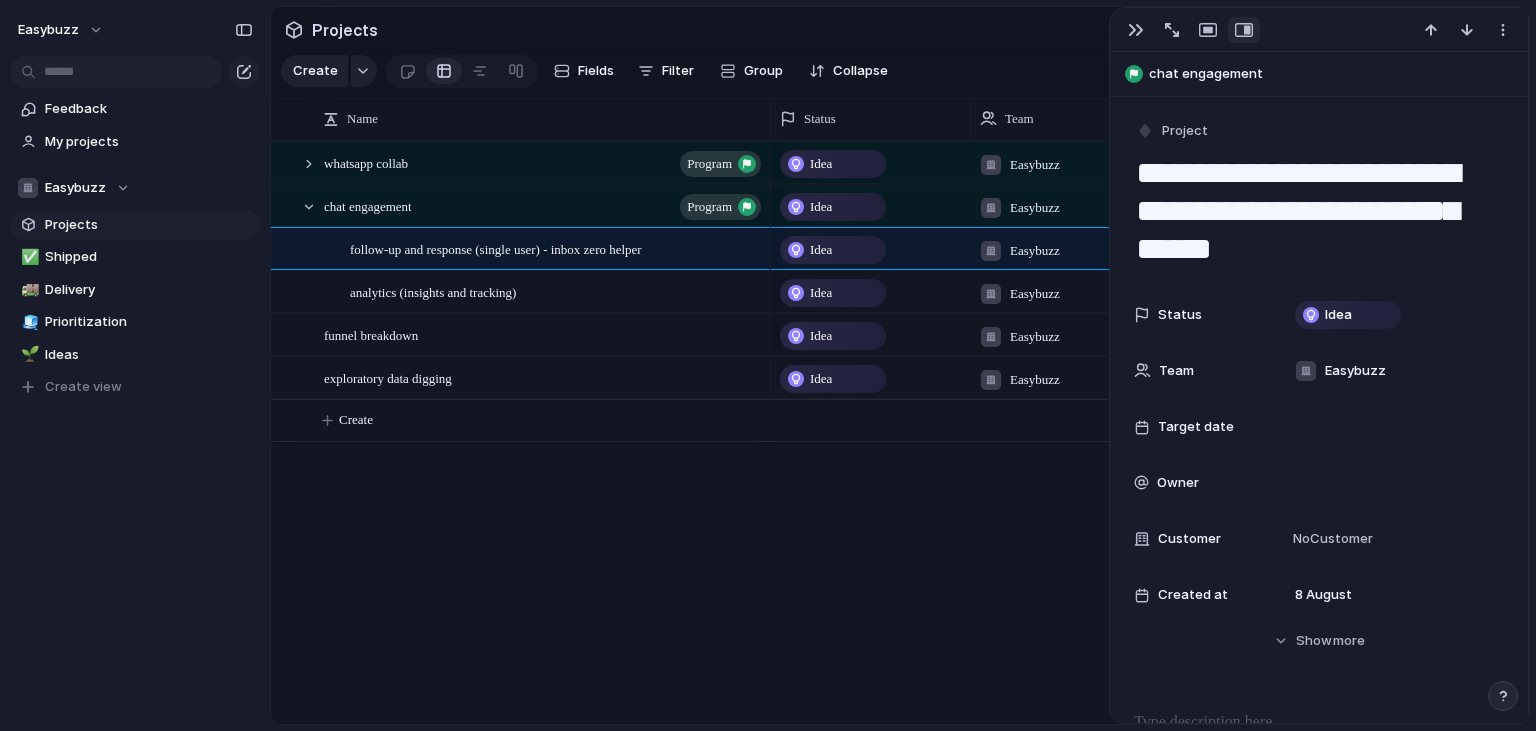 click on "exploratory data digging" at bounding box center [544, 378] 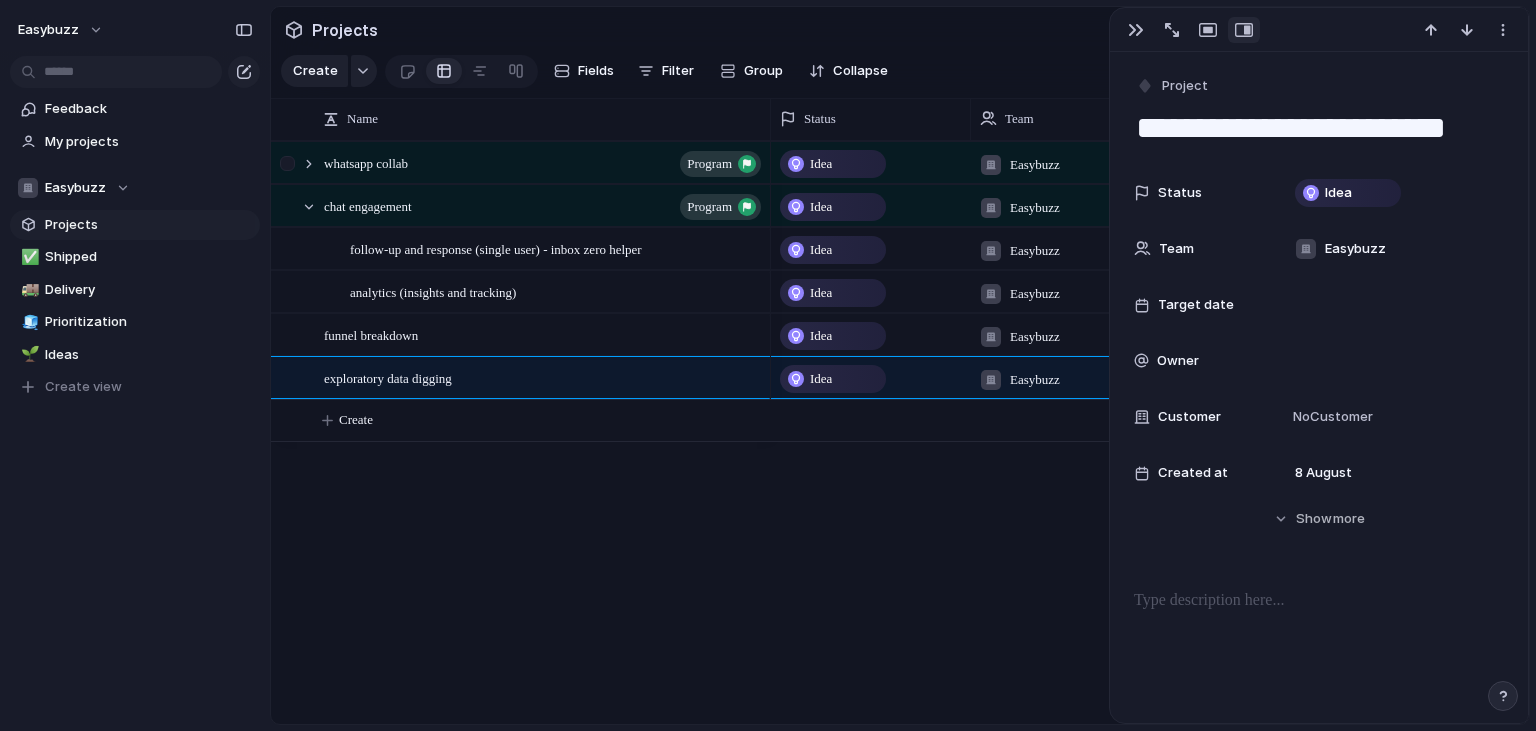 click at bounding box center [299, 163] 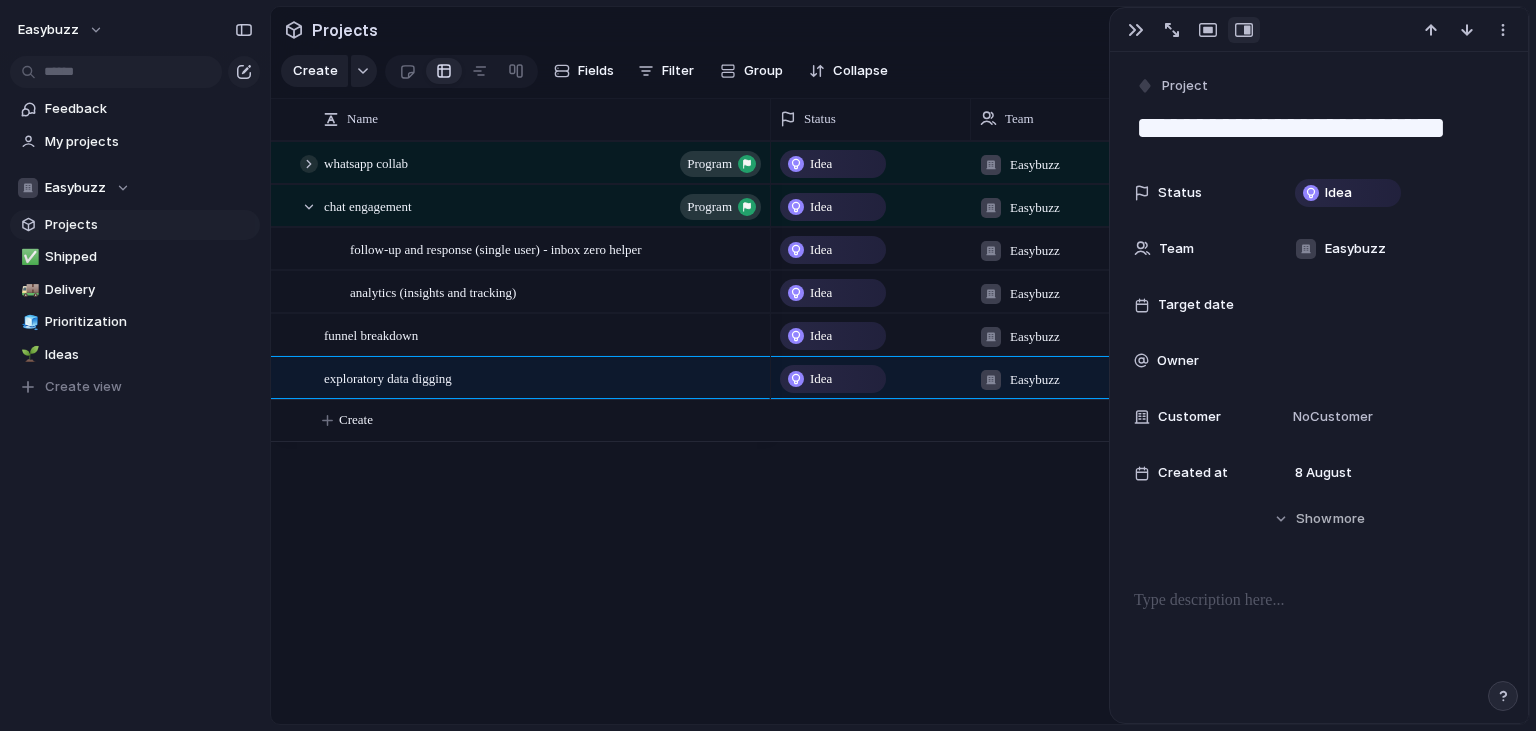 click at bounding box center (309, 164) 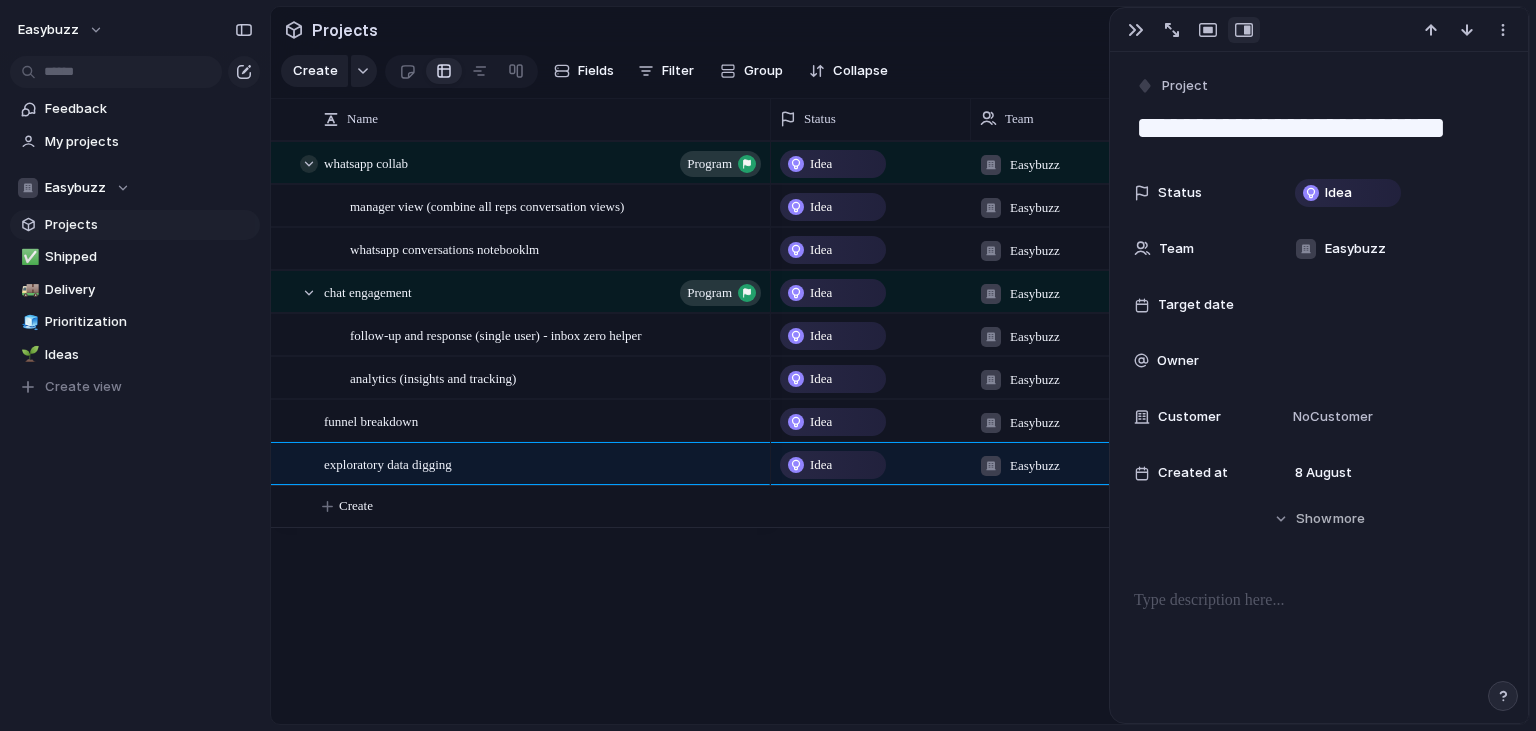 click at bounding box center (309, 164) 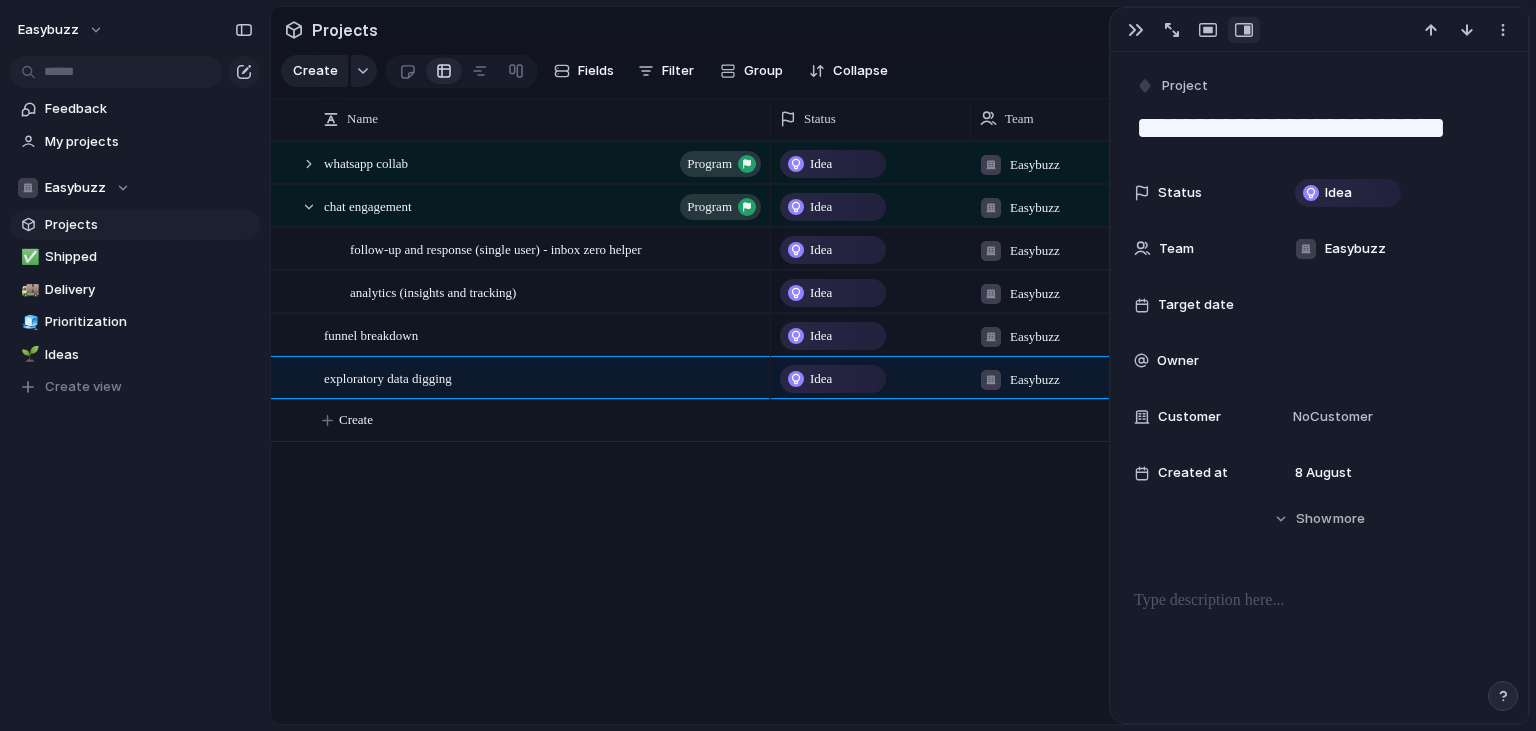 click on "chat engagement program whatsapp collab program follow-up and response (single user) - inbox zero analytics (insights and tracking) Idea Easybuzz Idea Easybuzz Idea Easybuzz Idea Easybuzz Create" at bounding box center (900, 432) 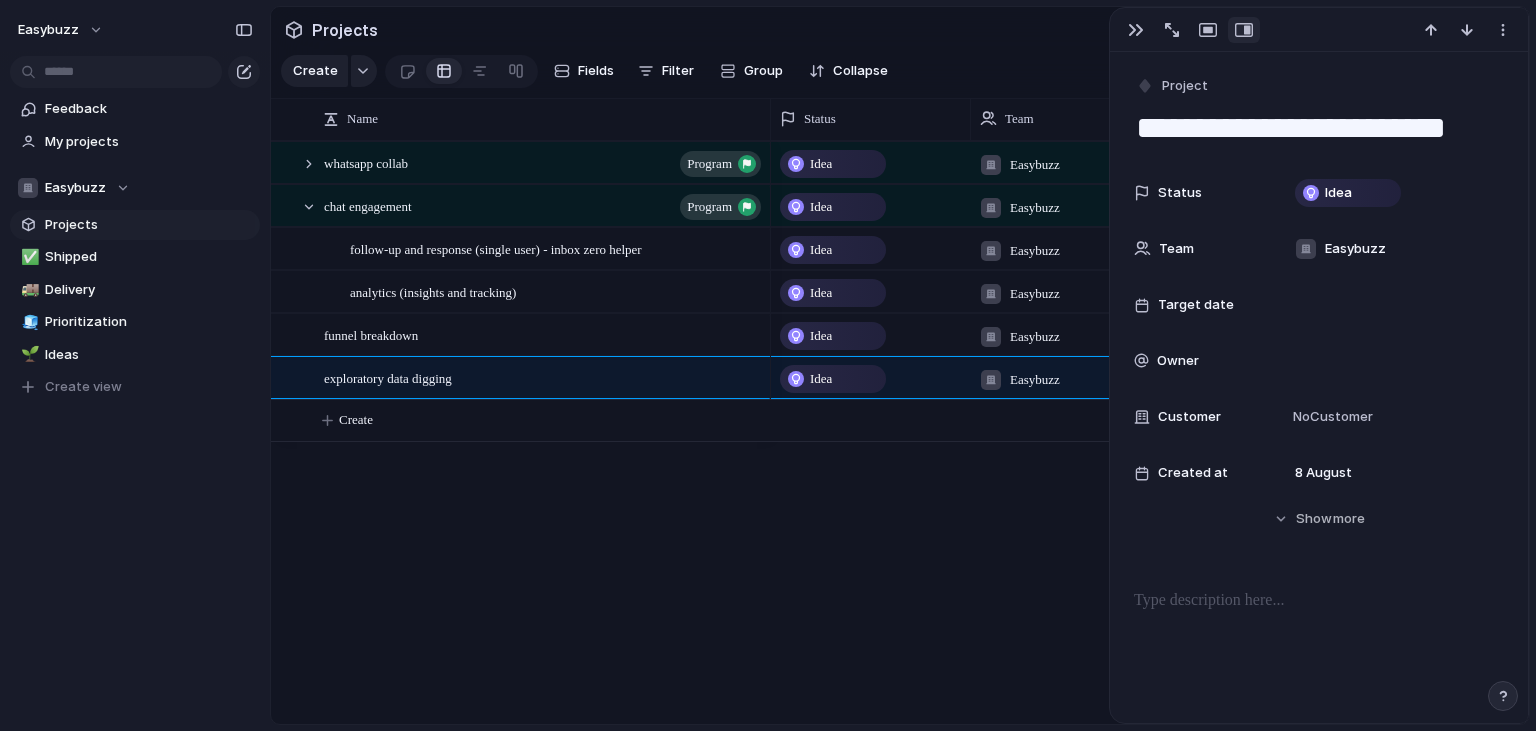 click on "chat engagement program whatsapp collab program follow-up and response (single user) - inbox zero analytics (insights and tracking) Idea Easybuzz Idea Easybuzz Idea Easybuzz Idea Easybuzz Create" at bounding box center [900, 432] 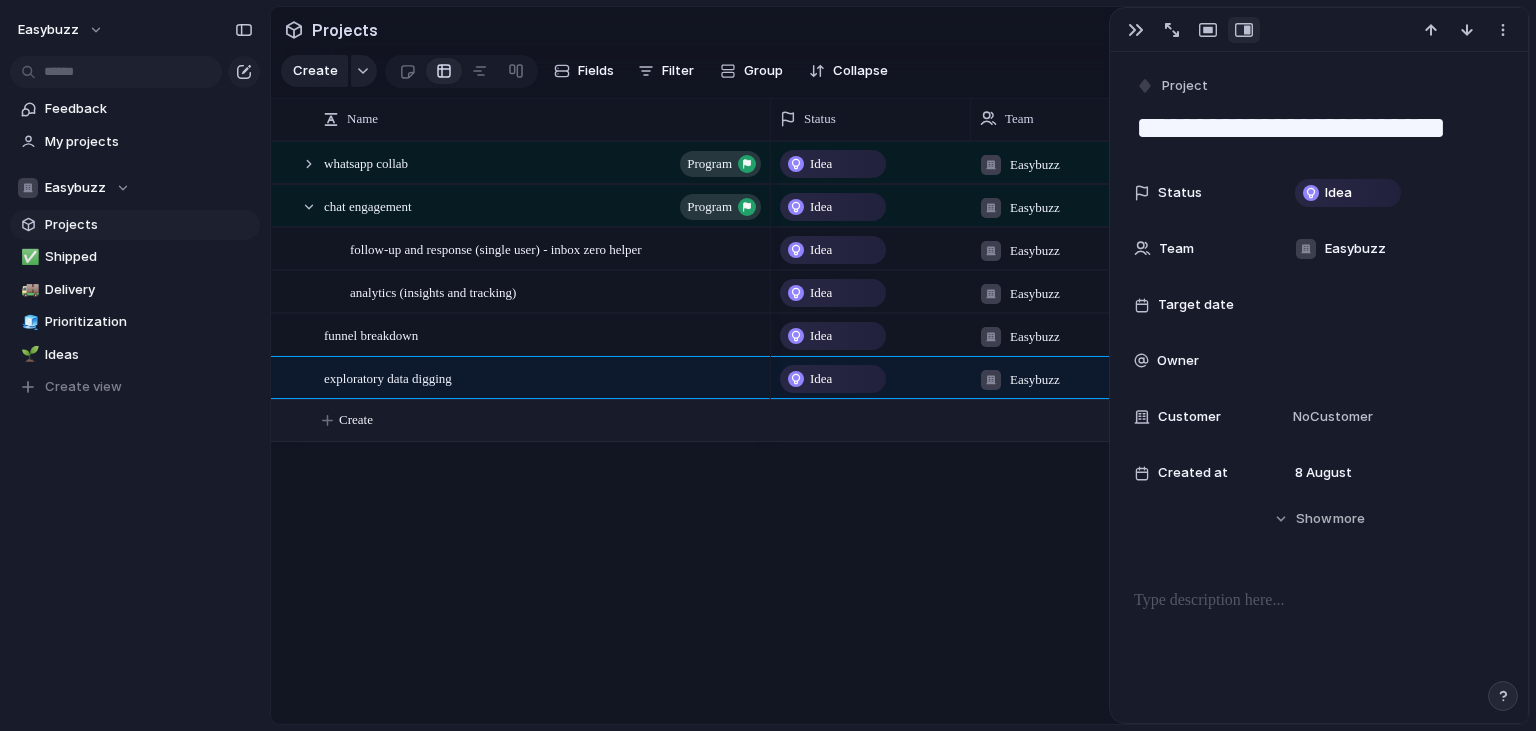 click on "Create" at bounding box center (925, 420) 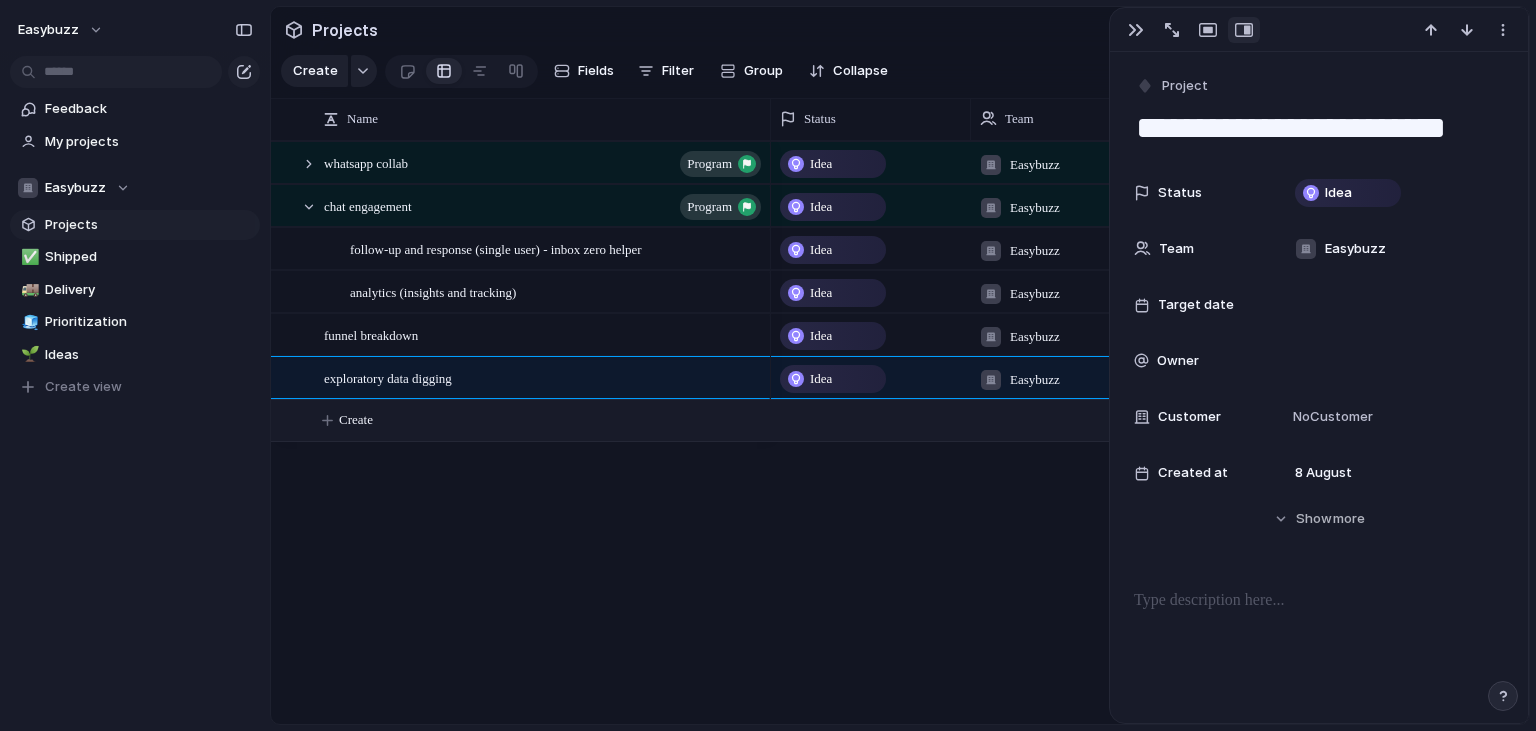 click on "easybuzz Feedback My projects Easybuzz Projects ✅ Shipped 🚚 Delivery 🧊 Prioritization 🌱 Ideas
To pick up a draggable item, press the space bar.
While dragging, use the arrow keys to move the item.
Press space again to drop the item in its new position, or press escape to cancel.
Create view Keep using Index You're approaching the free limit of 300 items Upgrade plan Projects Create Fields Filter Group Zoom Collapse Connect Linear Clear Save for everyone
Name
Status
Team
Target date
Owner
Customer" at bounding box center [768, 365] 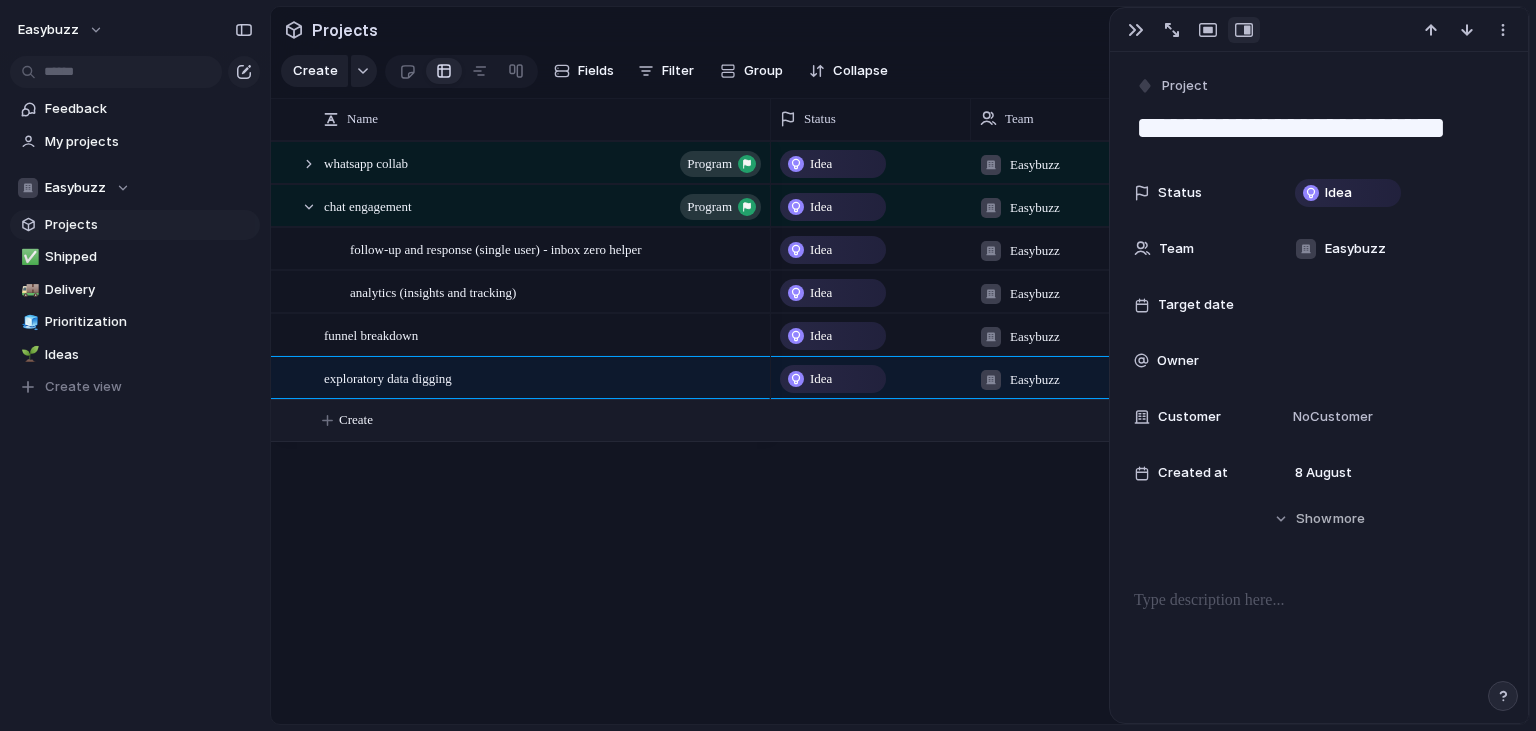 click on "easybuzz Feedback My projects Easybuzz Projects ✅ Shipped 🚚 Delivery 🧊 Prioritization 🌱 Ideas
To pick up a draggable item, press the space bar.
While dragging, use the arrow keys to move the item.
Press space again to drop the item in its new position, or press escape to cancel.
Create view Keep using Index You're approaching the free limit of 300 items Upgrade plan Projects Create Fields Filter Group Zoom Collapse Connect Linear Clear Save for everyone
Name
Status
Team
Target date
Owner
Customer" at bounding box center [768, 365] 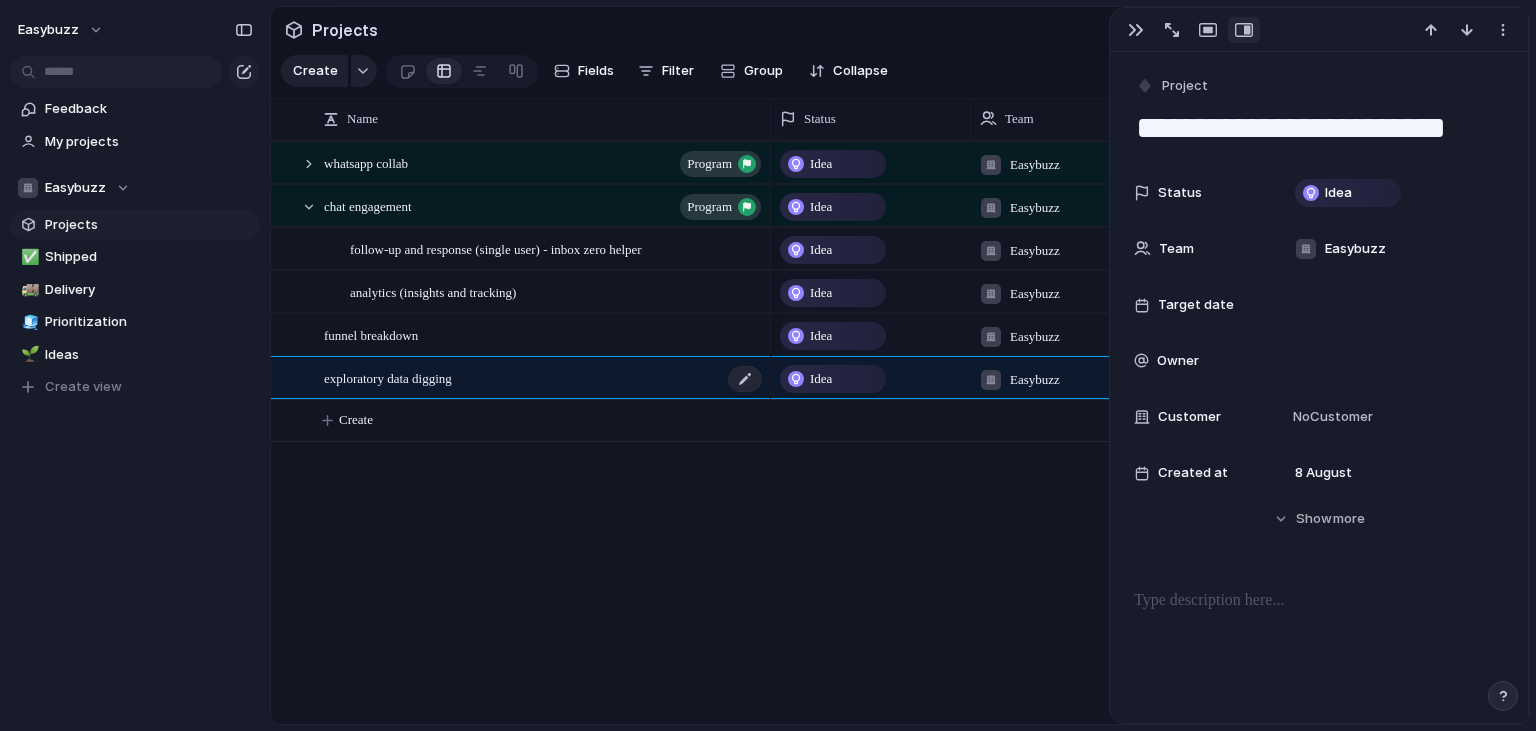 click on "exploratory data digging" at bounding box center [544, 378] 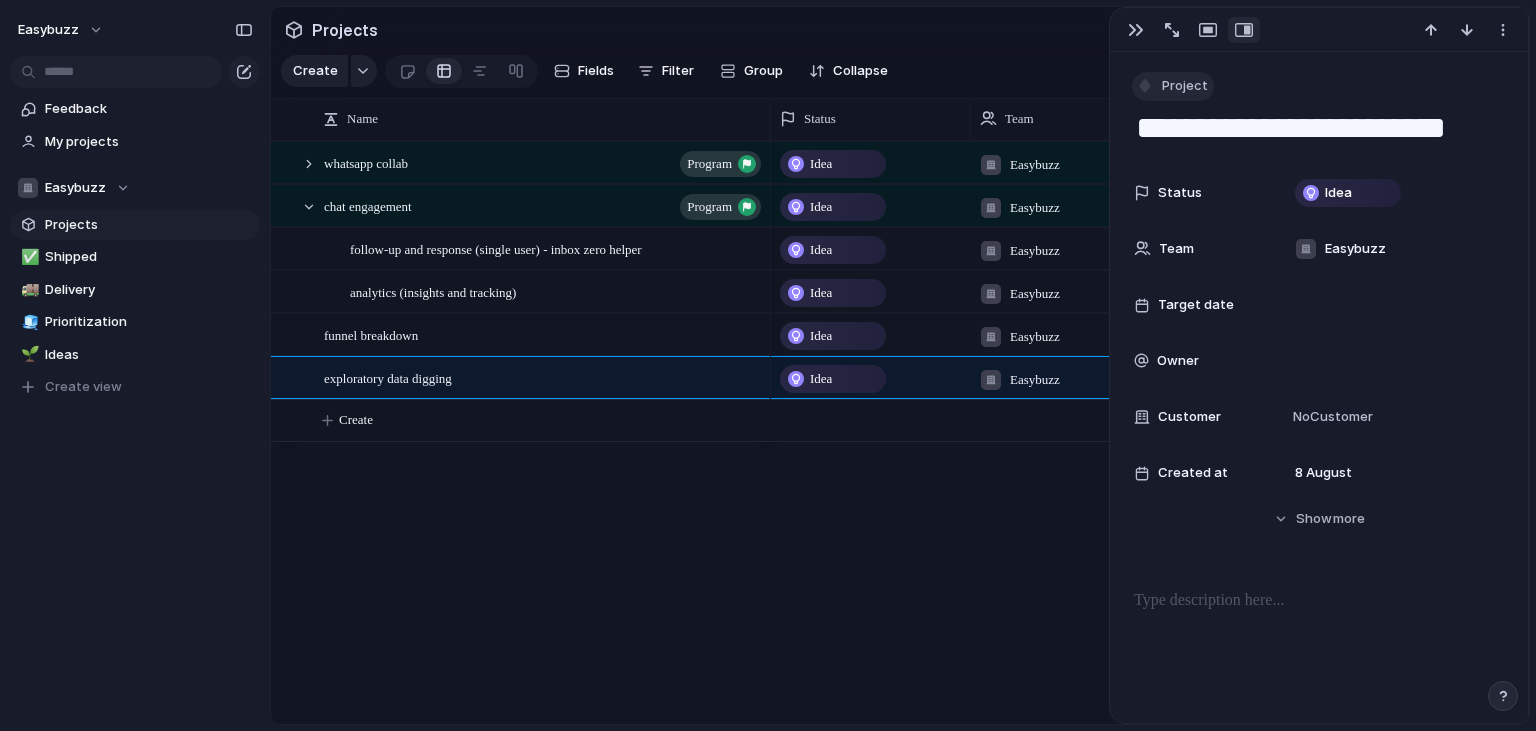 click on "Project" at bounding box center [1319, 86] 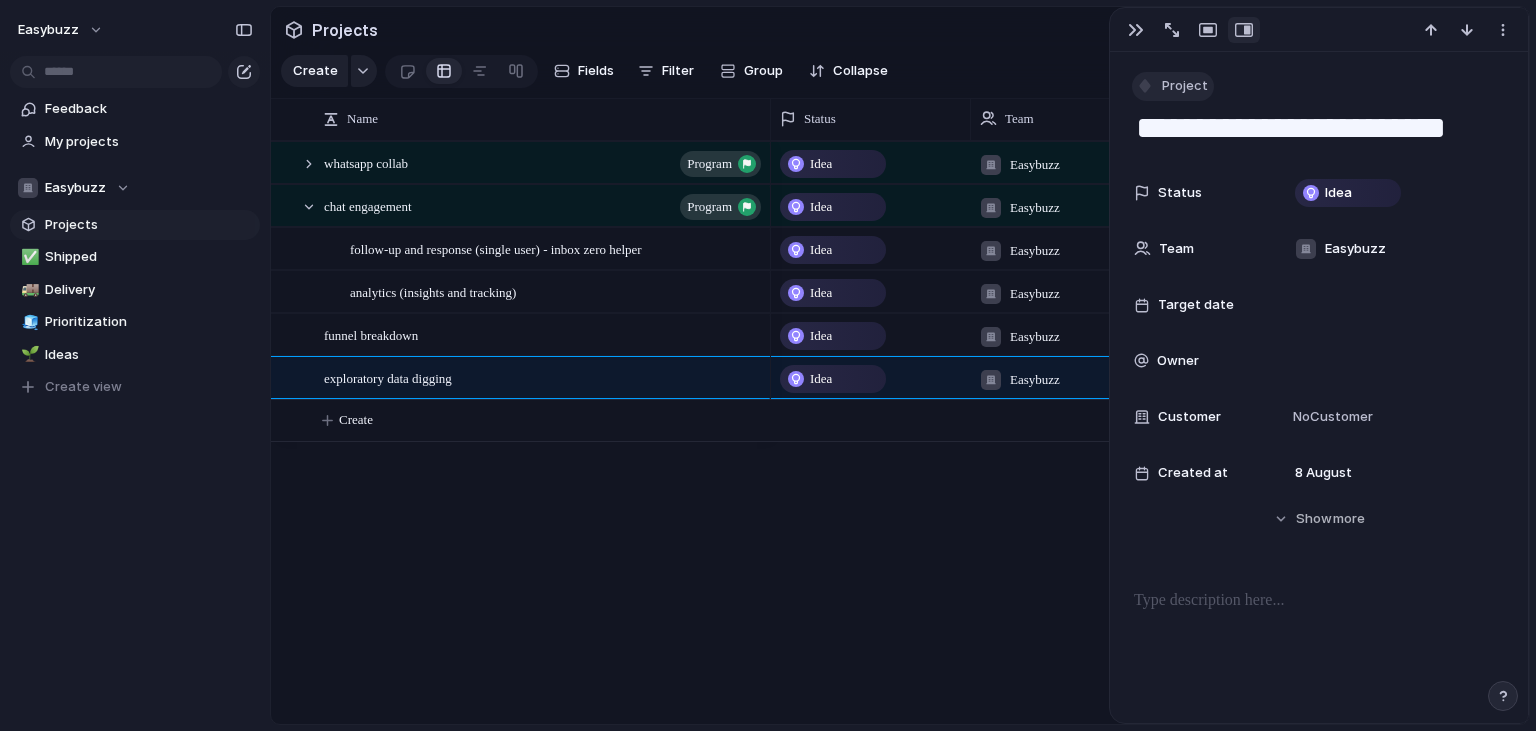 click on "Project" at bounding box center (1173, 86) 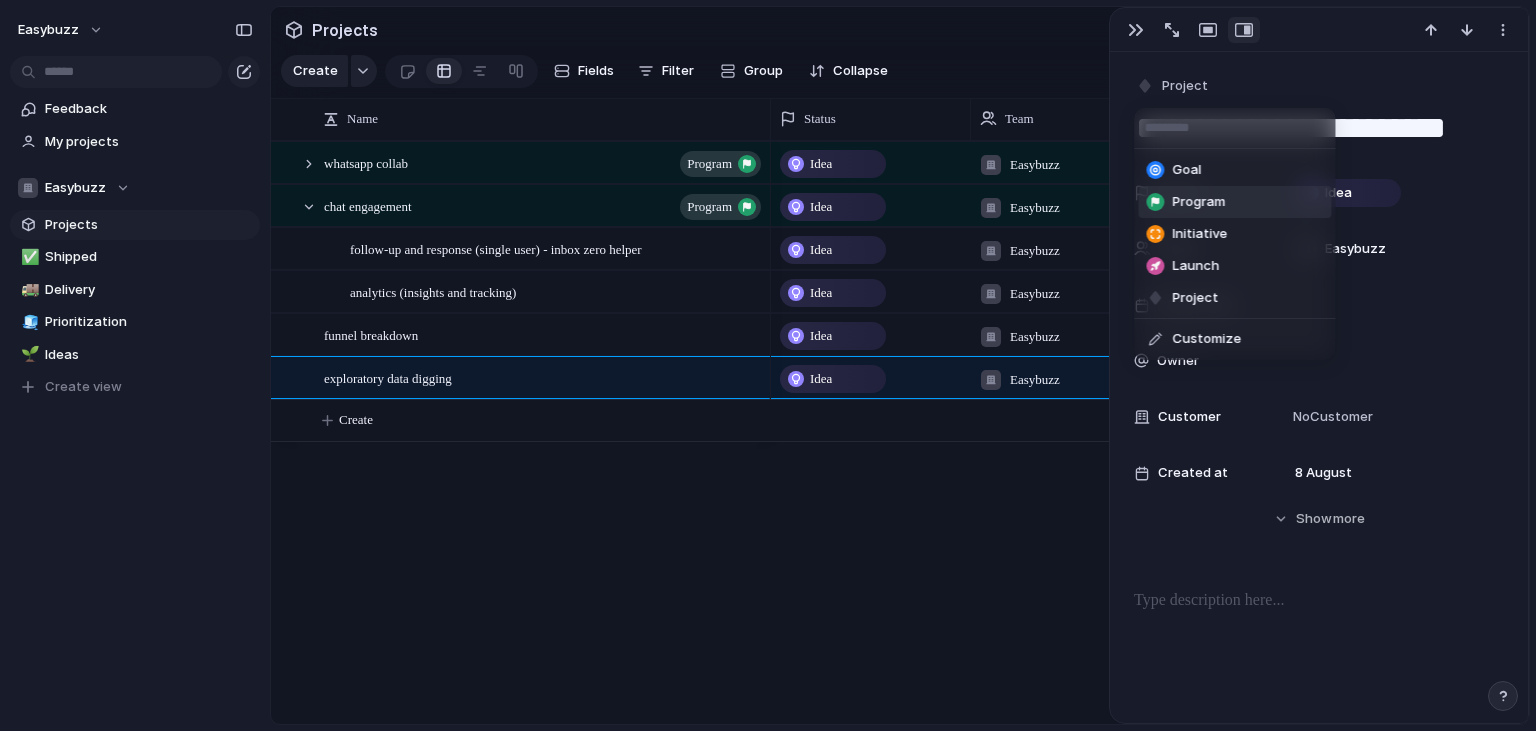 click on "Program" at bounding box center [1198, 202] 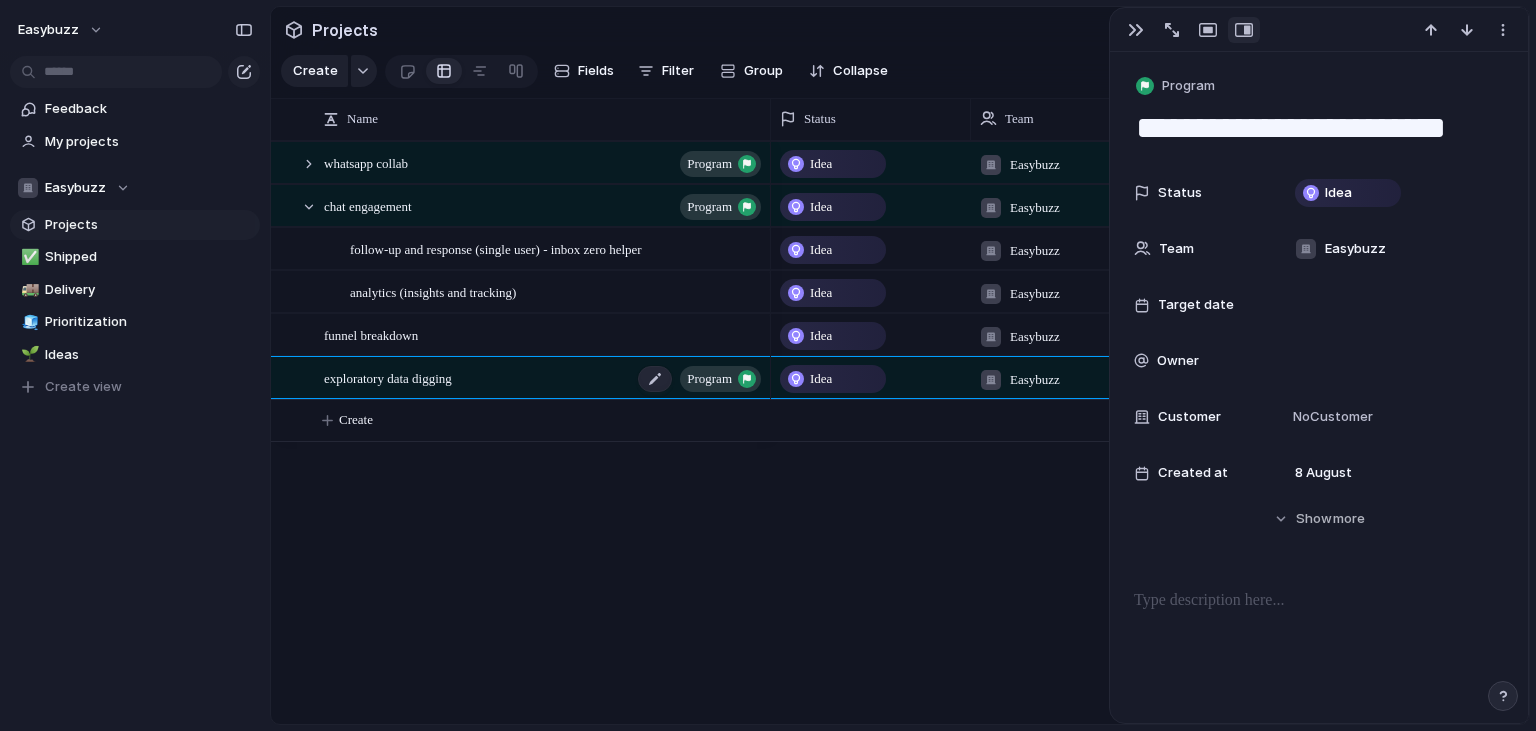 click on "exploratory data digging program" at bounding box center (544, 378) 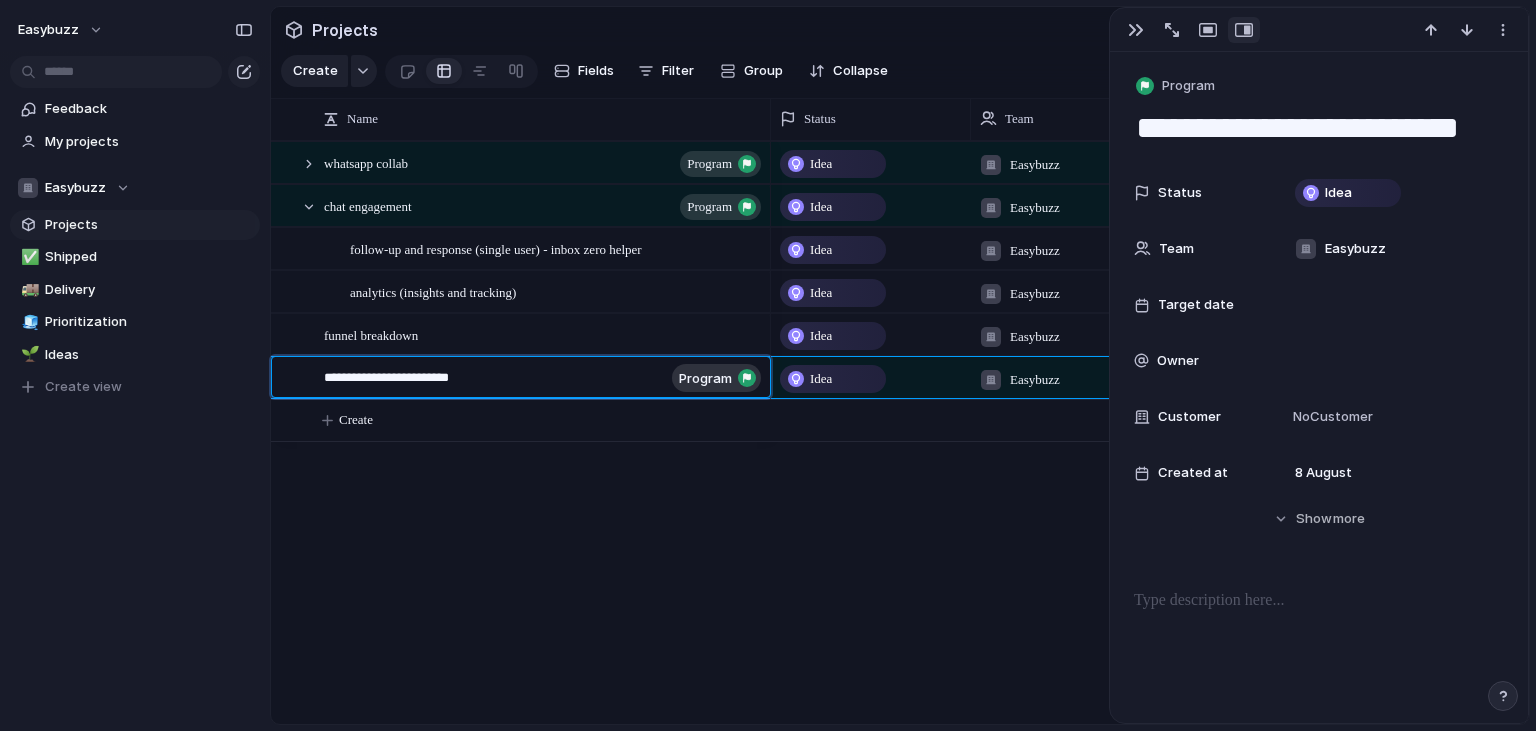 type on "**********" 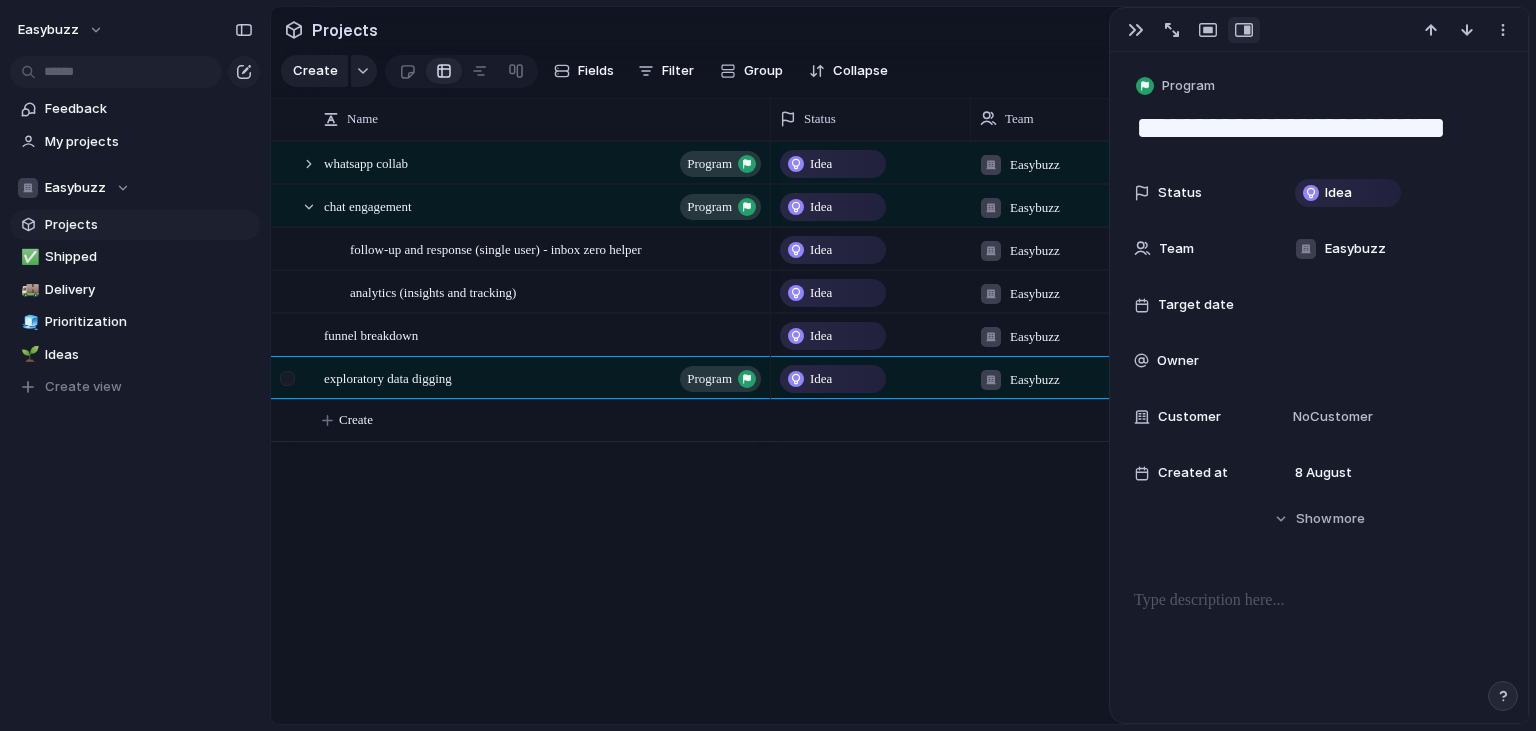 click at bounding box center (287, 378) 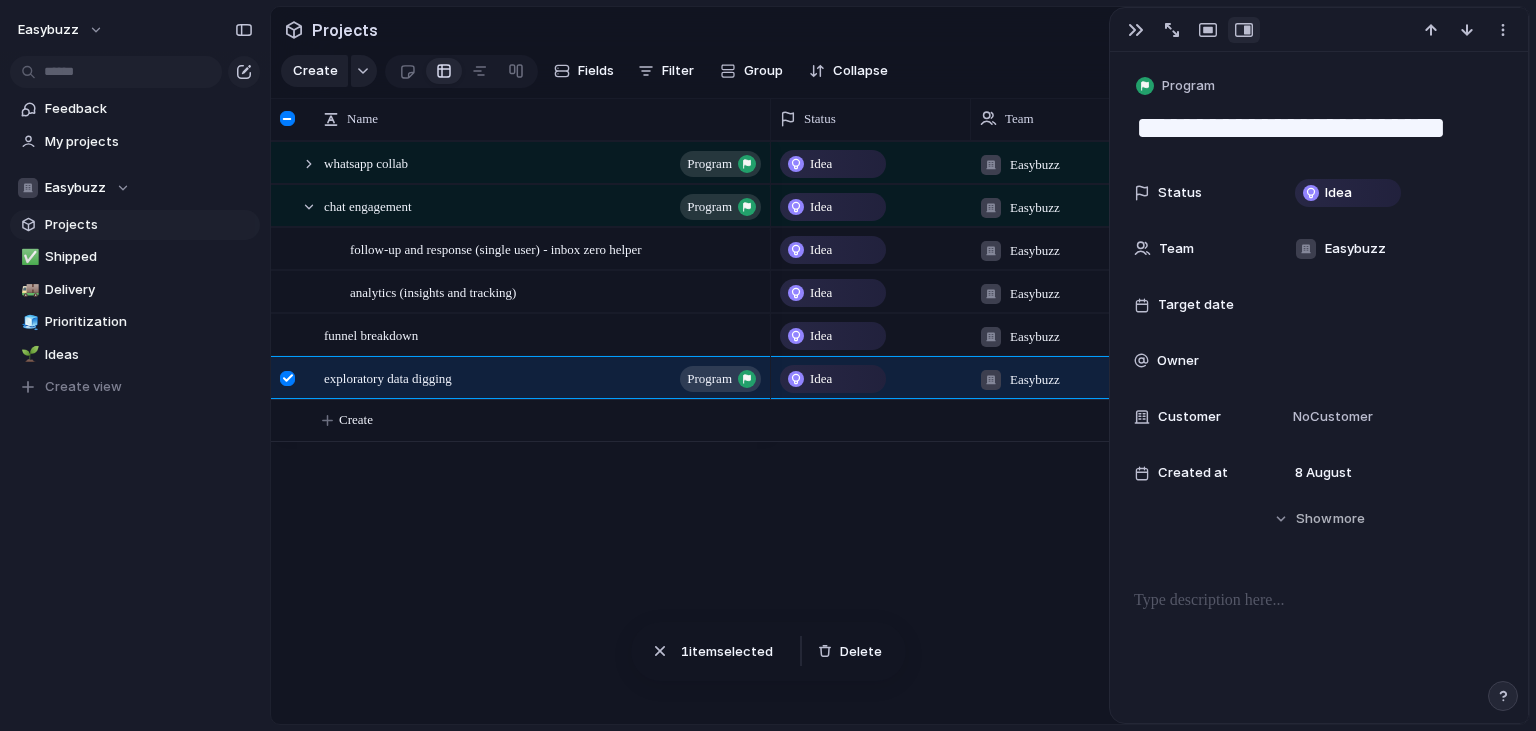 click at bounding box center (287, 378) 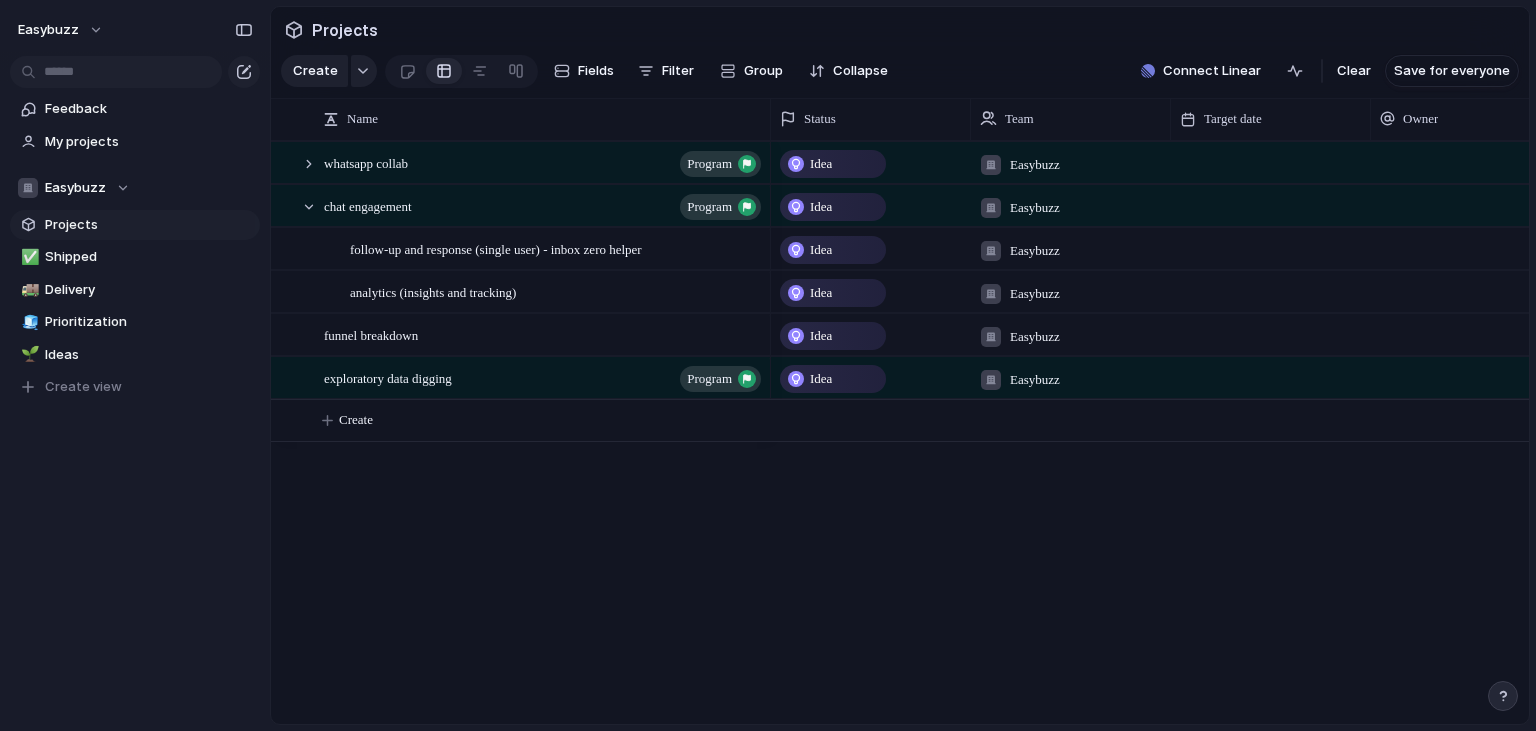 click on "chat engagement program whatsapp collab program follow-up and response (single user) - inbox zero helper analytics (insights and tracking) funnel breakdown exploratory data digging program Idea Easybuzz Idea Easybuzz Idea Easybuzz Idea Easybuzz Idea Easybuzz Idea Easybuzz Create" at bounding box center (900, 432) 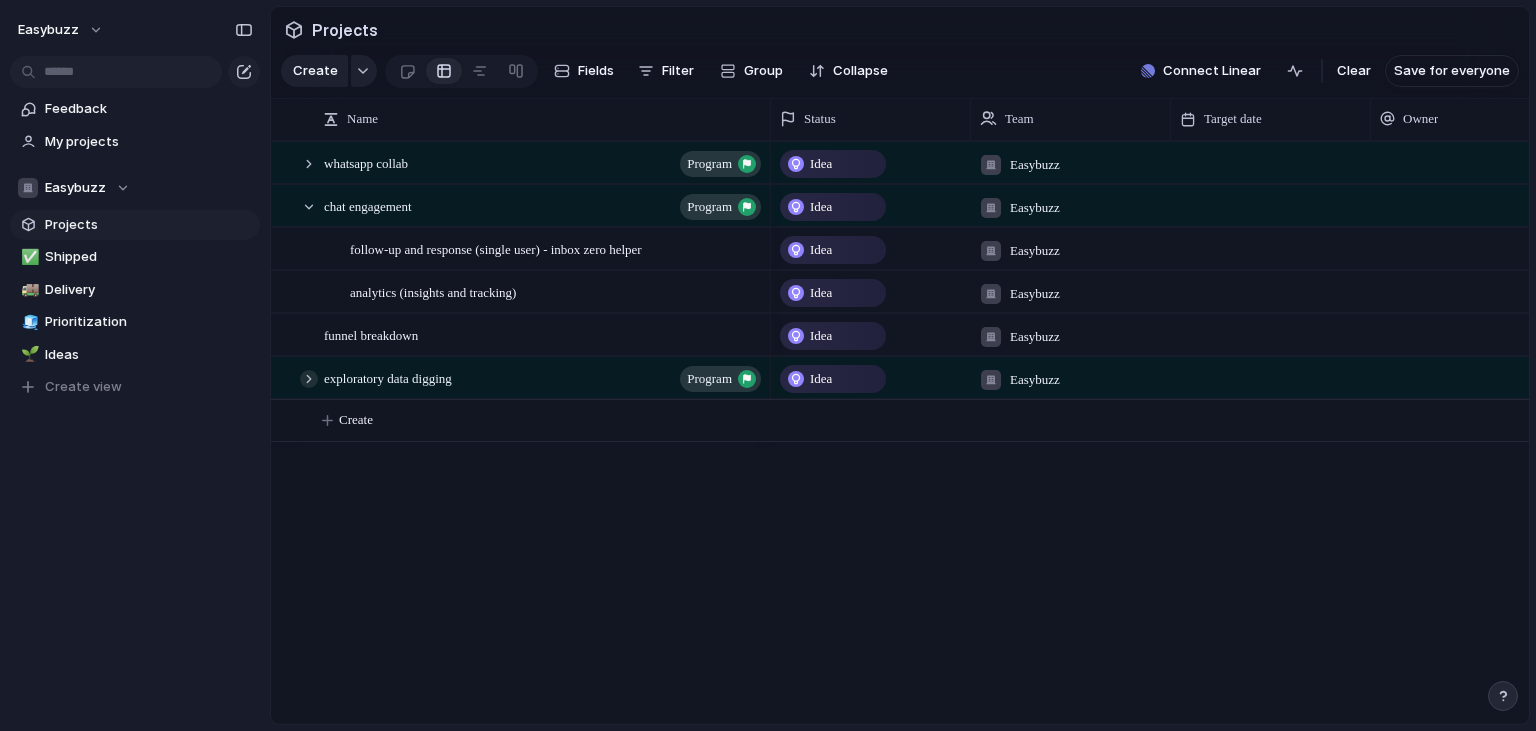 click at bounding box center [309, 379] 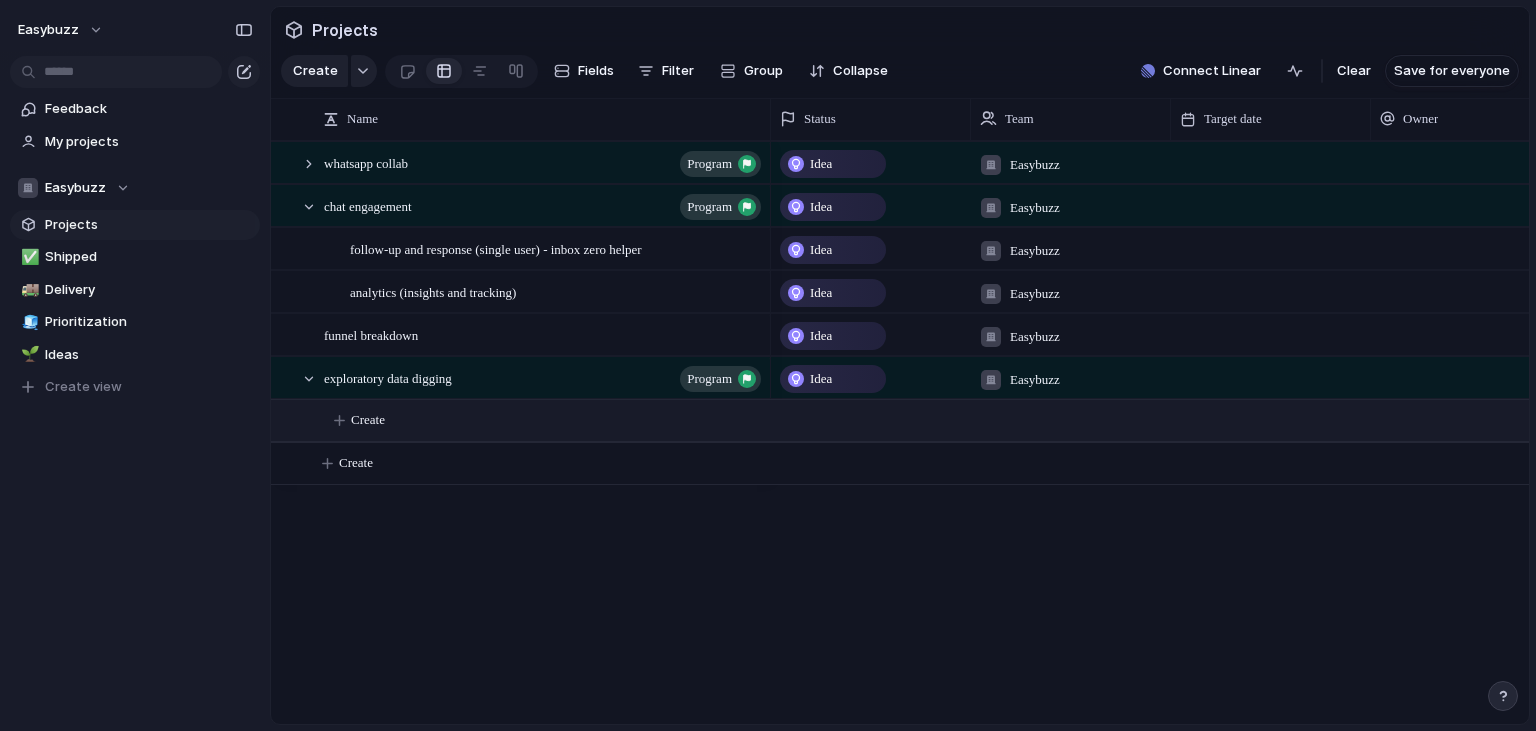 click on "Create" at bounding box center [368, 420] 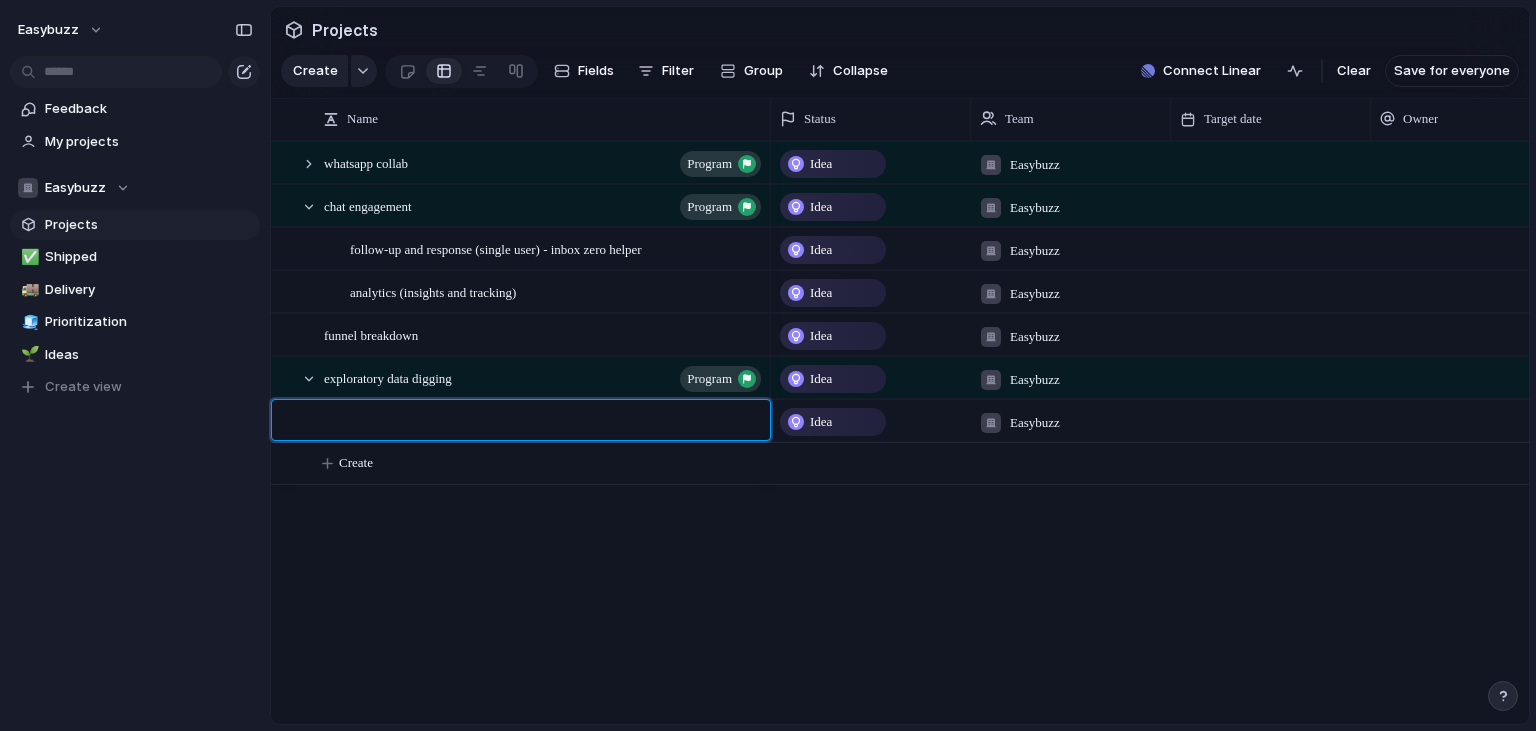 click at bounding box center [553, 423] 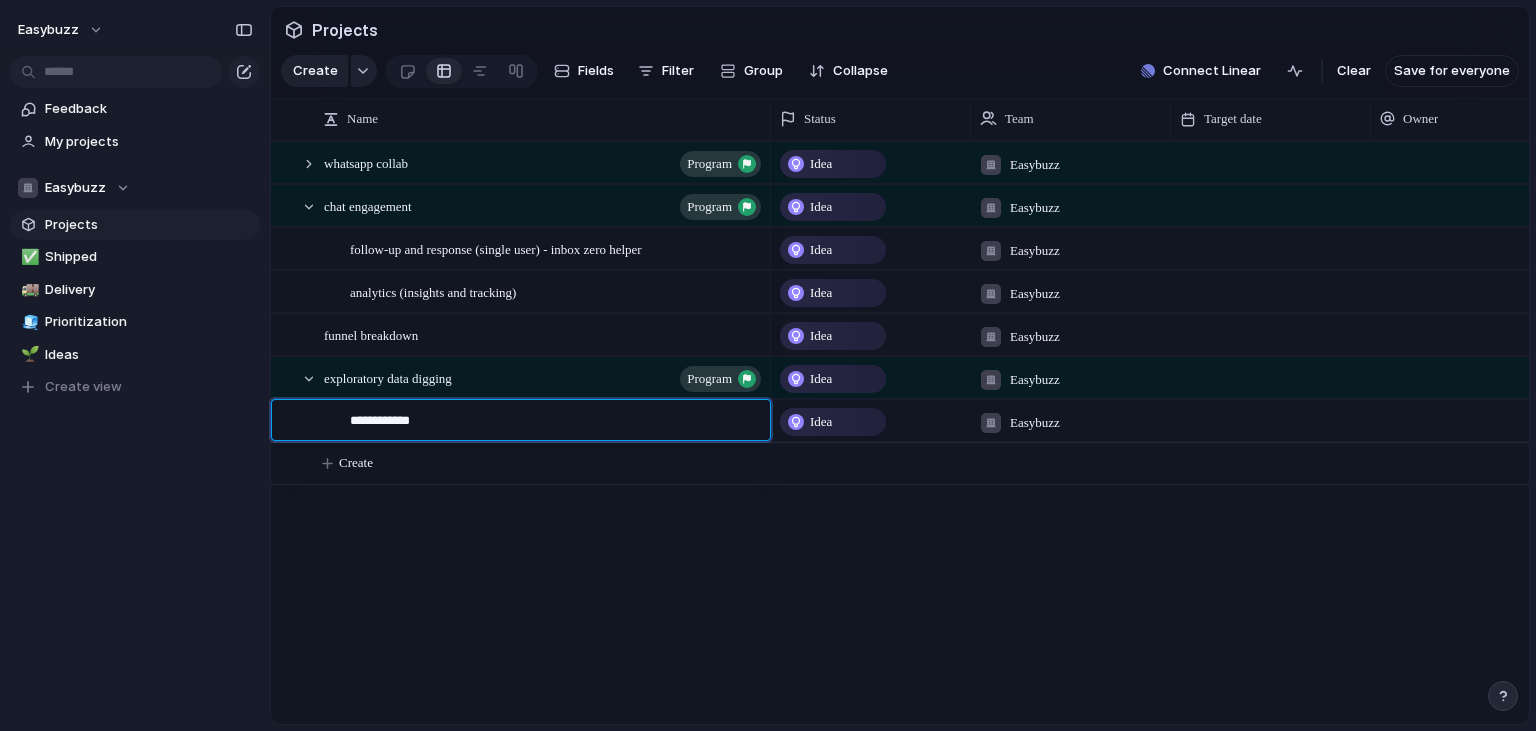 type on "**********" 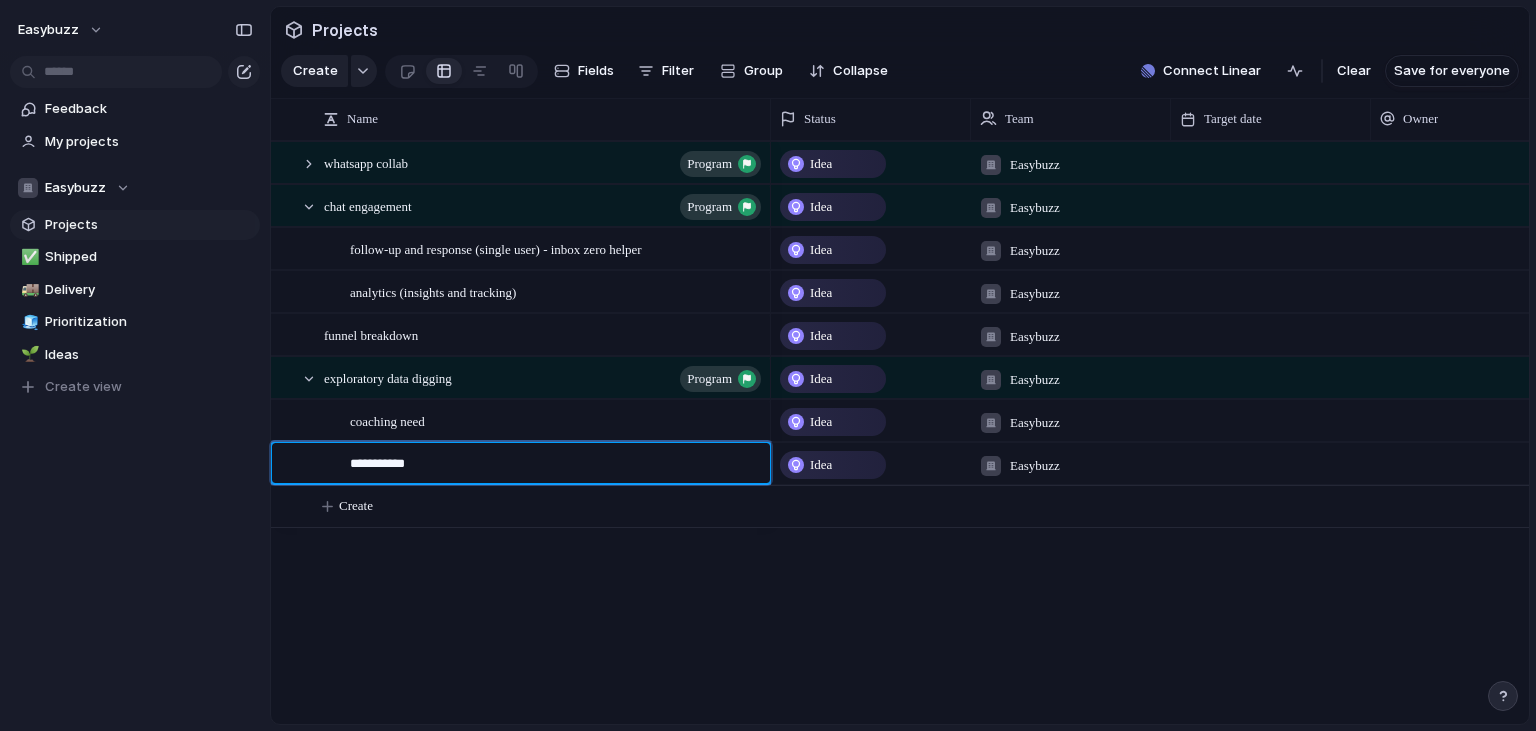 type on "**********" 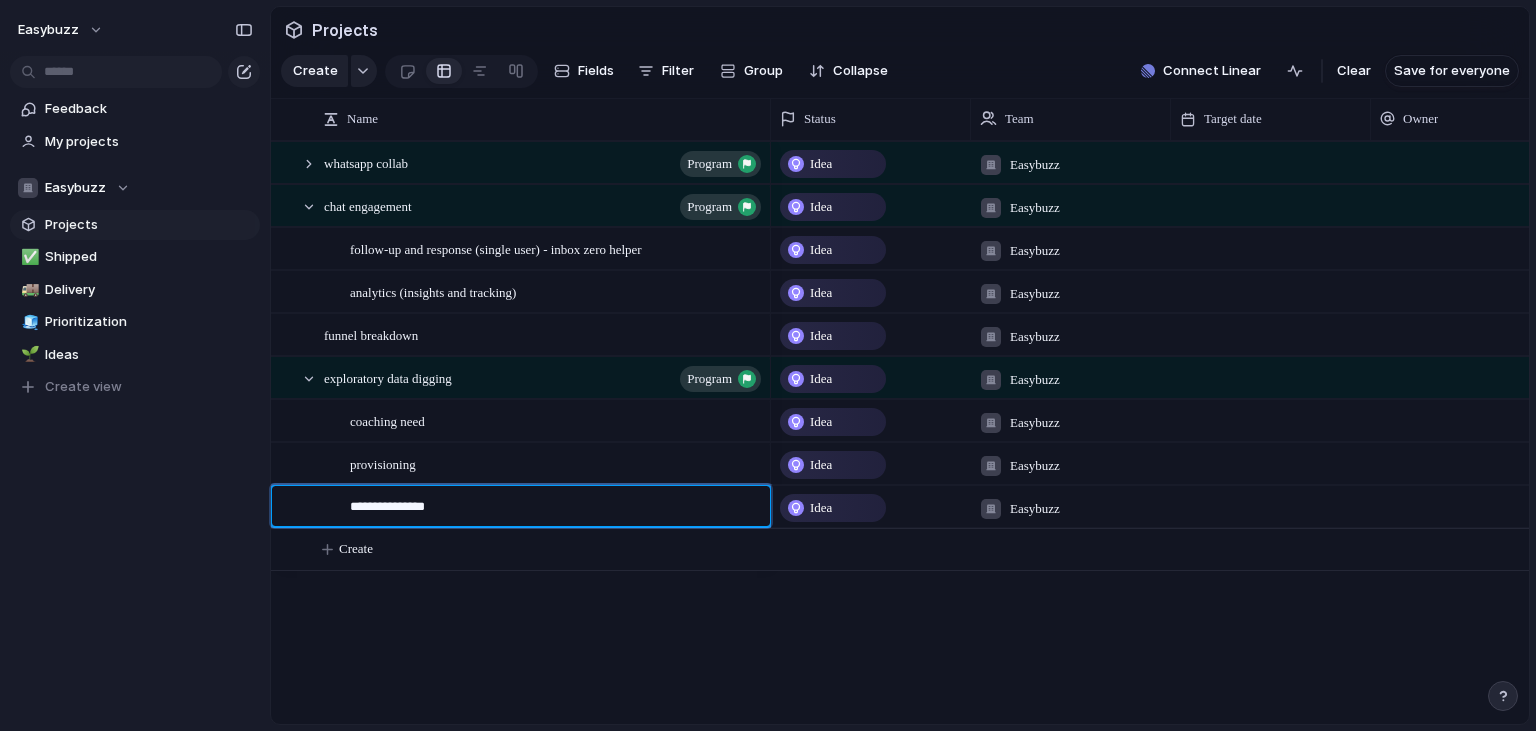 type on "**********" 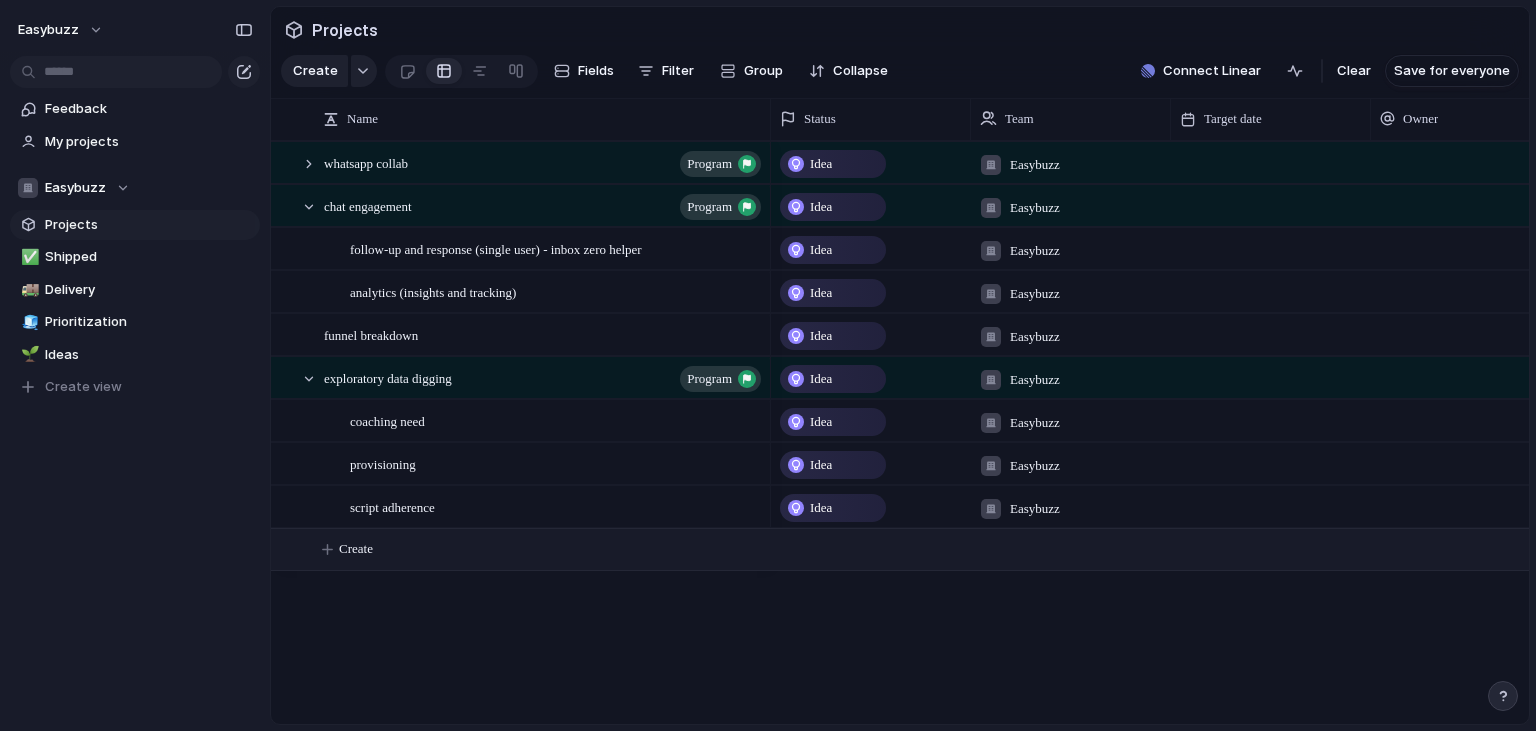 click on "easybuzz Feedback My projects Easybuzz Projects ✅ Shipped 🚚 Delivery 🧊 Prioritization 🌱 Ideas
To pick up a draggable item, press the space bar.
While dragging, use the arrow keys to move the item.
Press space again to drop the item in its new position, or press escape to cancel.
Create view Keep using Index You're approaching the free limit of 300 items Upgrade plan Projects Create Fields Filter Group Zoom Collapse Connect Linear Clear Save for everyone
Name
Status
Team
Target date
Owner
Customer" at bounding box center (768, 365) 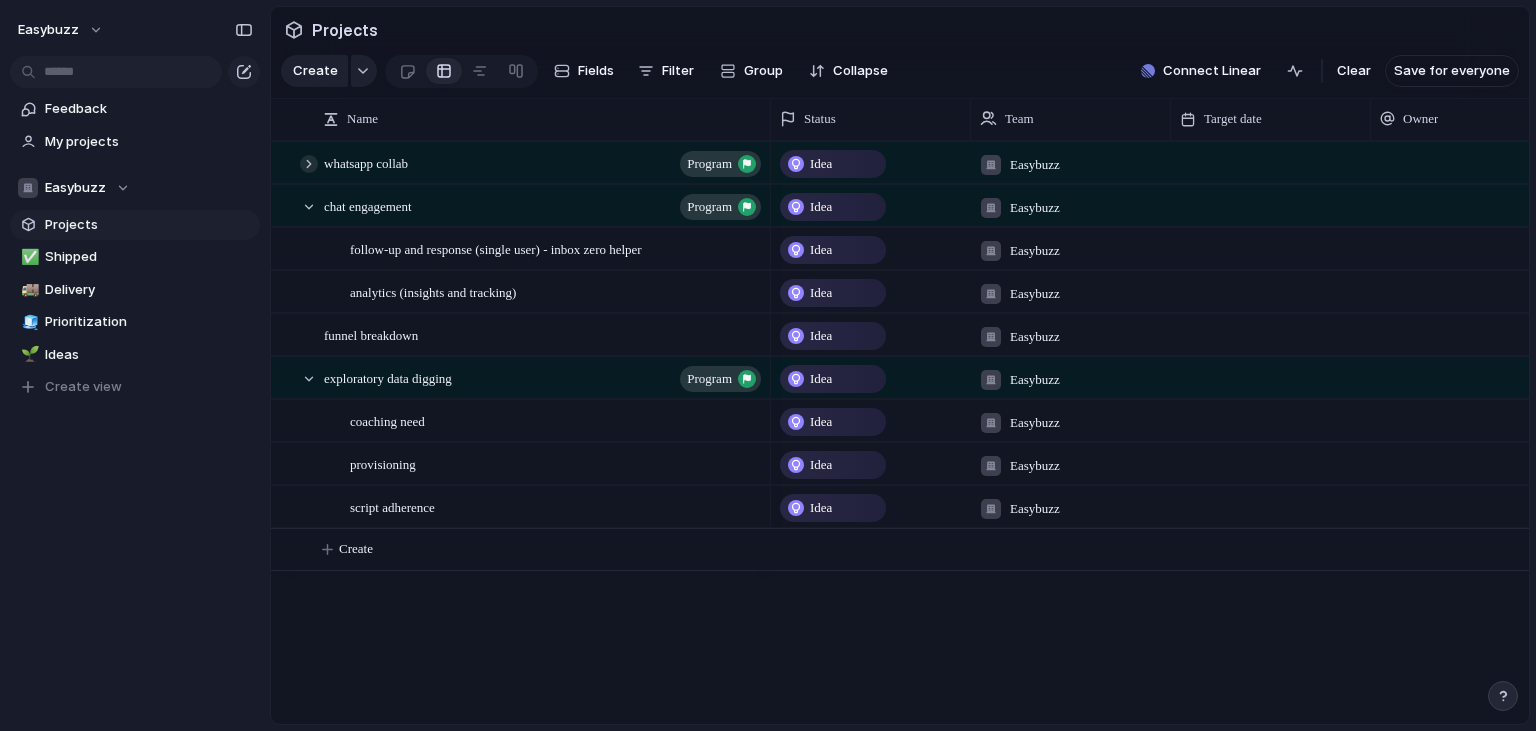 click at bounding box center [309, 164] 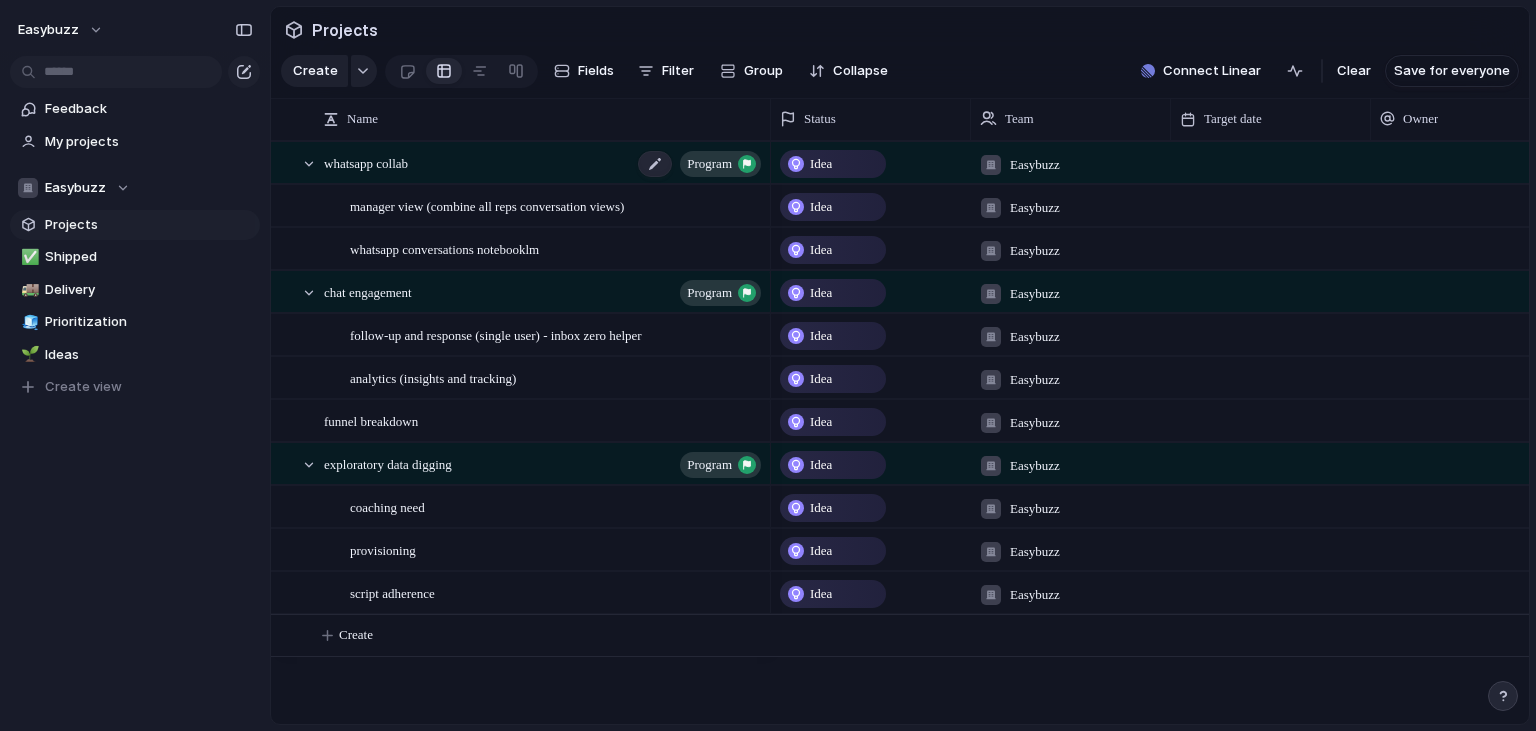 click on "whatsapp collab program" at bounding box center (544, 163) 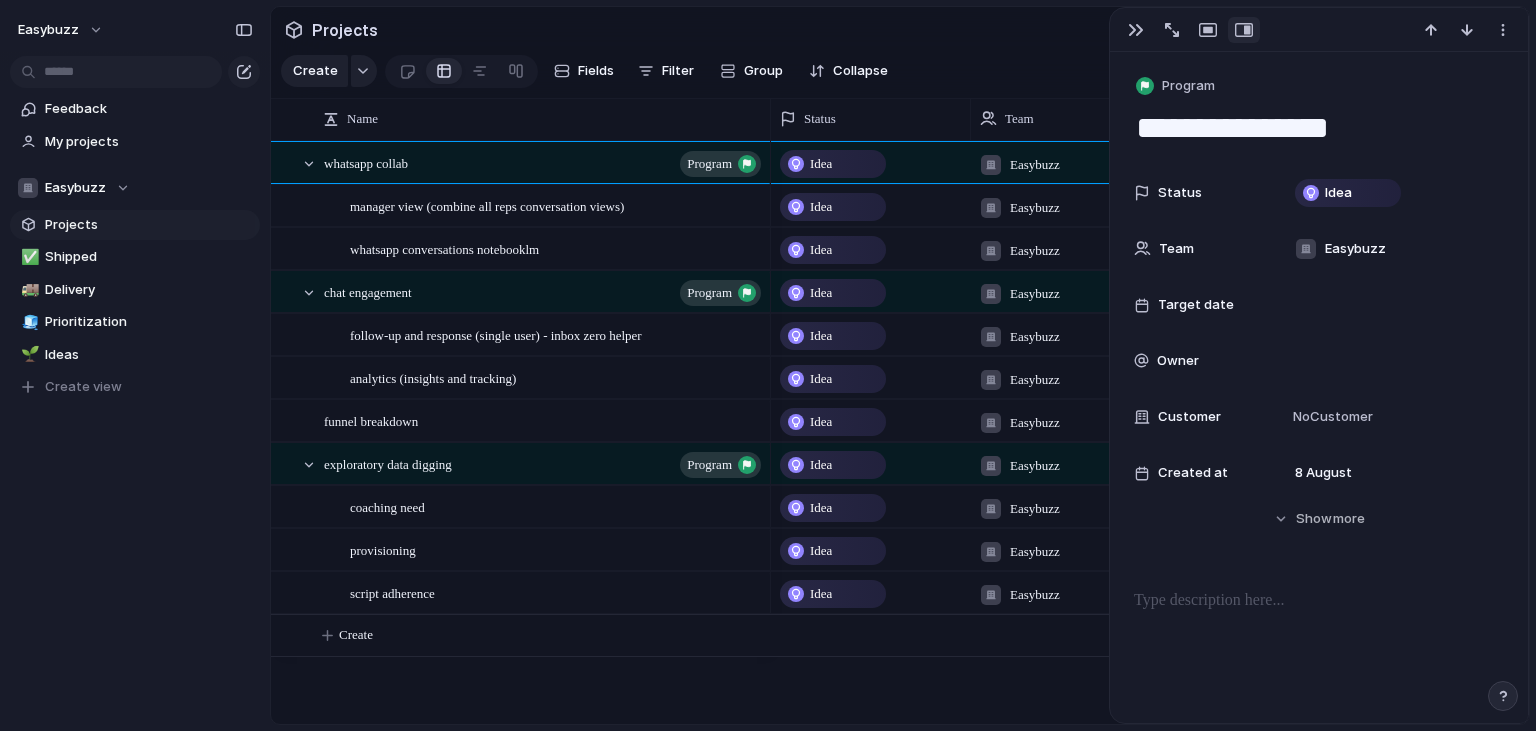 click at bounding box center (1319, 601) 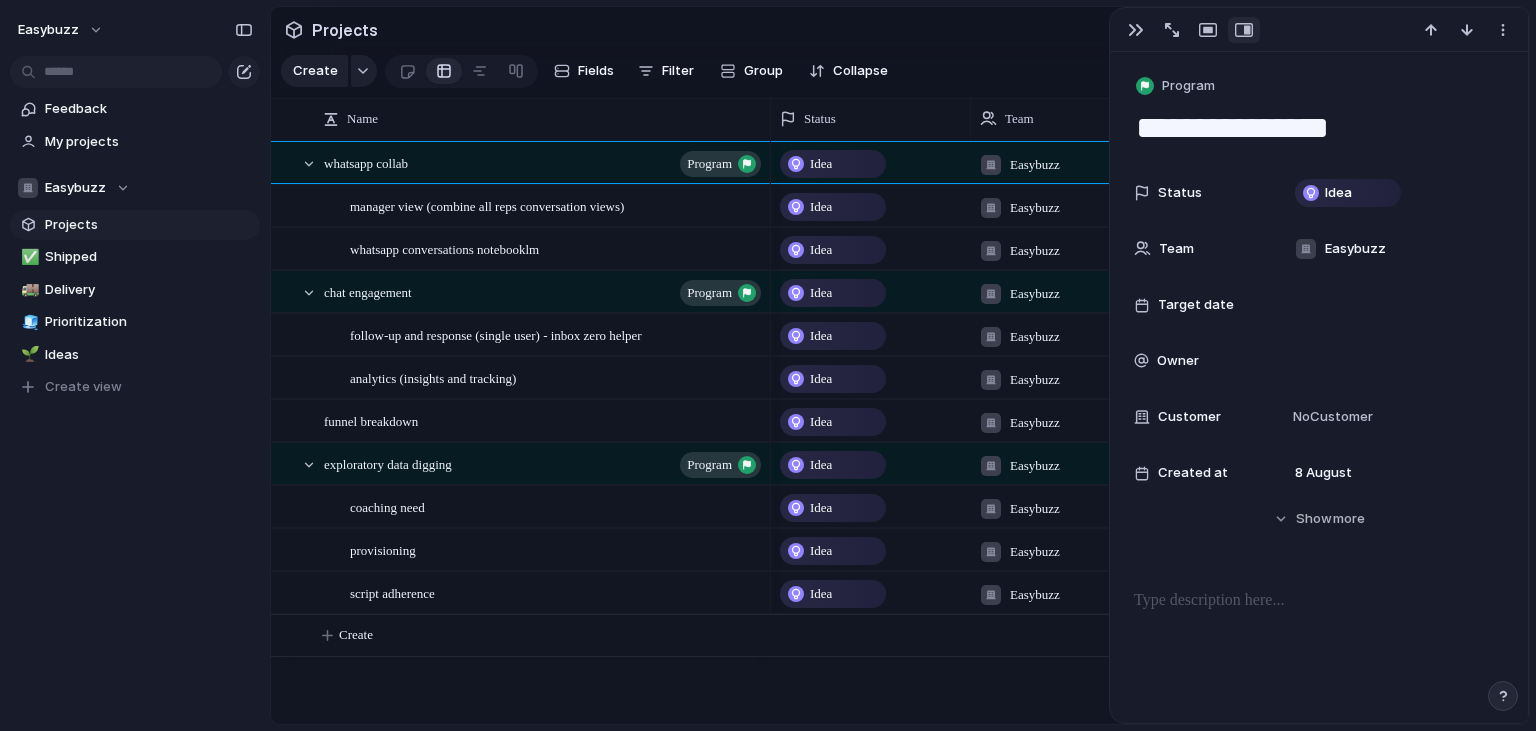 type 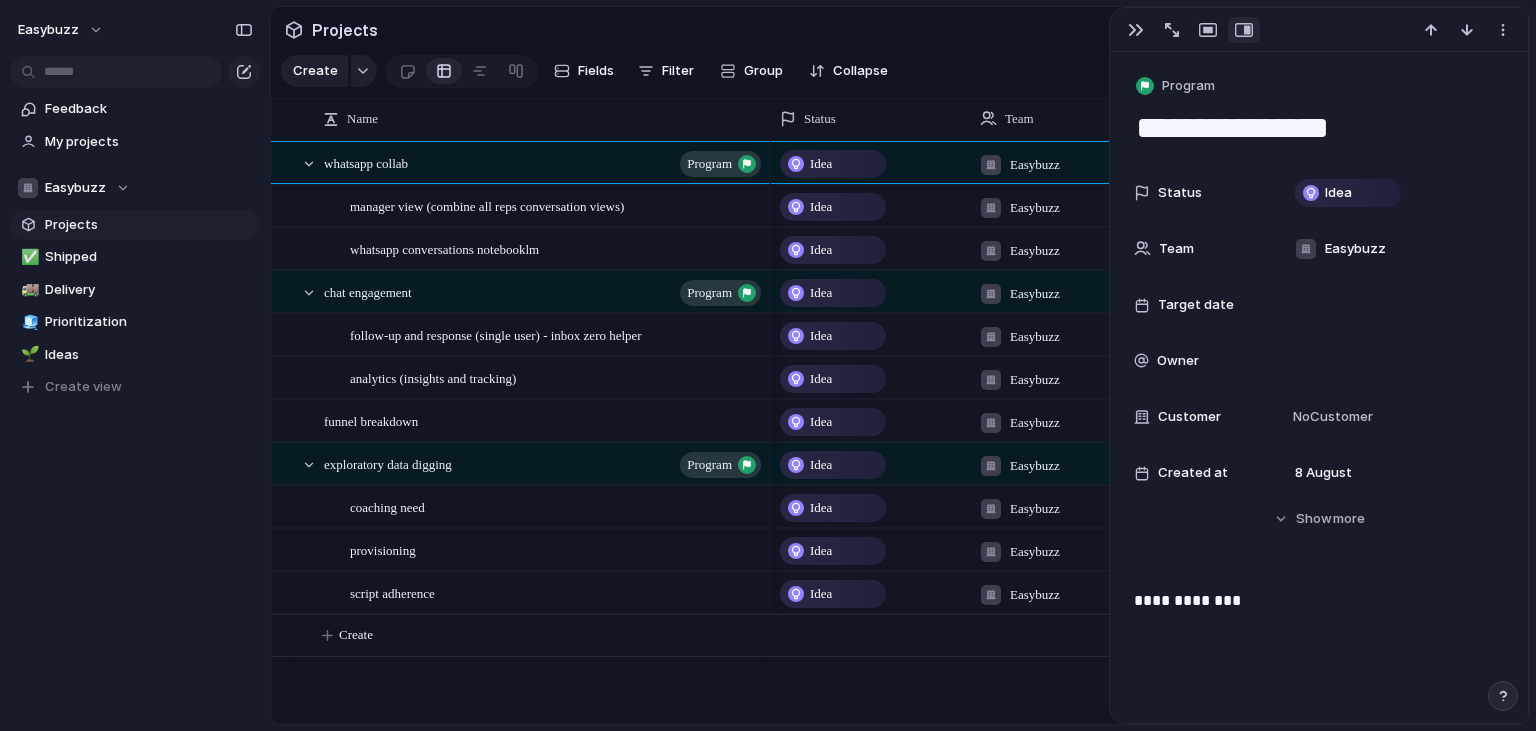click on "**********" at bounding box center [1319, 128] 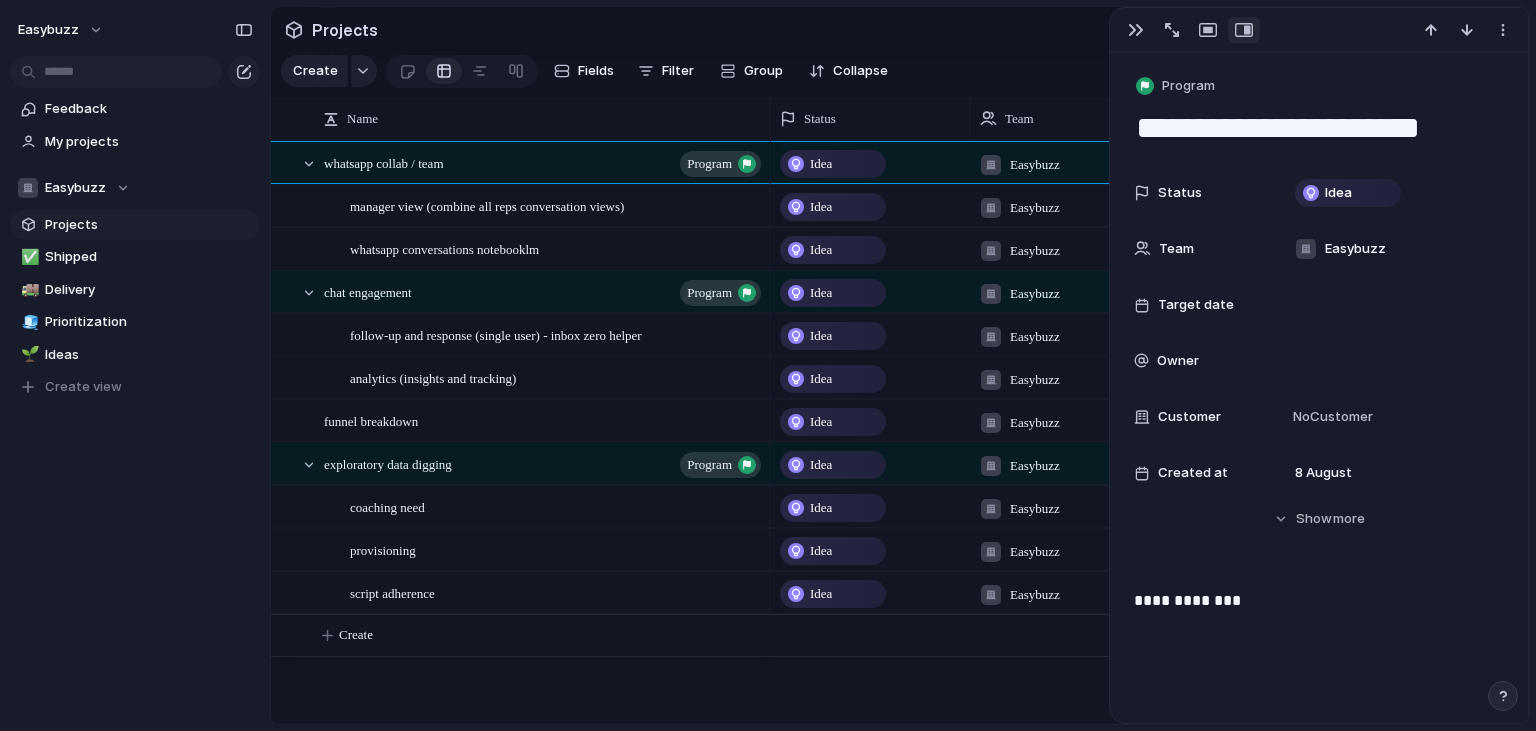 click on "**********" at bounding box center (1319, 601) 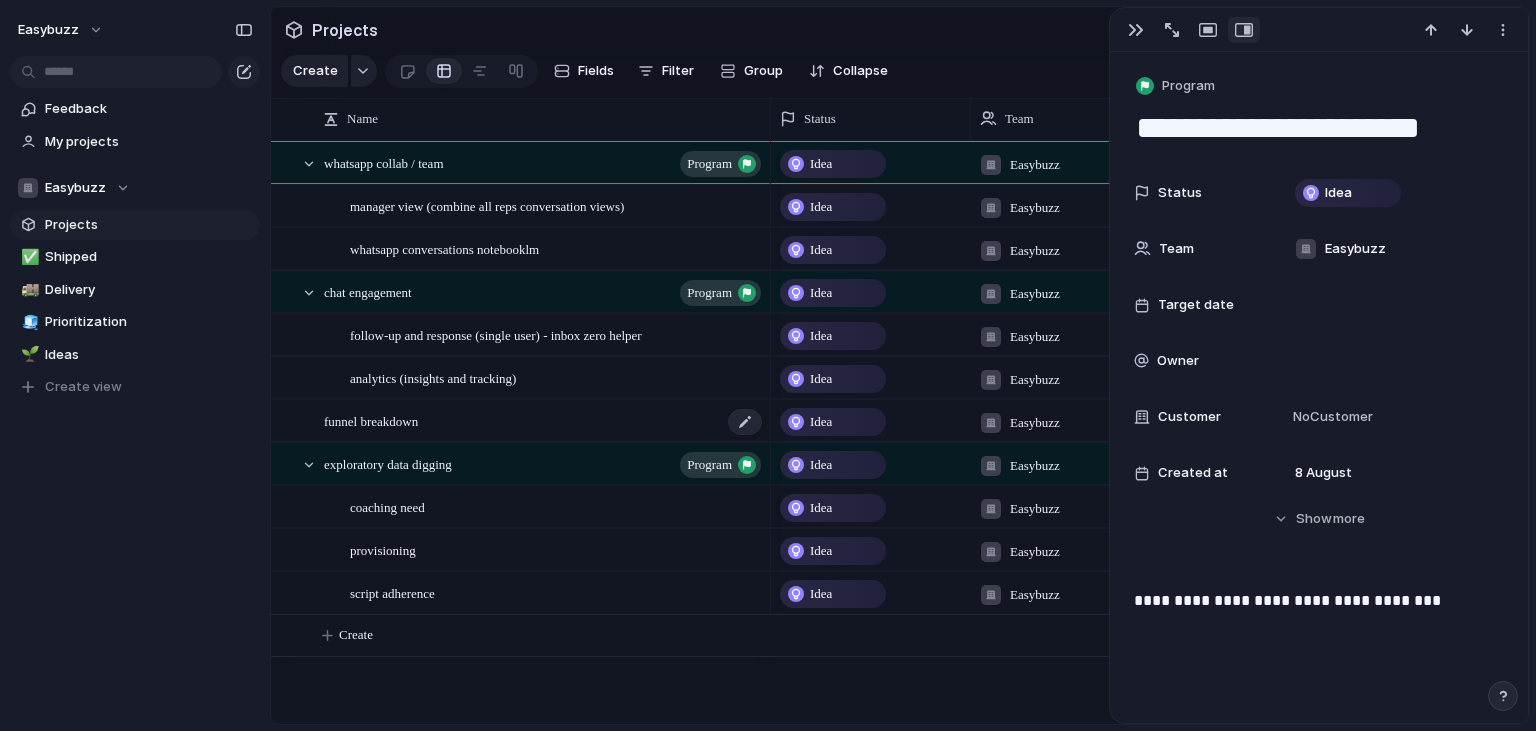 click on "funnel breakdown" at bounding box center (544, 421) 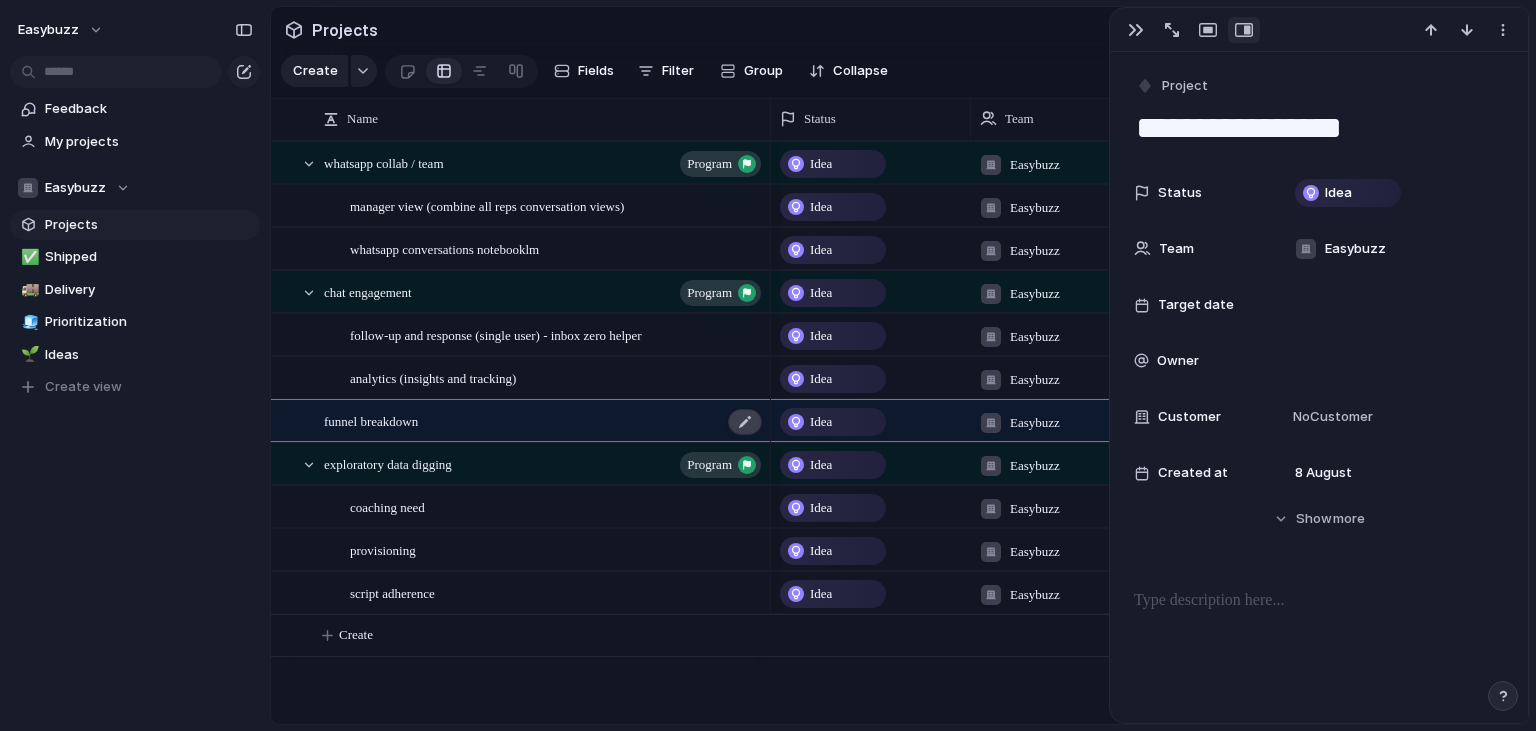 click at bounding box center [745, 422] 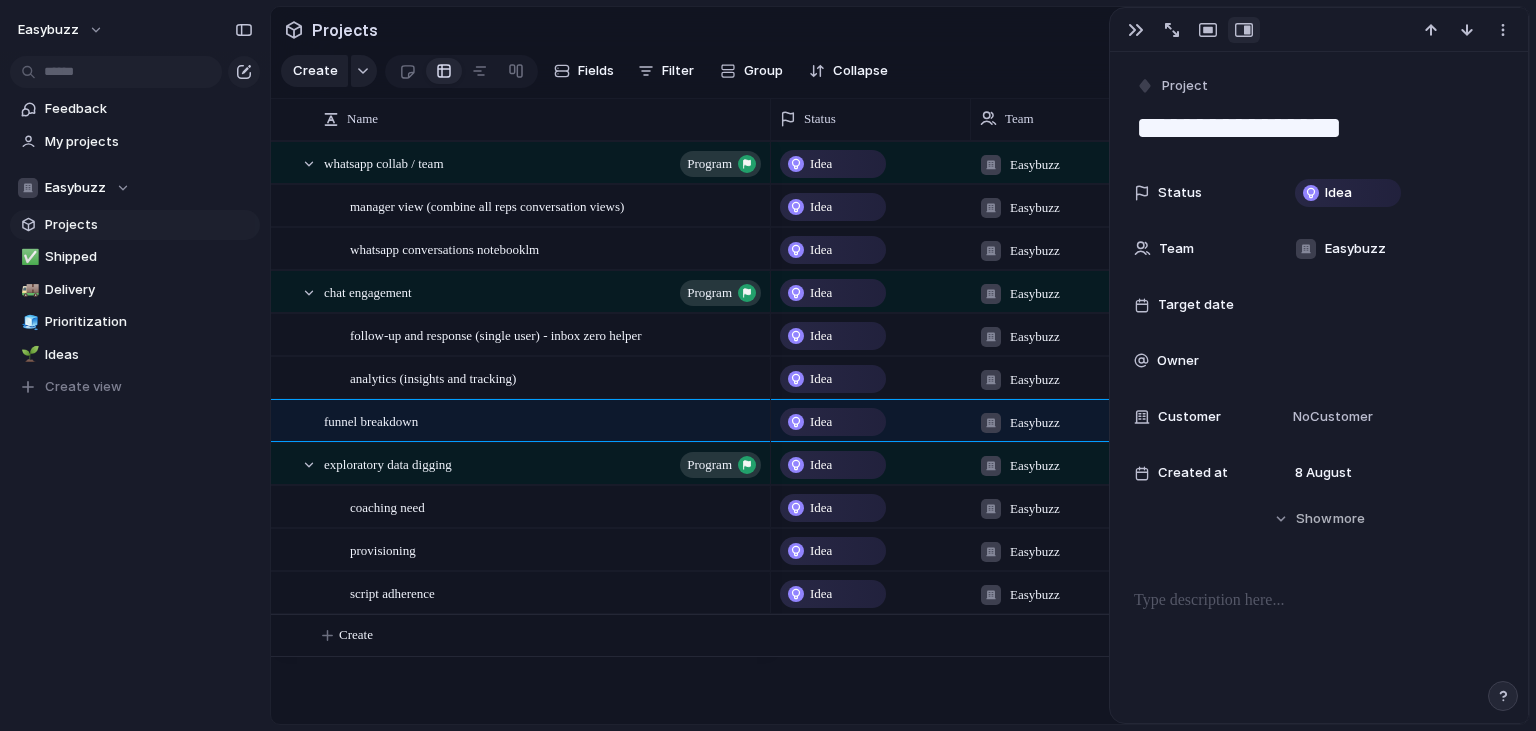 click on "easybuzz Feedback My projects Easybuzz Projects ✅ Shipped 🚚 Delivery 🧊 Prioritization 🌱 Ideas
To pick up a draggable item, press the space bar.
While dragging, use the arrow keys to move the item.
Press space again to drop the item in its new position, or press escape to cancel.
Create view Keep using Index You're approaching the free limit of 300 items Upgrade plan Projects Create Fields Filter Group Zoom Collapse Connect Linear Clear Save for everyone
Name
Status
Team
Target date
Owner
Customer" at bounding box center (768, 365) 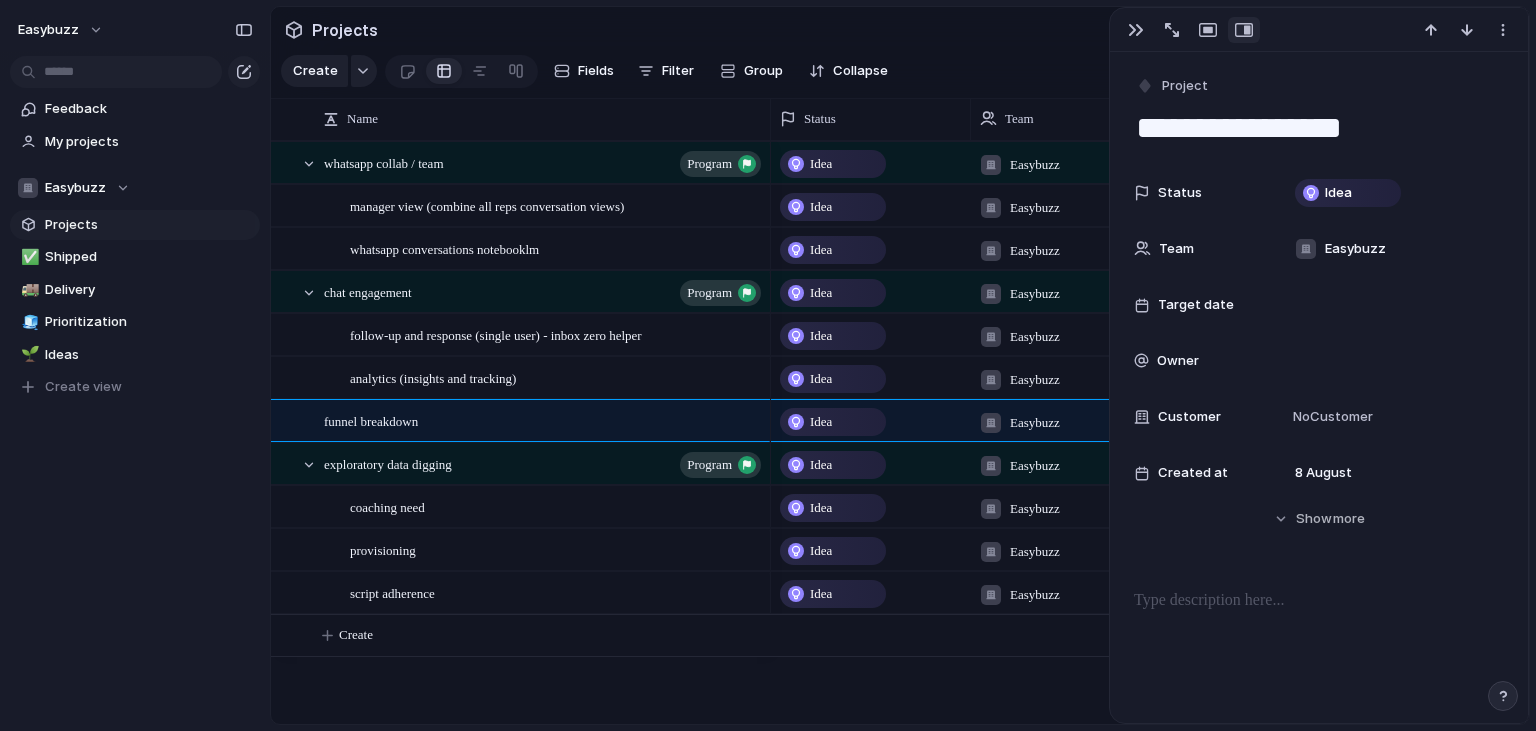 click on "Project" at bounding box center (1173, 86) 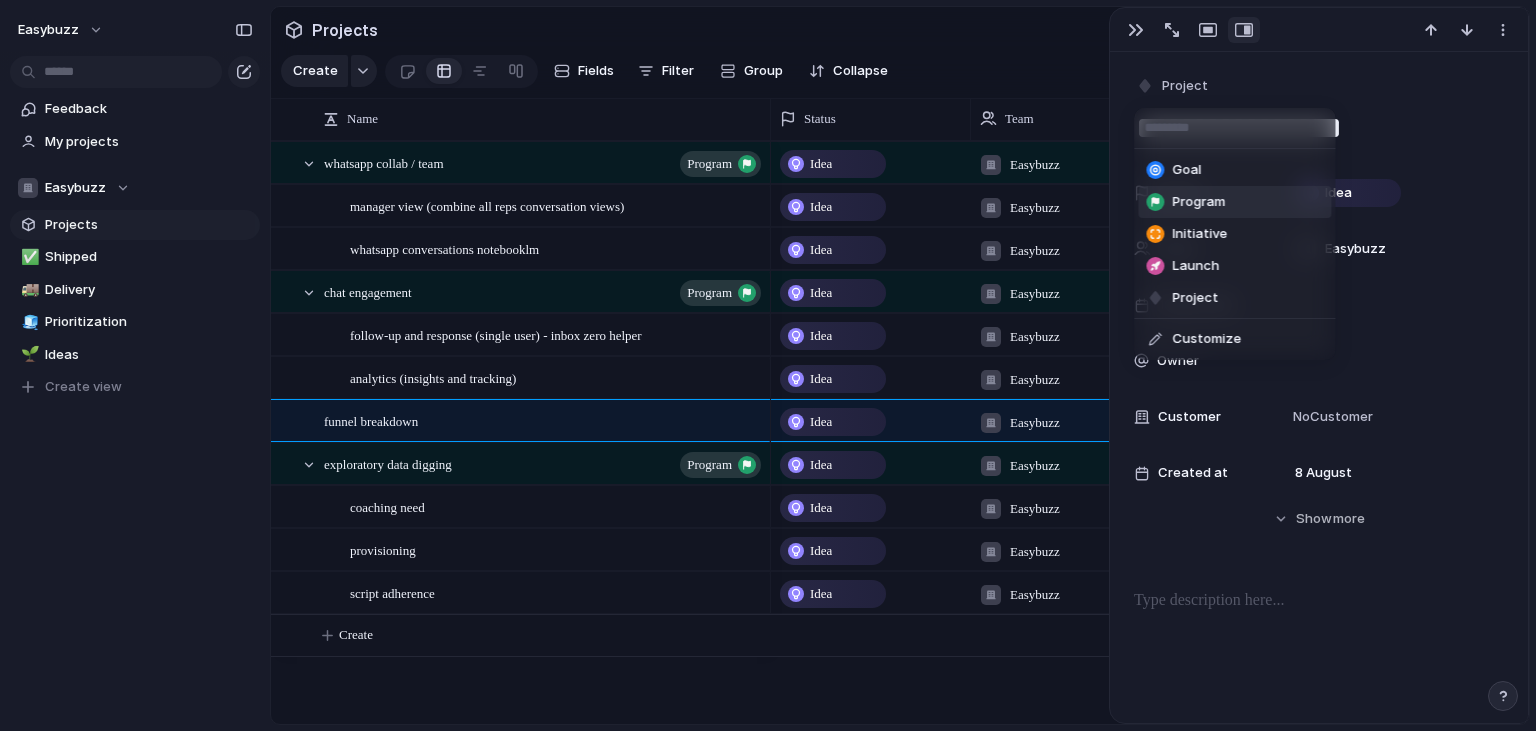 click on "Program" at bounding box center (1198, 202) 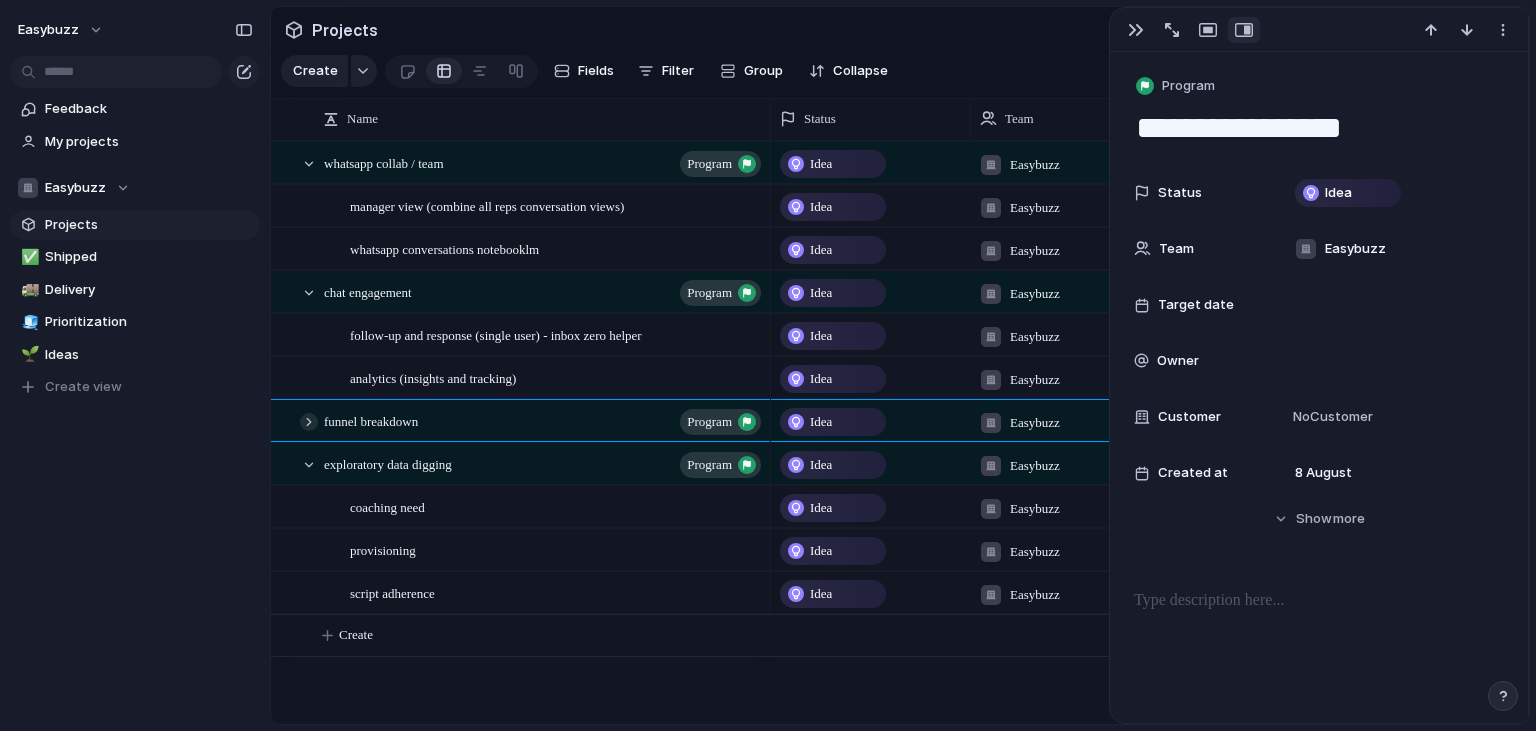 click at bounding box center (309, 422) 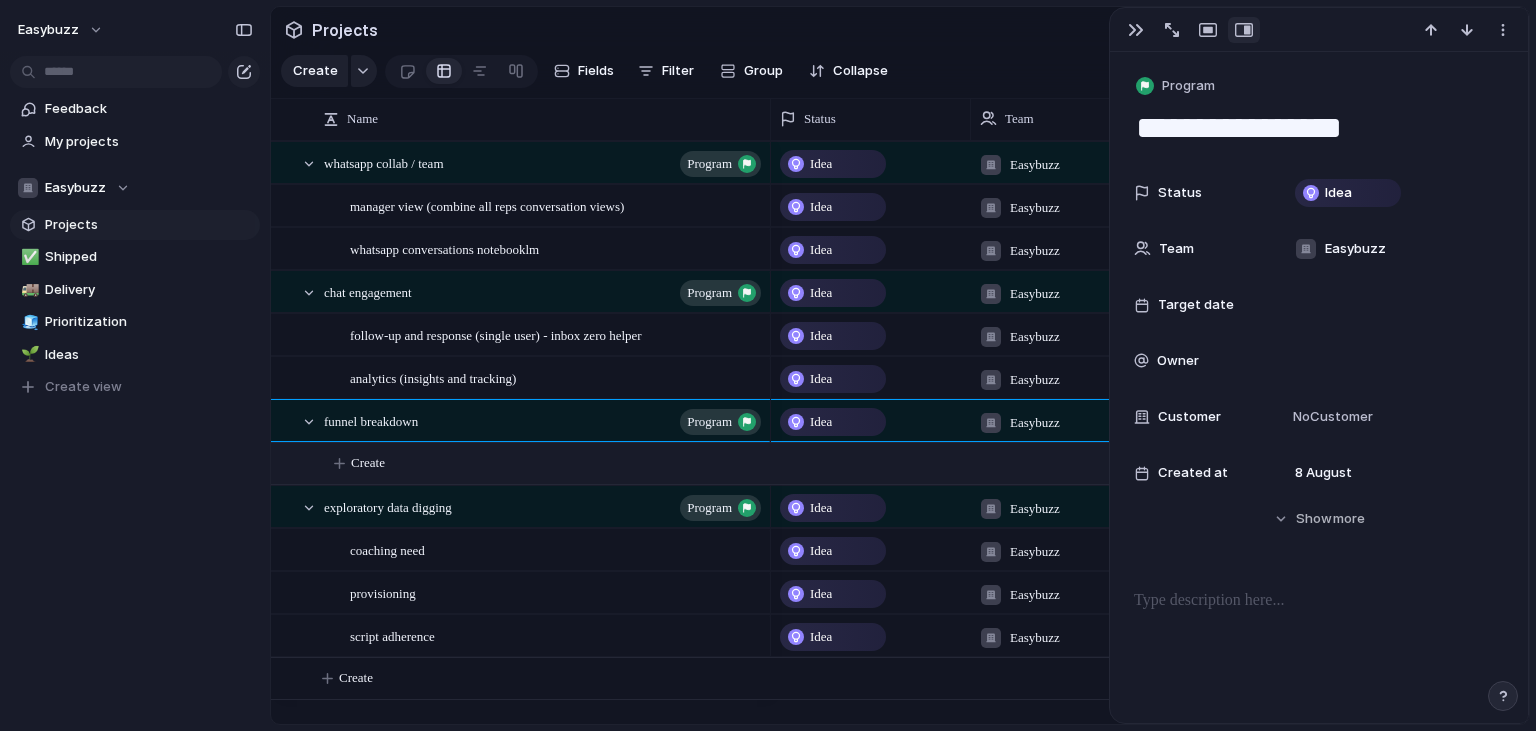 click on "Create" at bounding box center [931, 463] 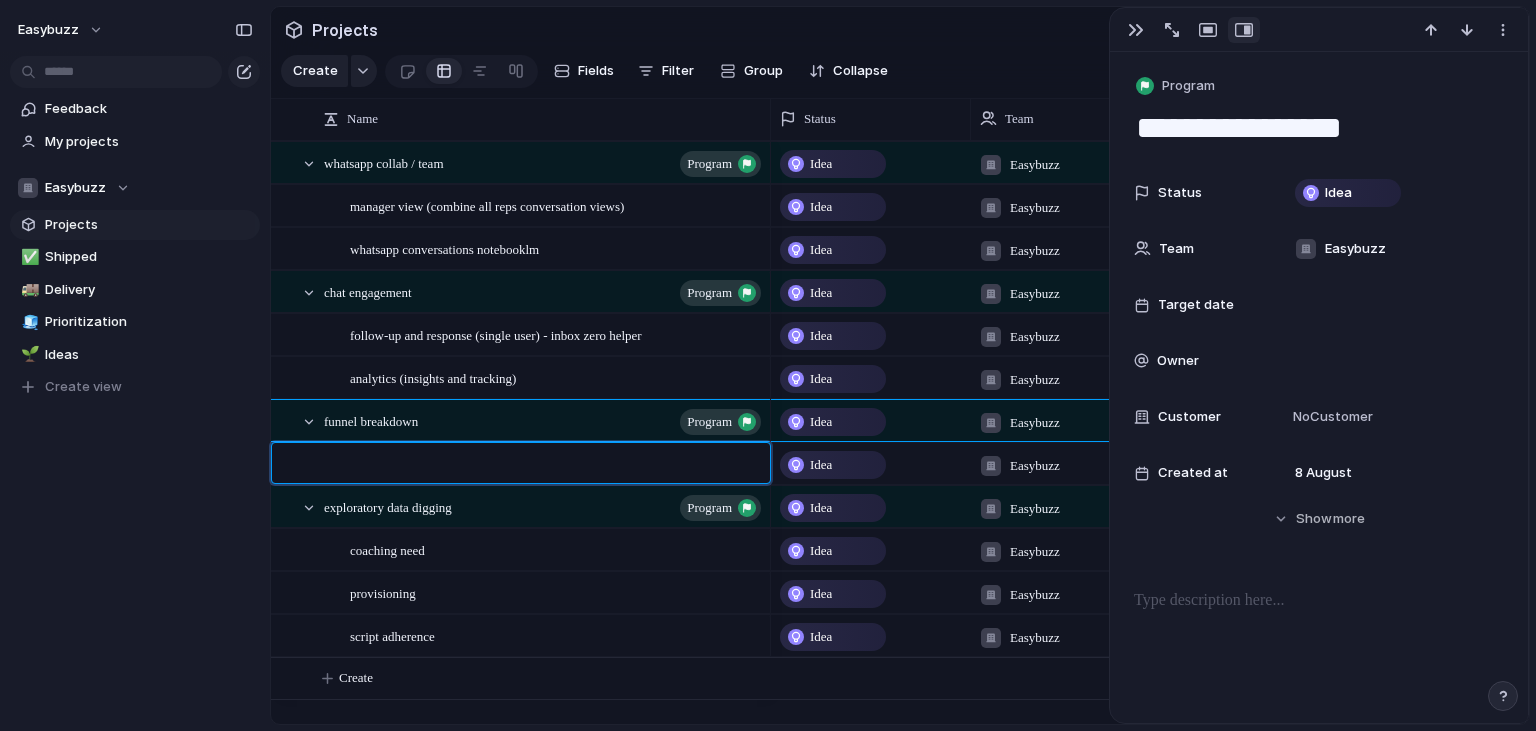 click at bounding box center (553, 466) 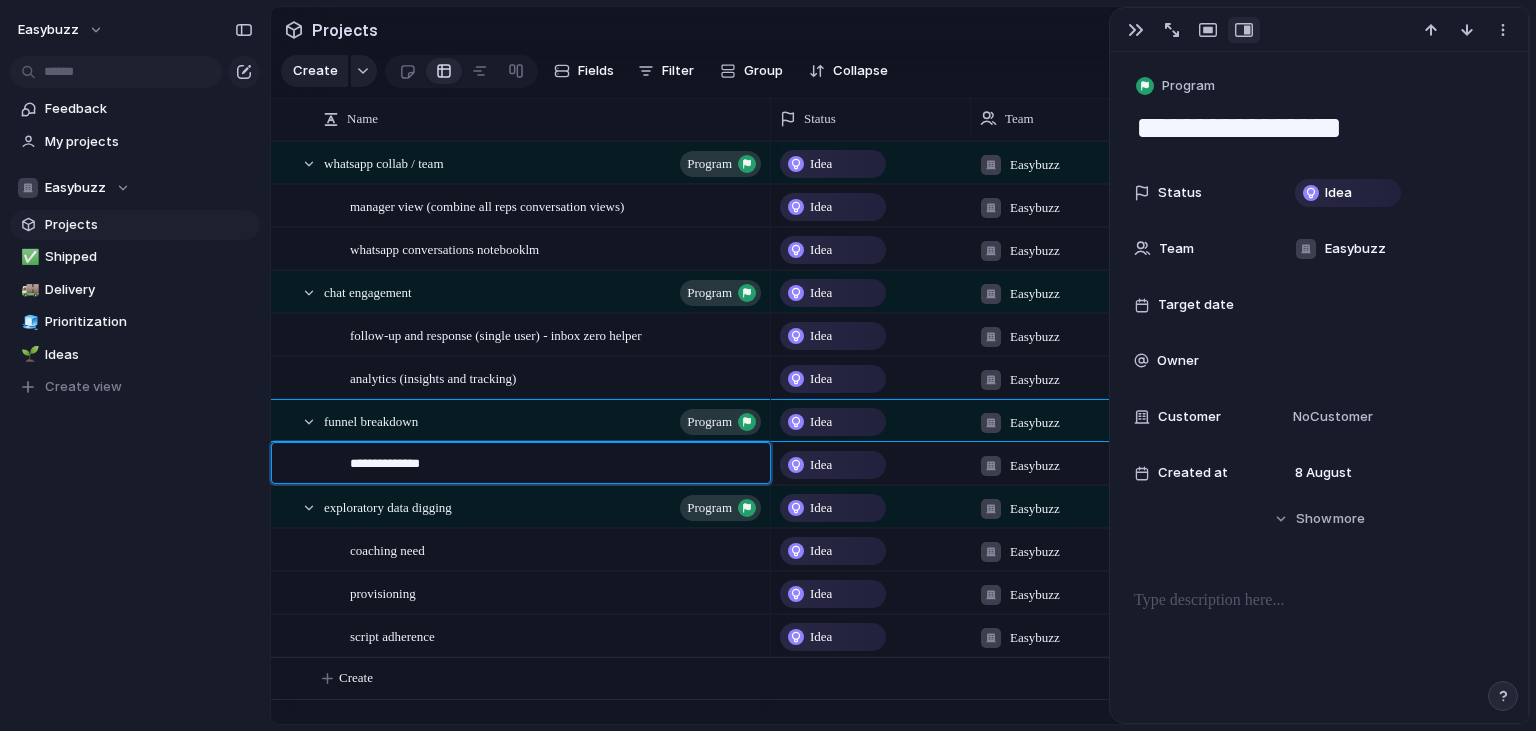 type on "**********" 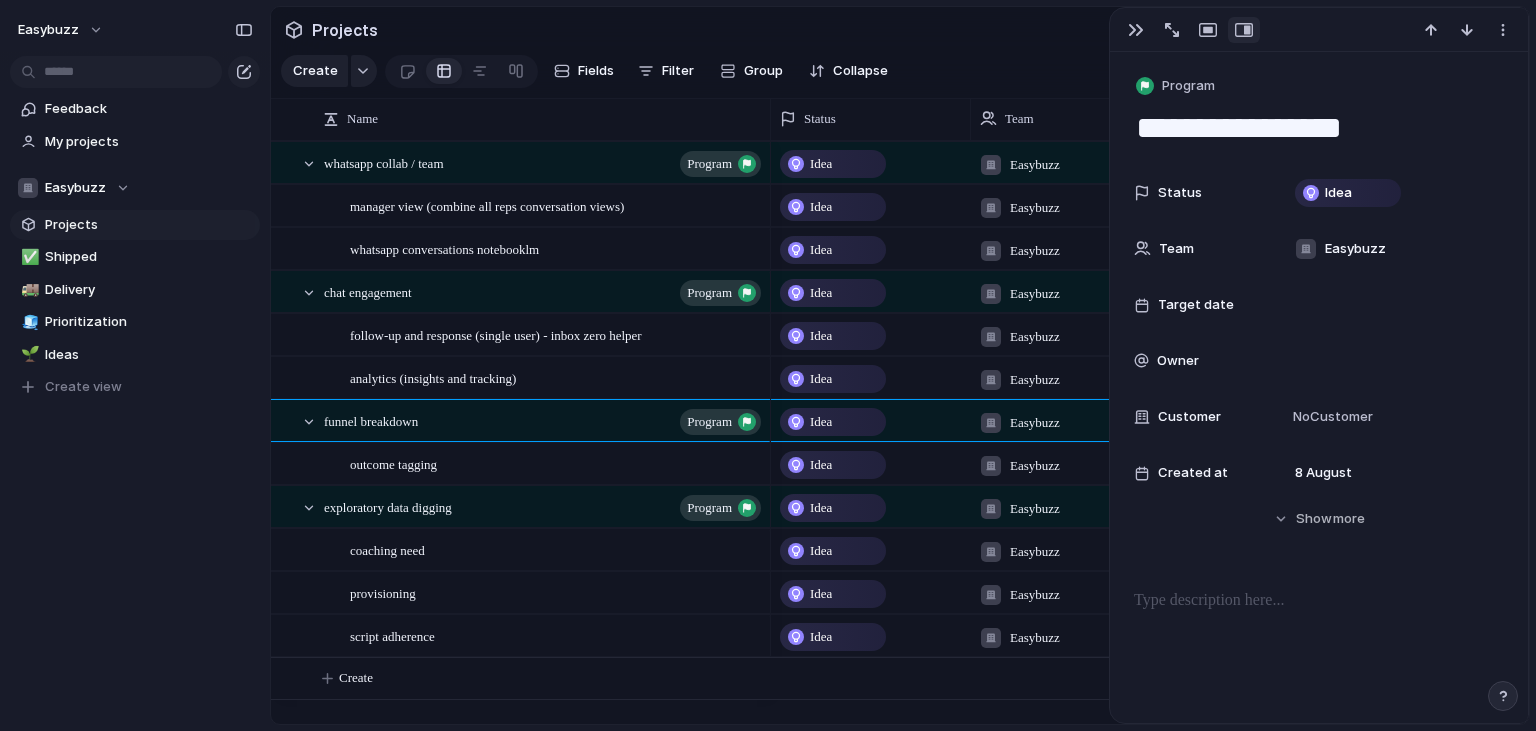 click on "Customer whatsapp collab / team program manager view (combine all reps conversation views) whatsapp conversations notebooklm chat engagement program follow-up and response (single user) - inbox zero helper analytics (insights and tracking) funnel breakdown program exploratory data digging program coaching need provisioning script adherence Idea" at bounding box center [903, 365] 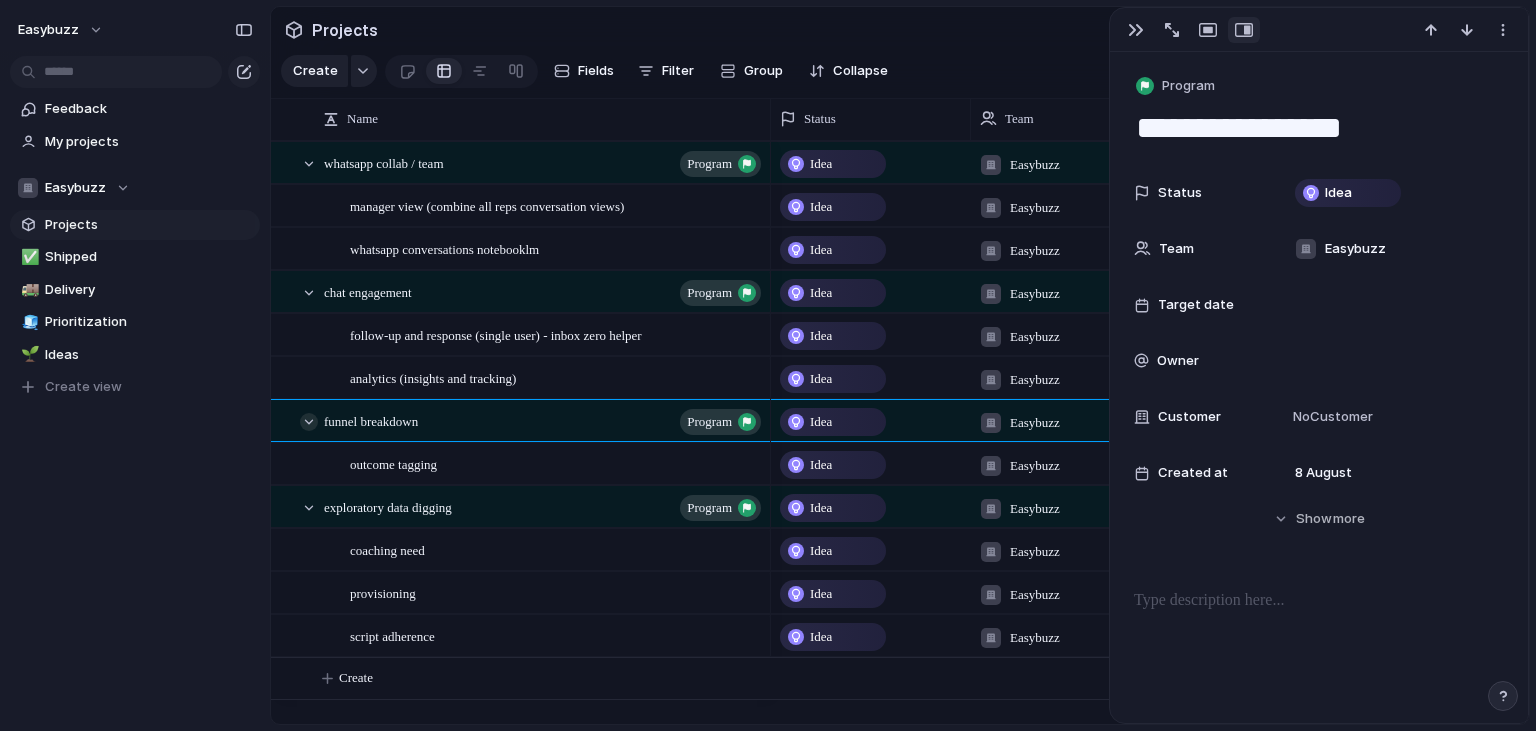 click at bounding box center (309, 422) 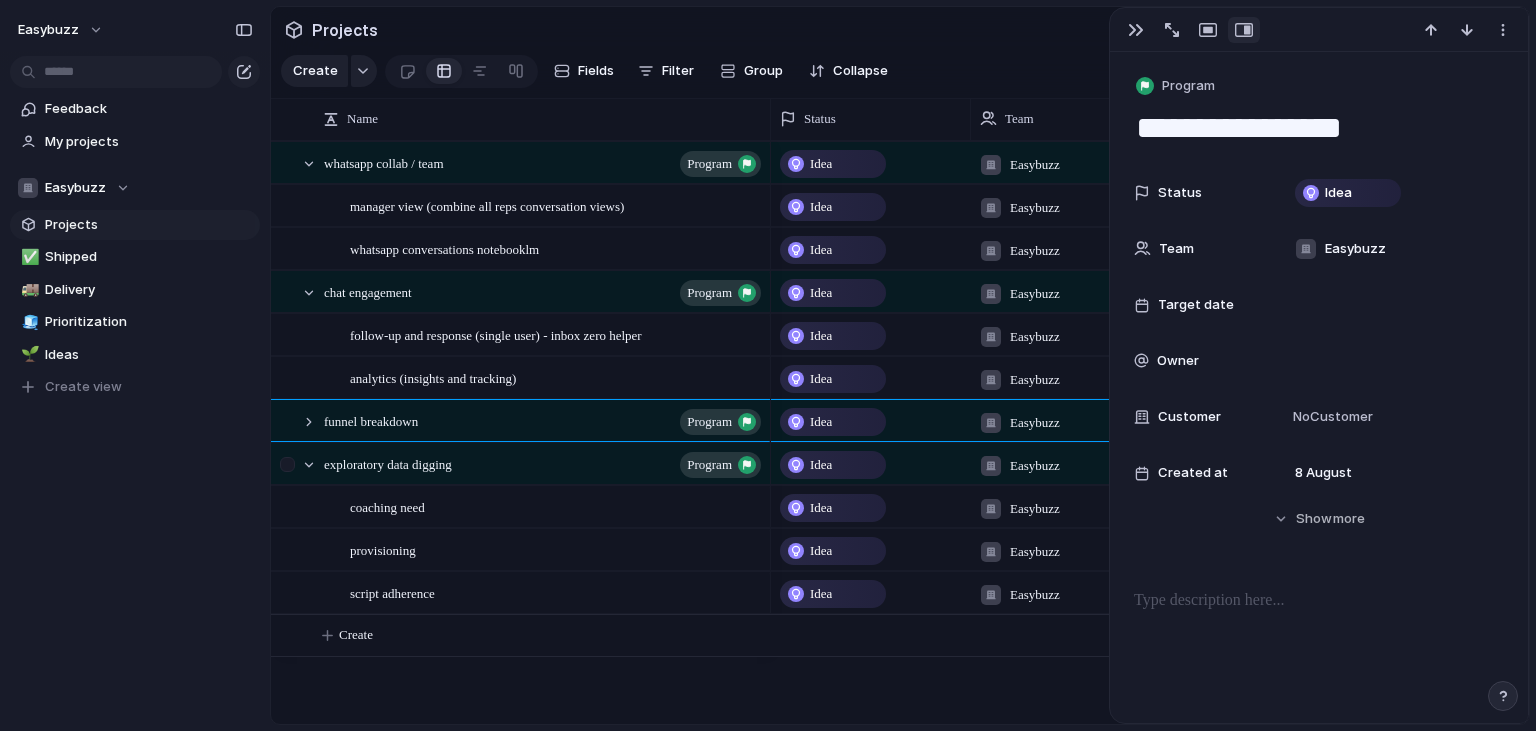 click at bounding box center (299, 464) 